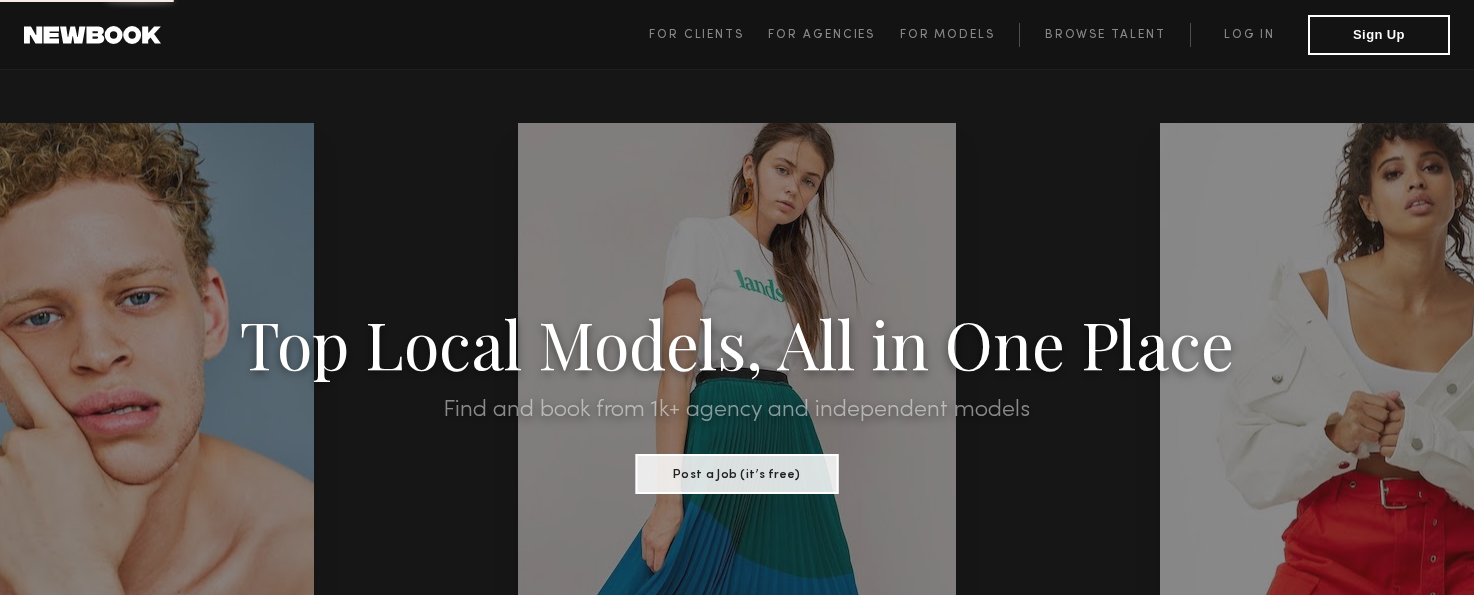 scroll, scrollTop: 0, scrollLeft: 0, axis: both 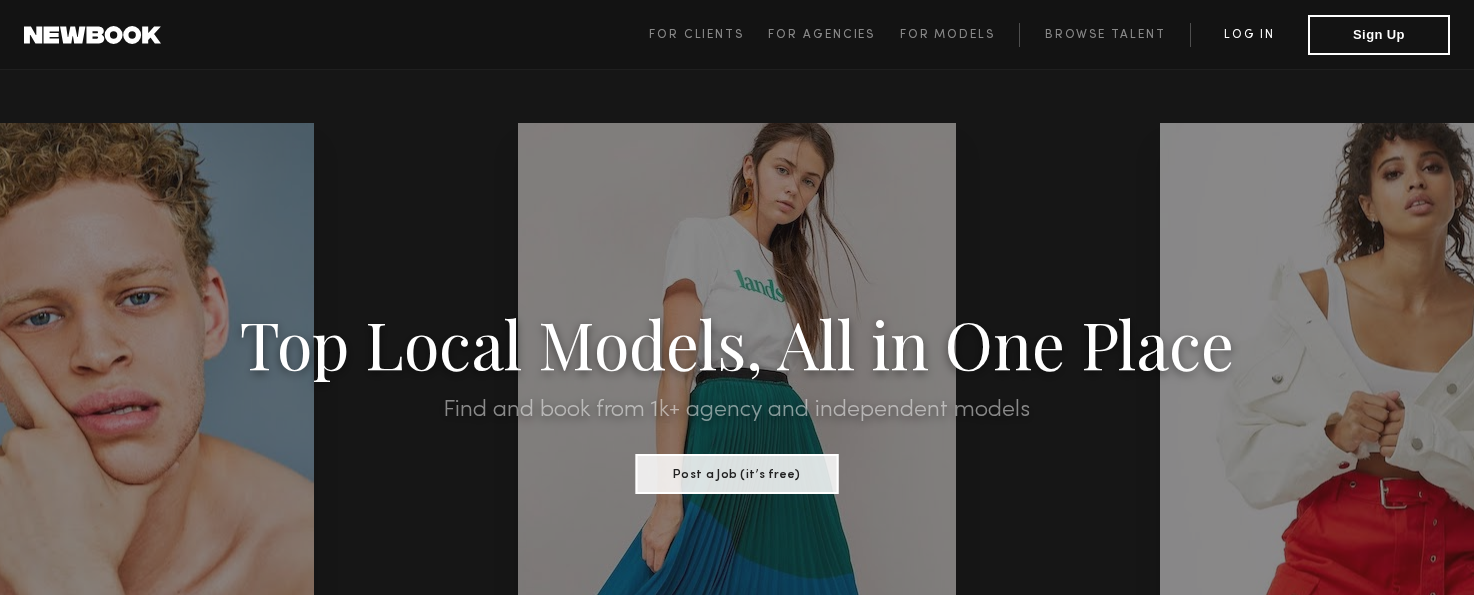 click on "Log in" 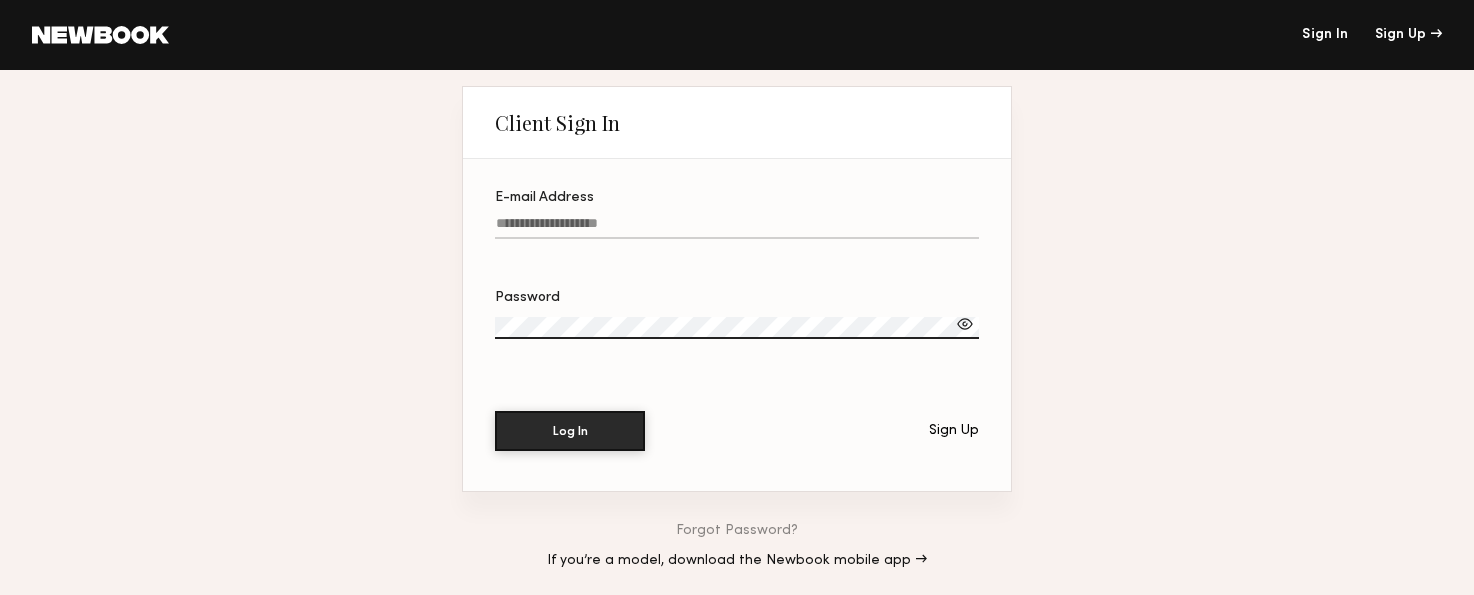click on "E-mail Address" 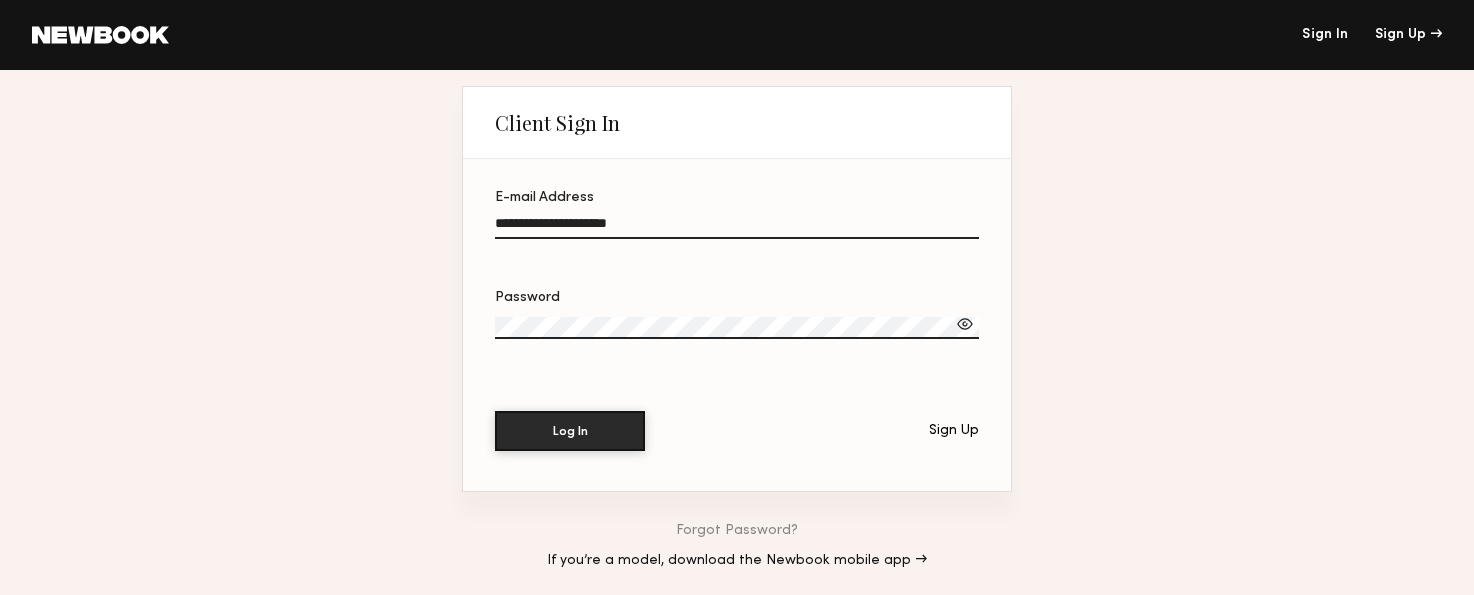 type on "**********" 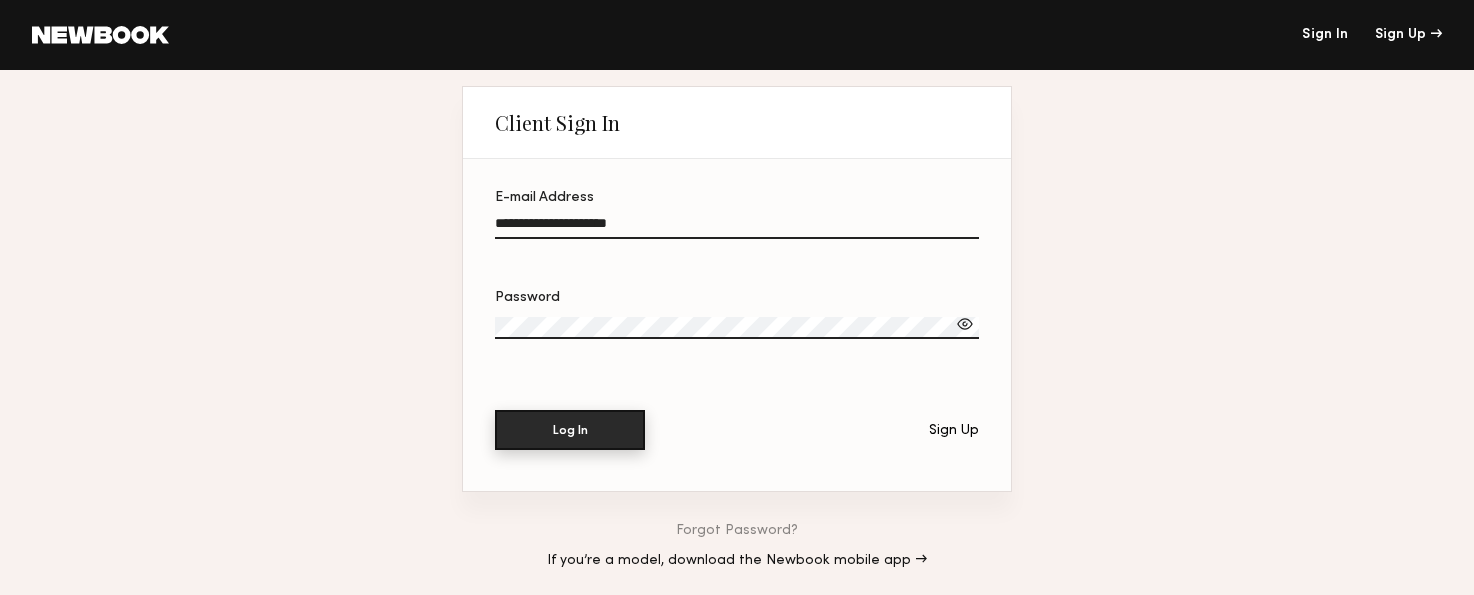 click on "Log In" 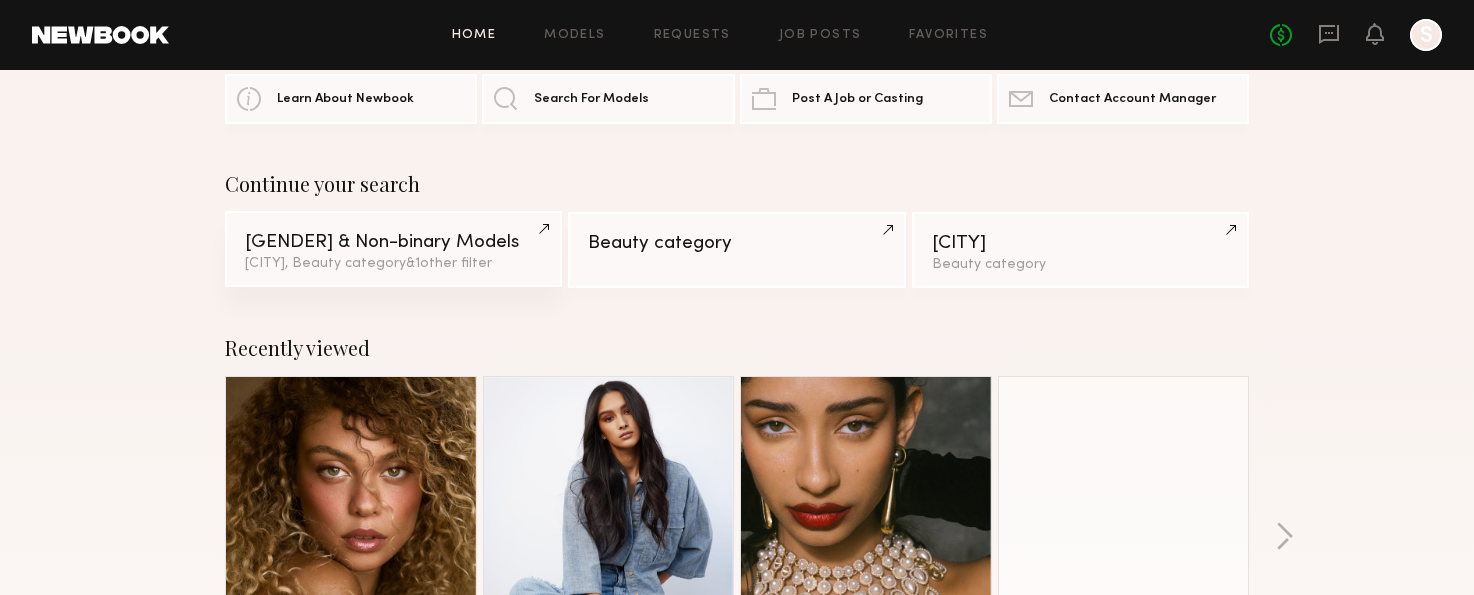 scroll, scrollTop: 80, scrollLeft: 0, axis: vertical 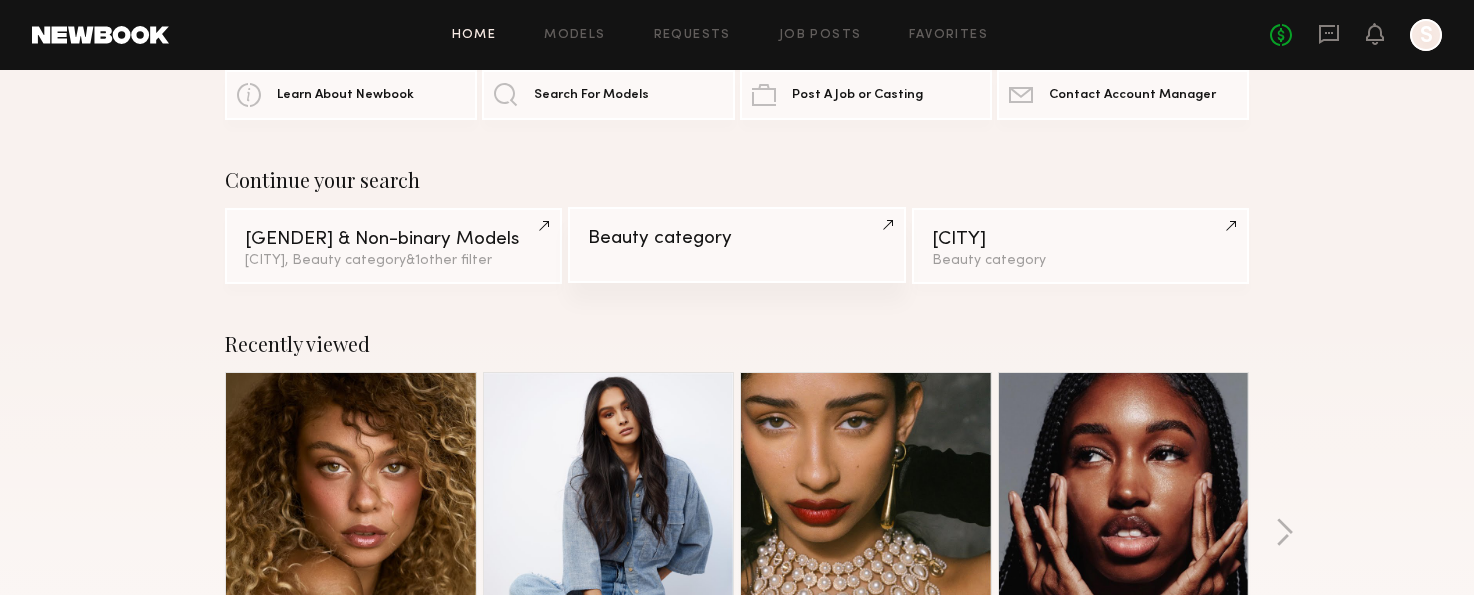 click on "Beauty category" 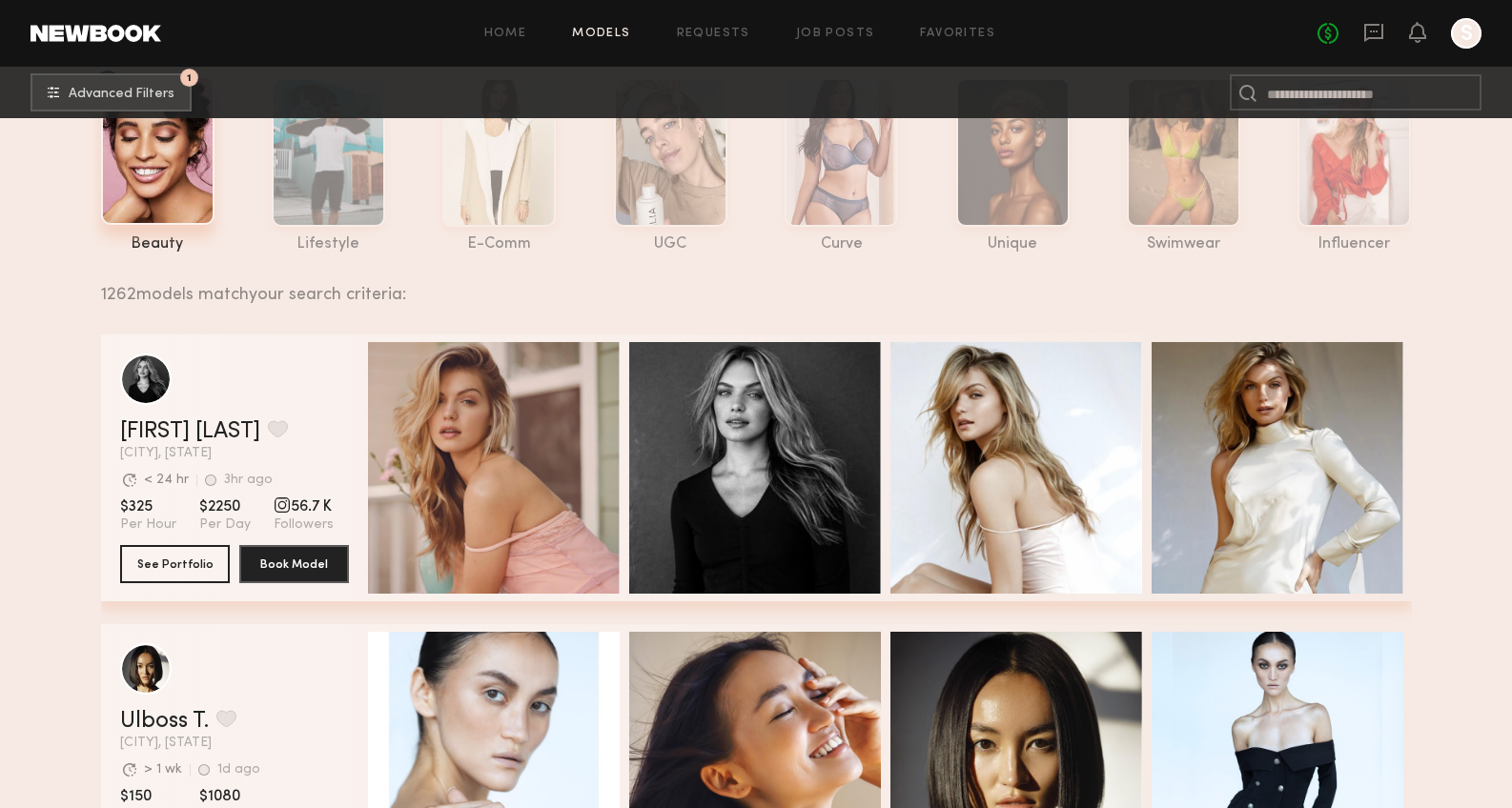 scroll, scrollTop: 0, scrollLeft: 0, axis: both 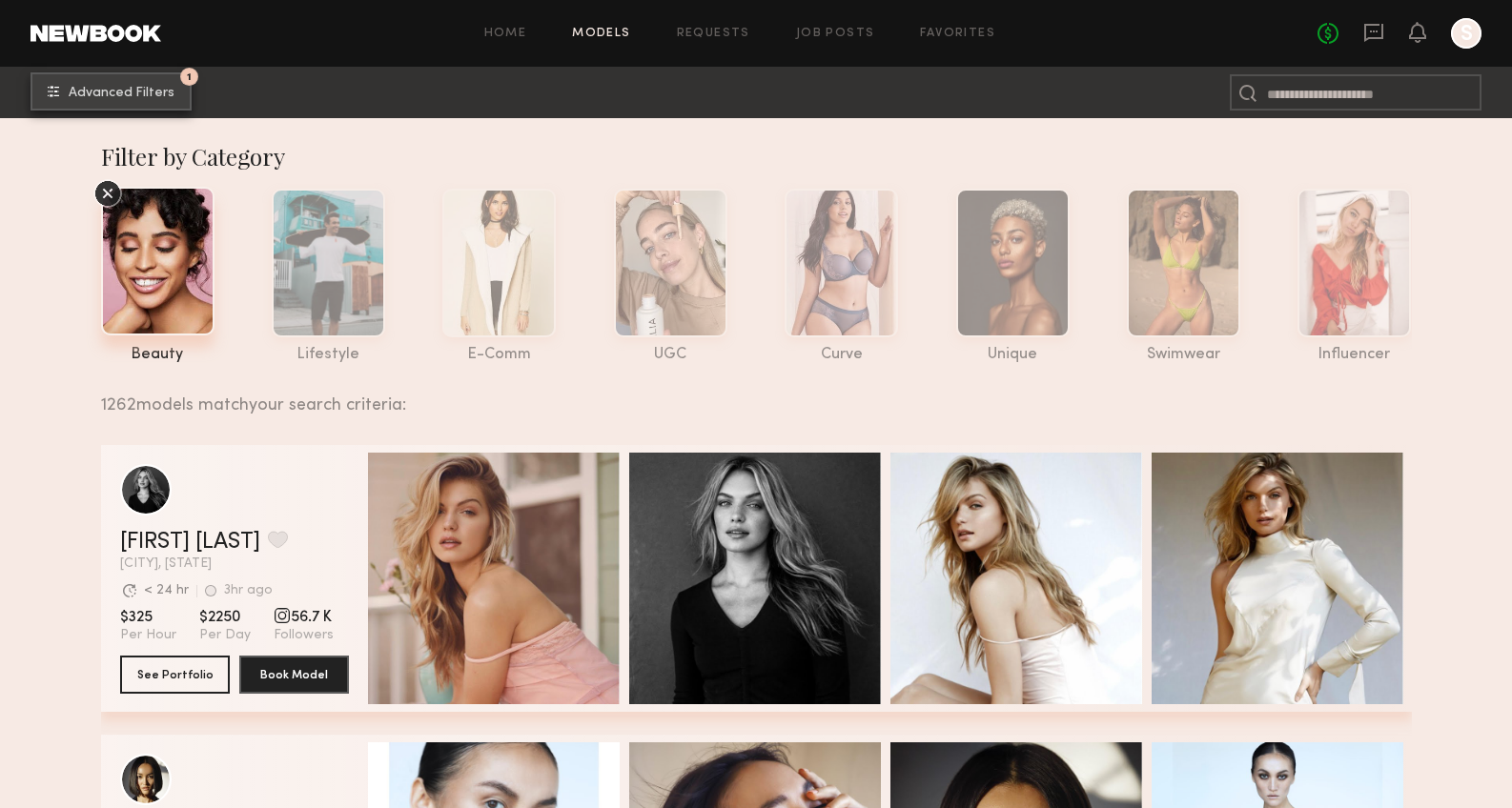 click on "Advanced Filters" 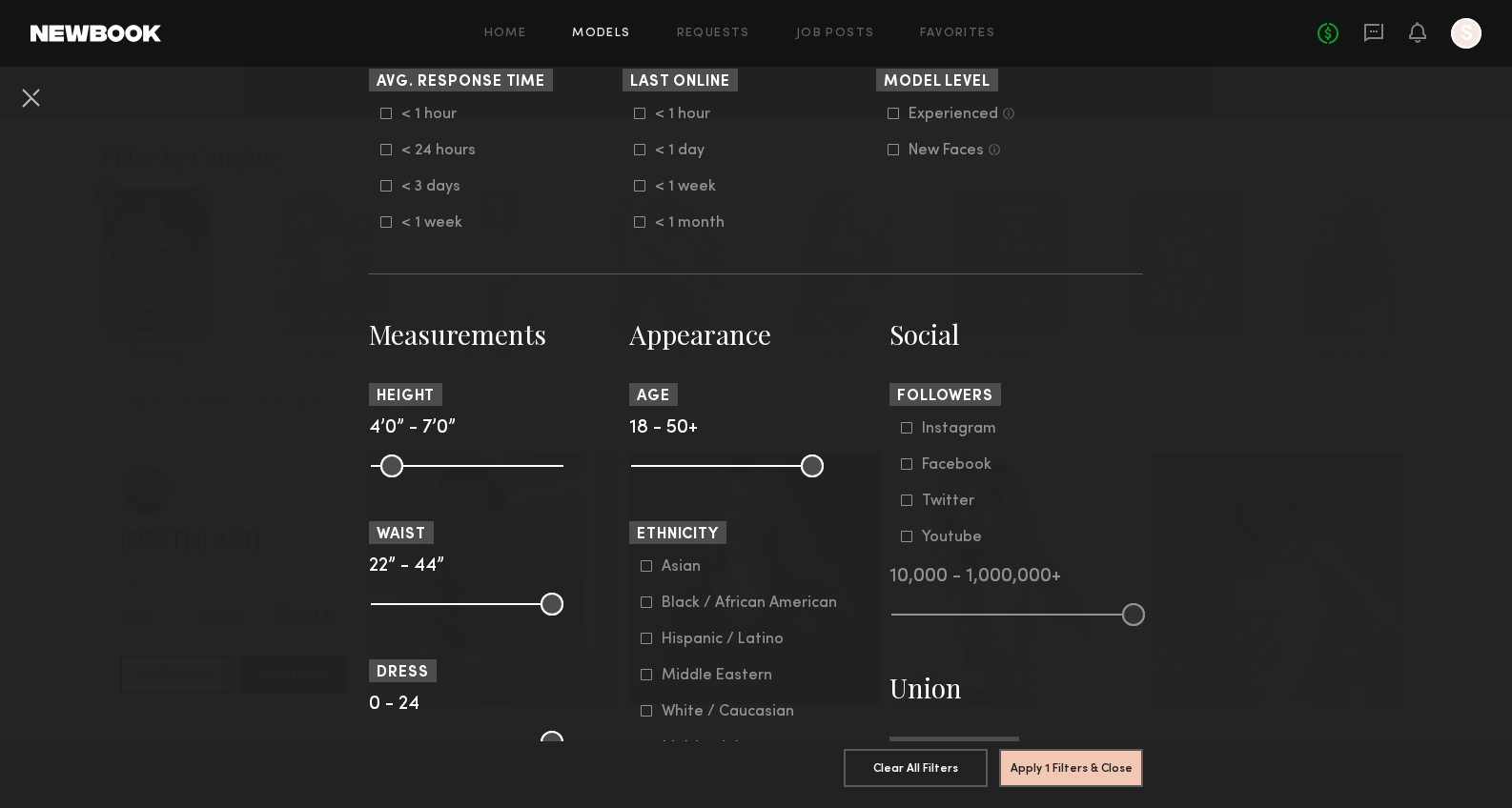 scroll, scrollTop: 718, scrollLeft: 0, axis: vertical 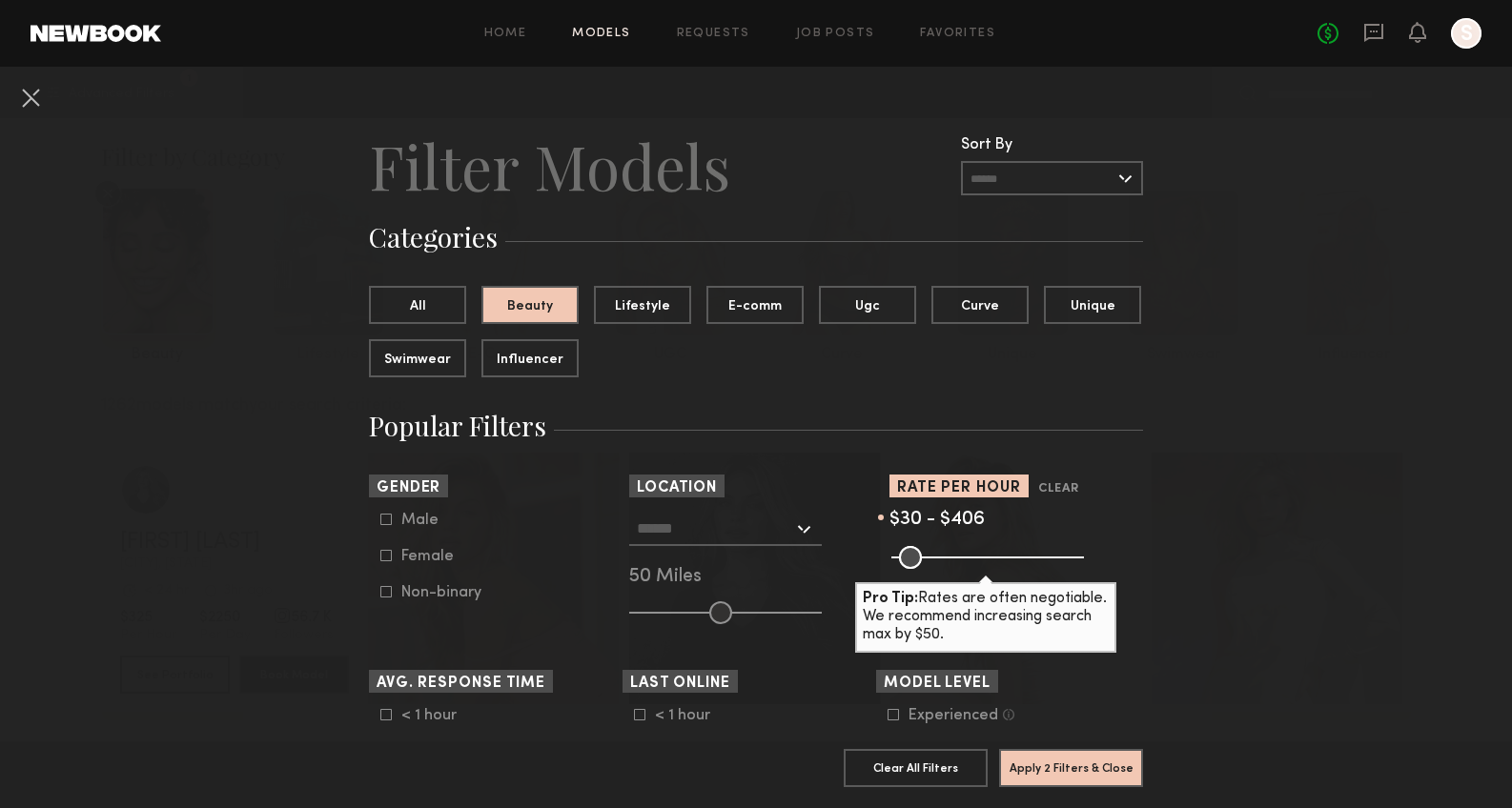 drag, startPoint x: 1059, startPoint y: 556, endPoint x: 1038, endPoint y: 556, distance: 21 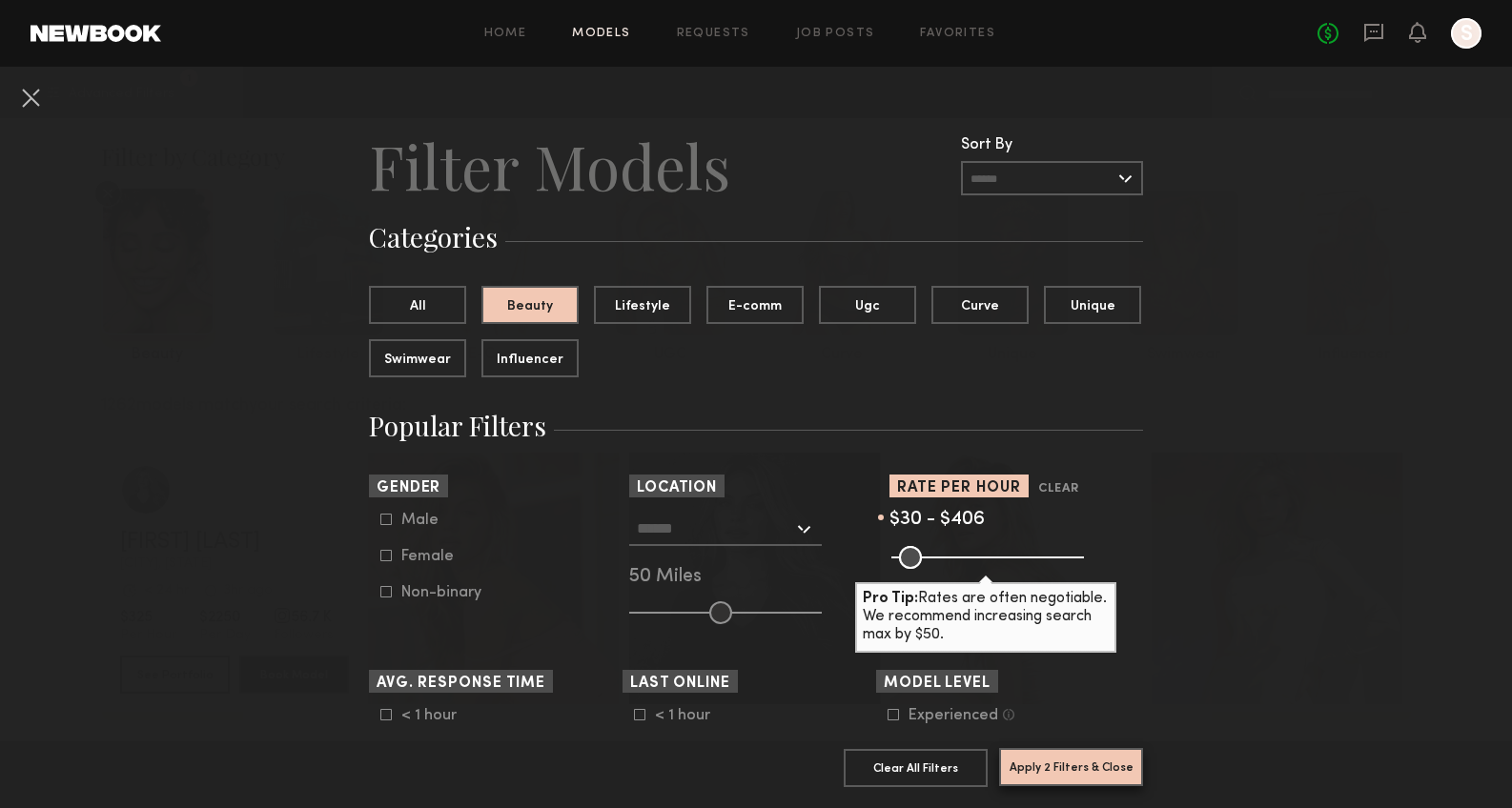 click on "Apply 2 Filters & Close" 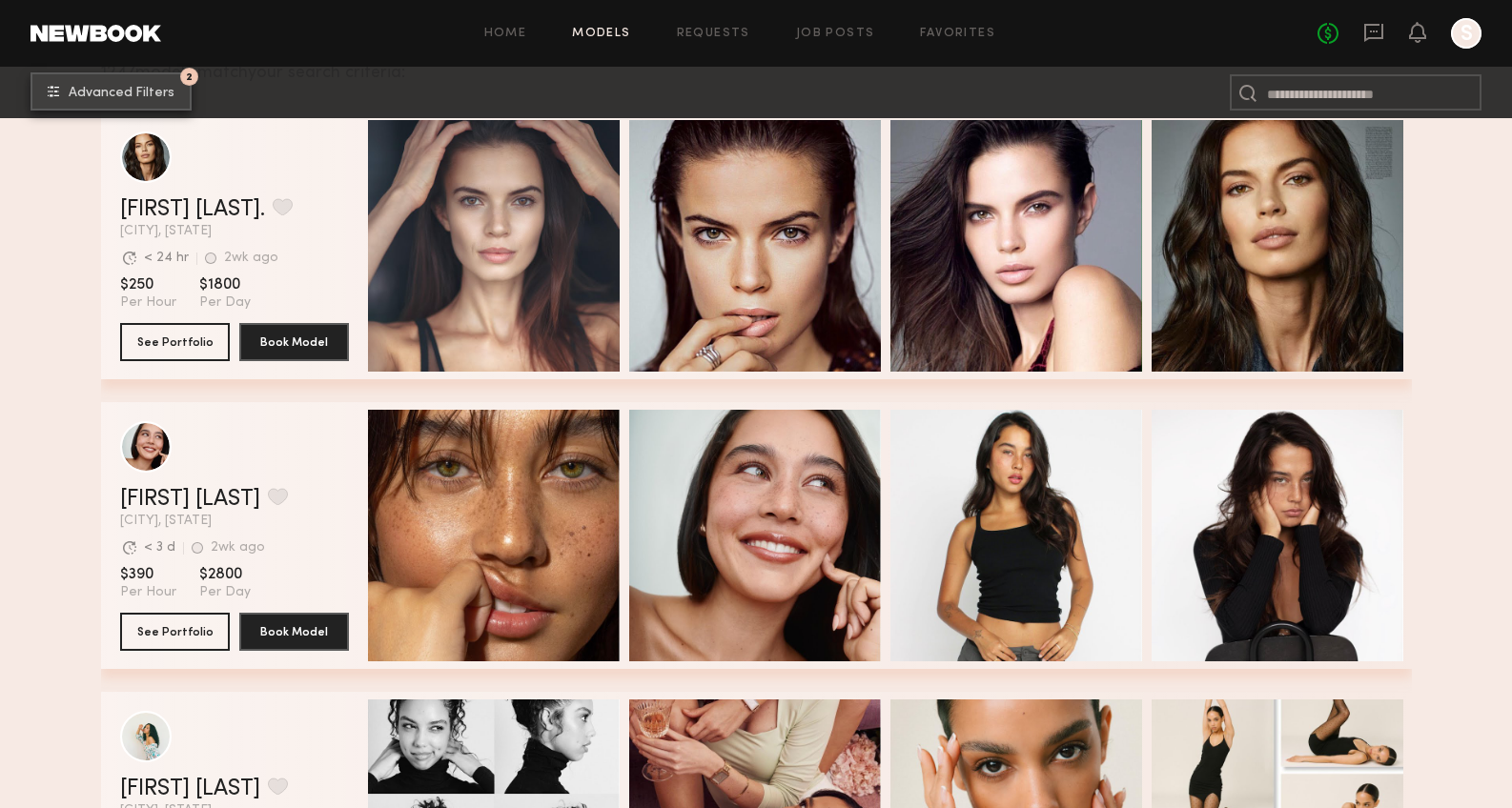 scroll, scrollTop: 0, scrollLeft: 0, axis: both 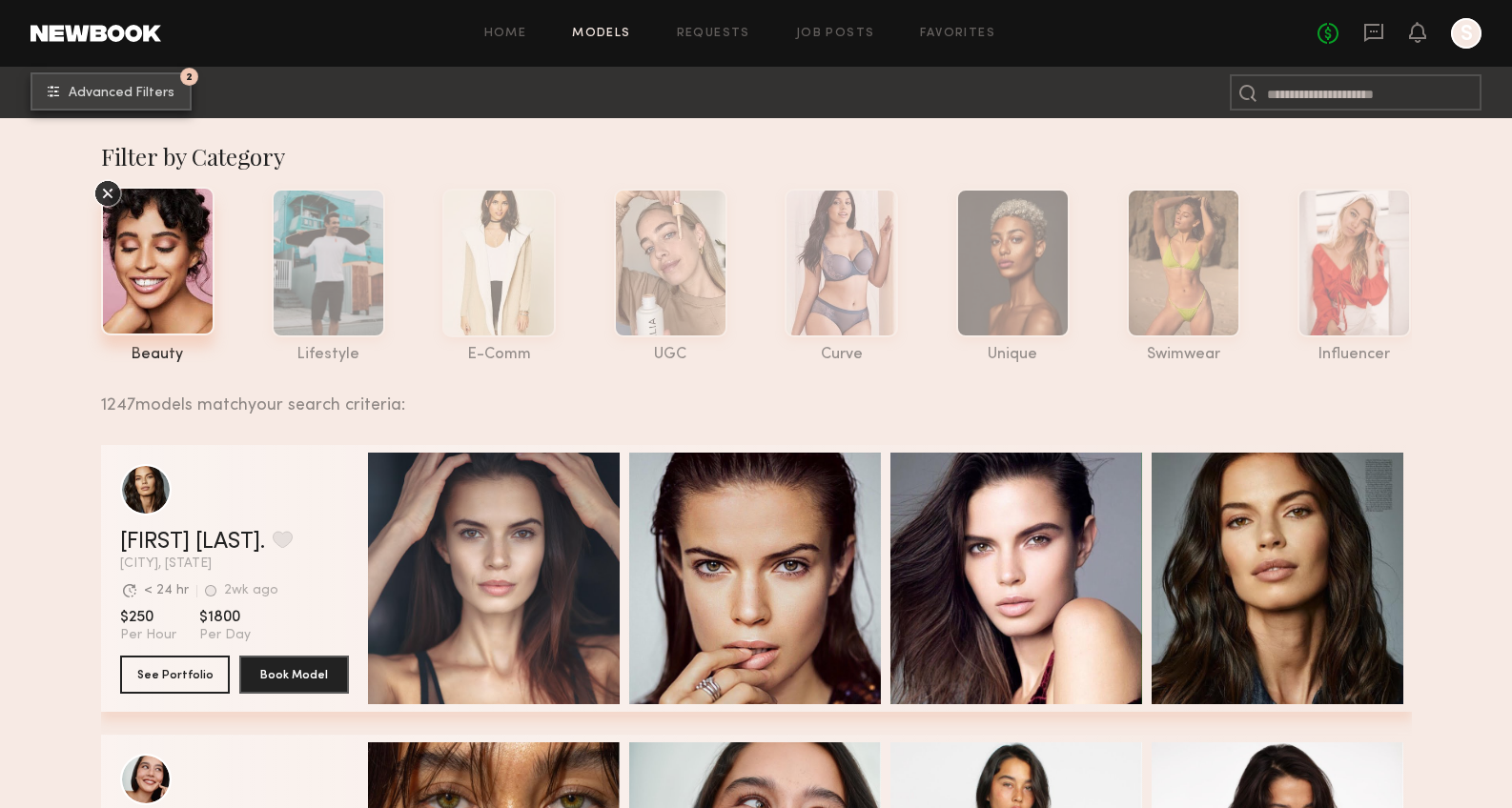 click on "Advanced Filters" 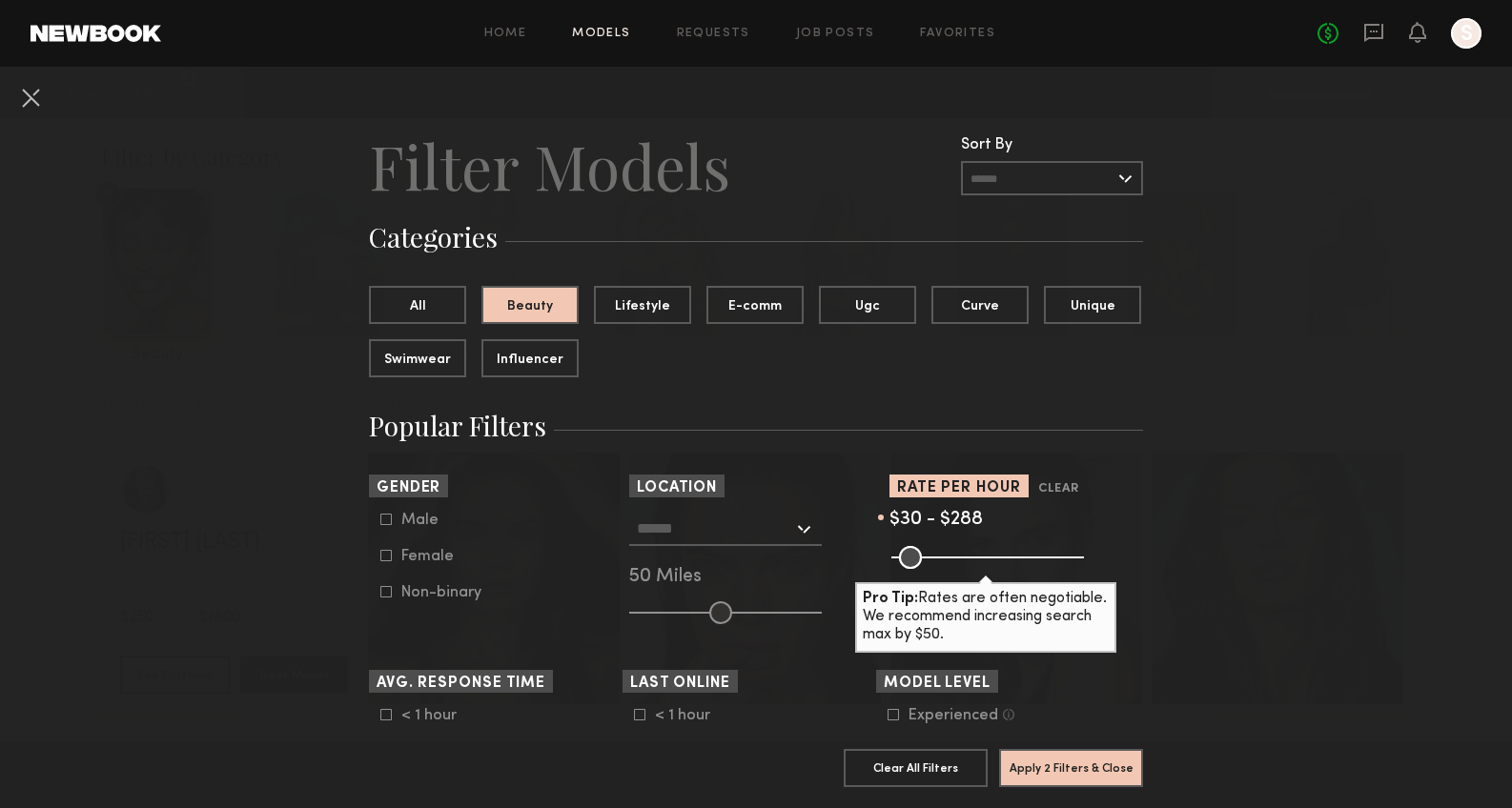drag, startPoint x: 1032, startPoint y: 553, endPoint x: 995, endPoint y: 553, distance: 37 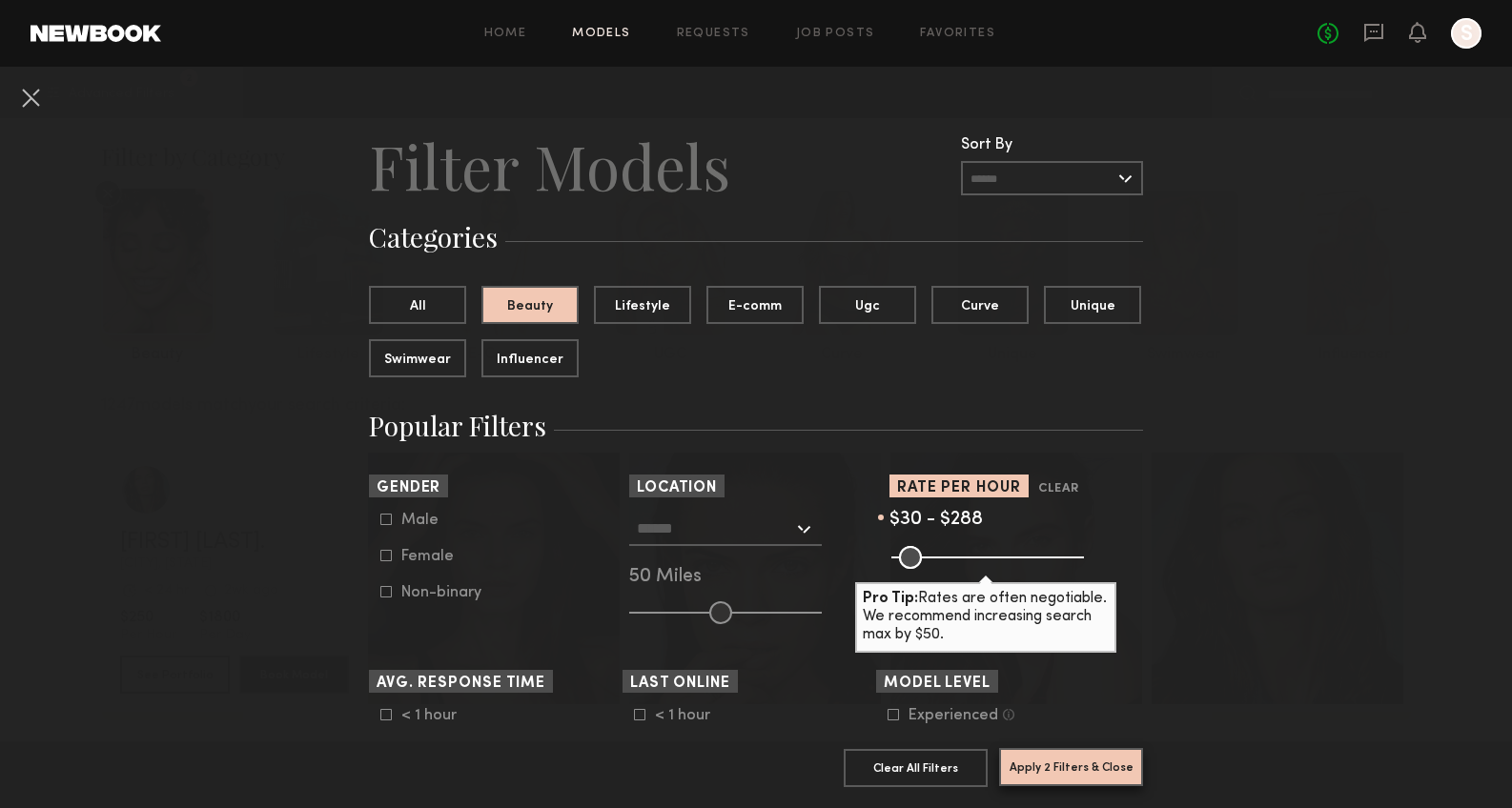 click on "Apply 2 Filters & Close" 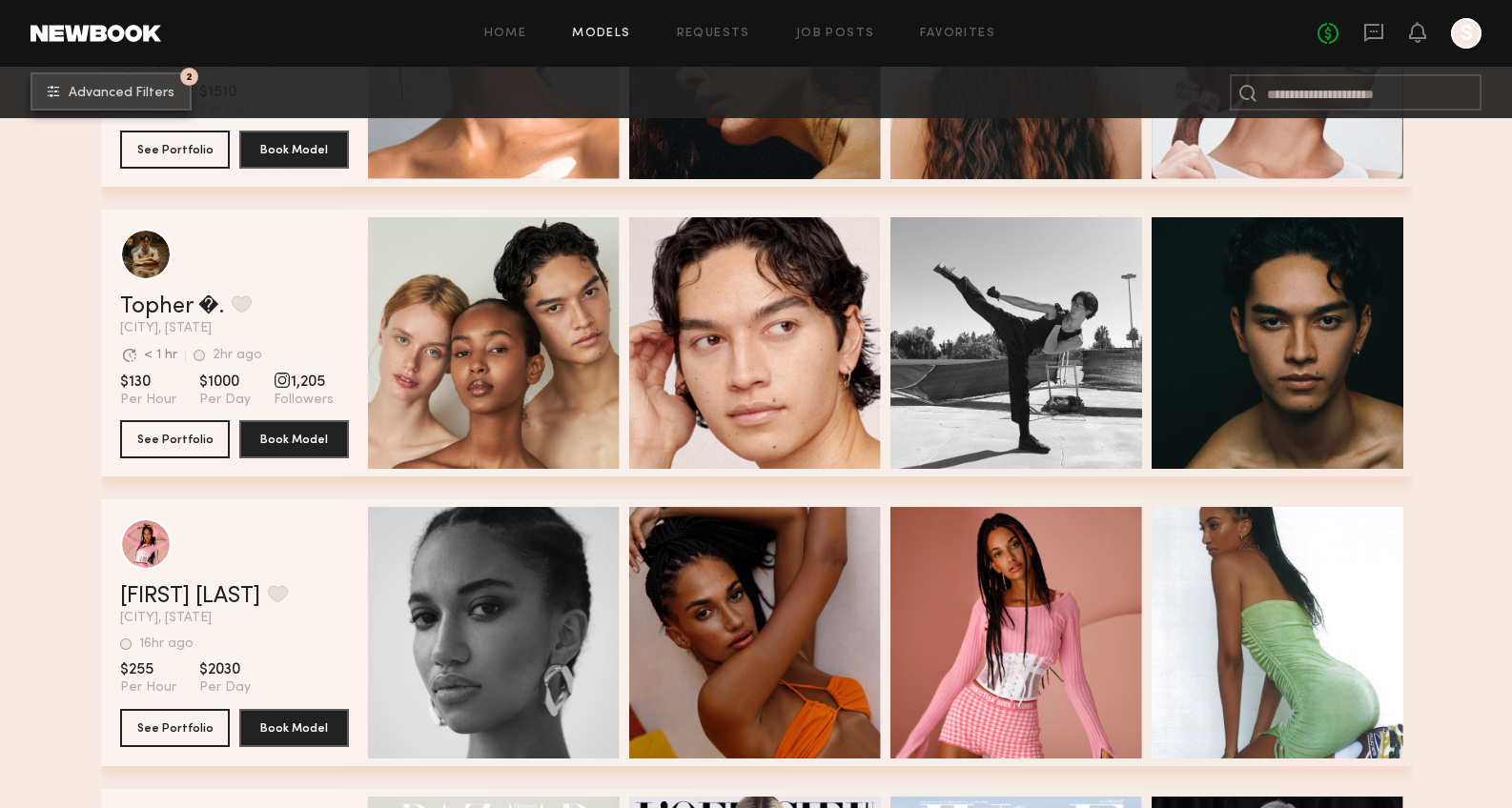 scroll, scrollTop: 3998, scrollLeft: 0, axis: vertical 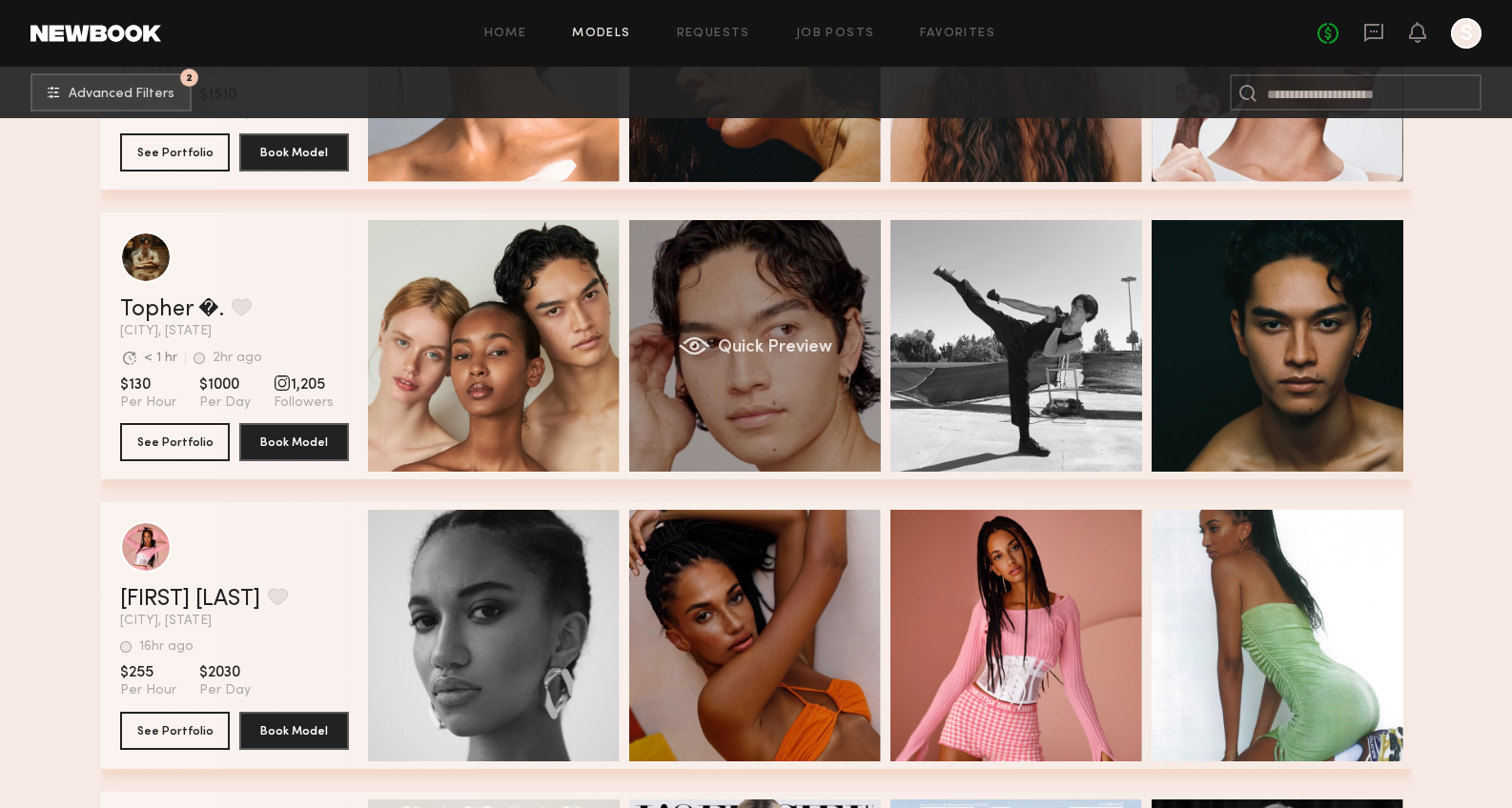 click on "Quick Preview" 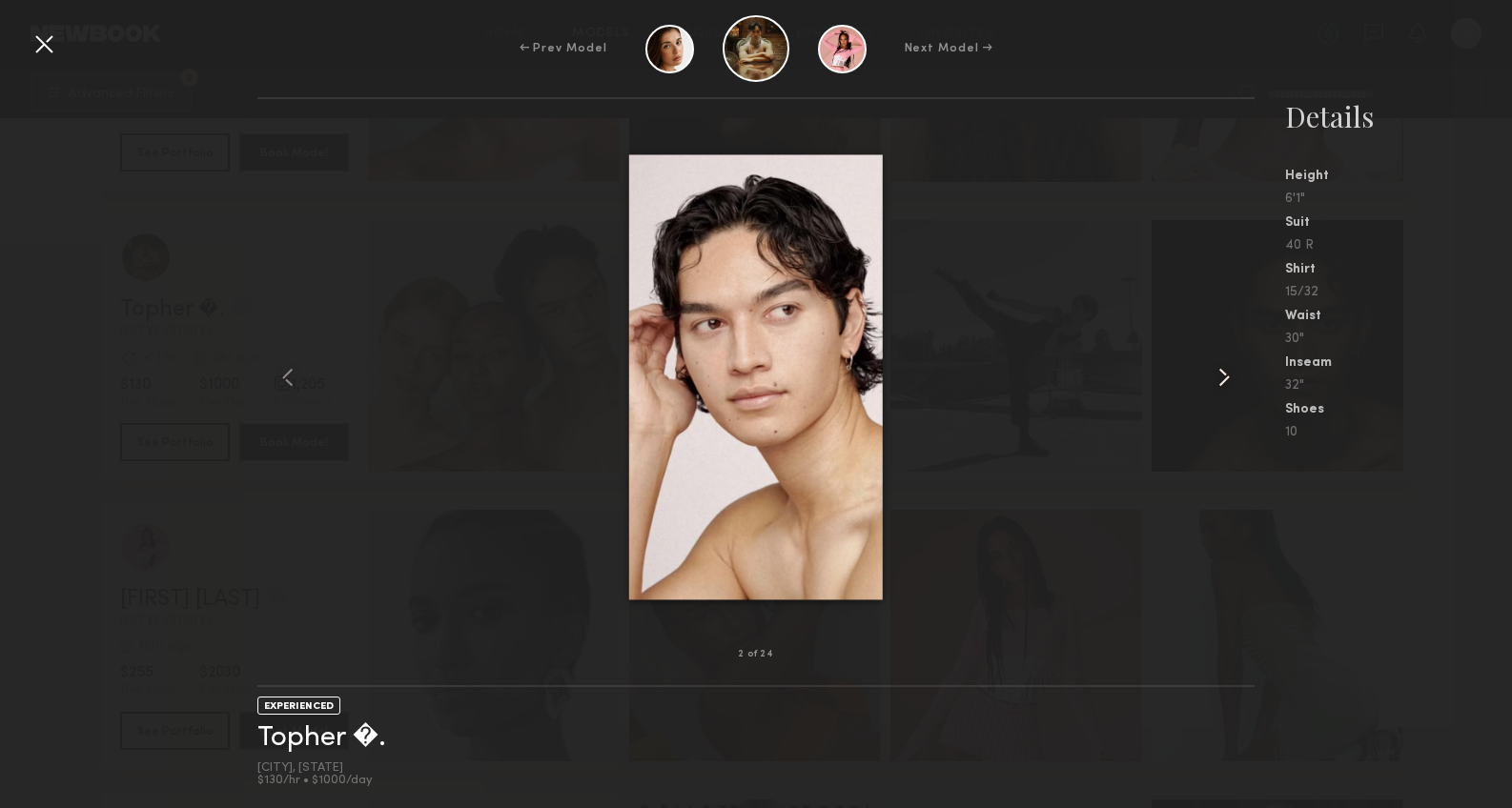 click at bounding box center (1224, 377) 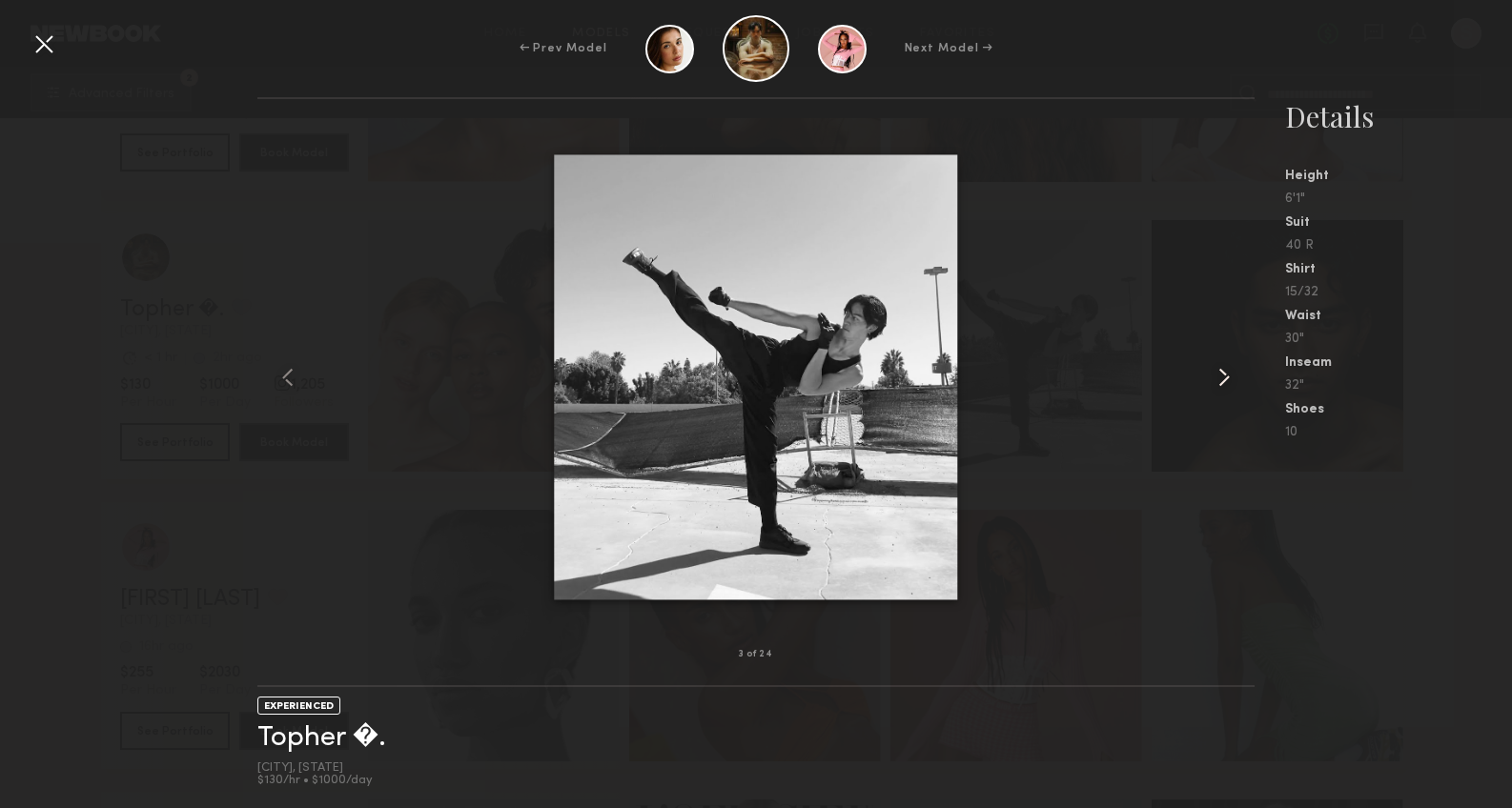 click at bounding box center (1224, 377) 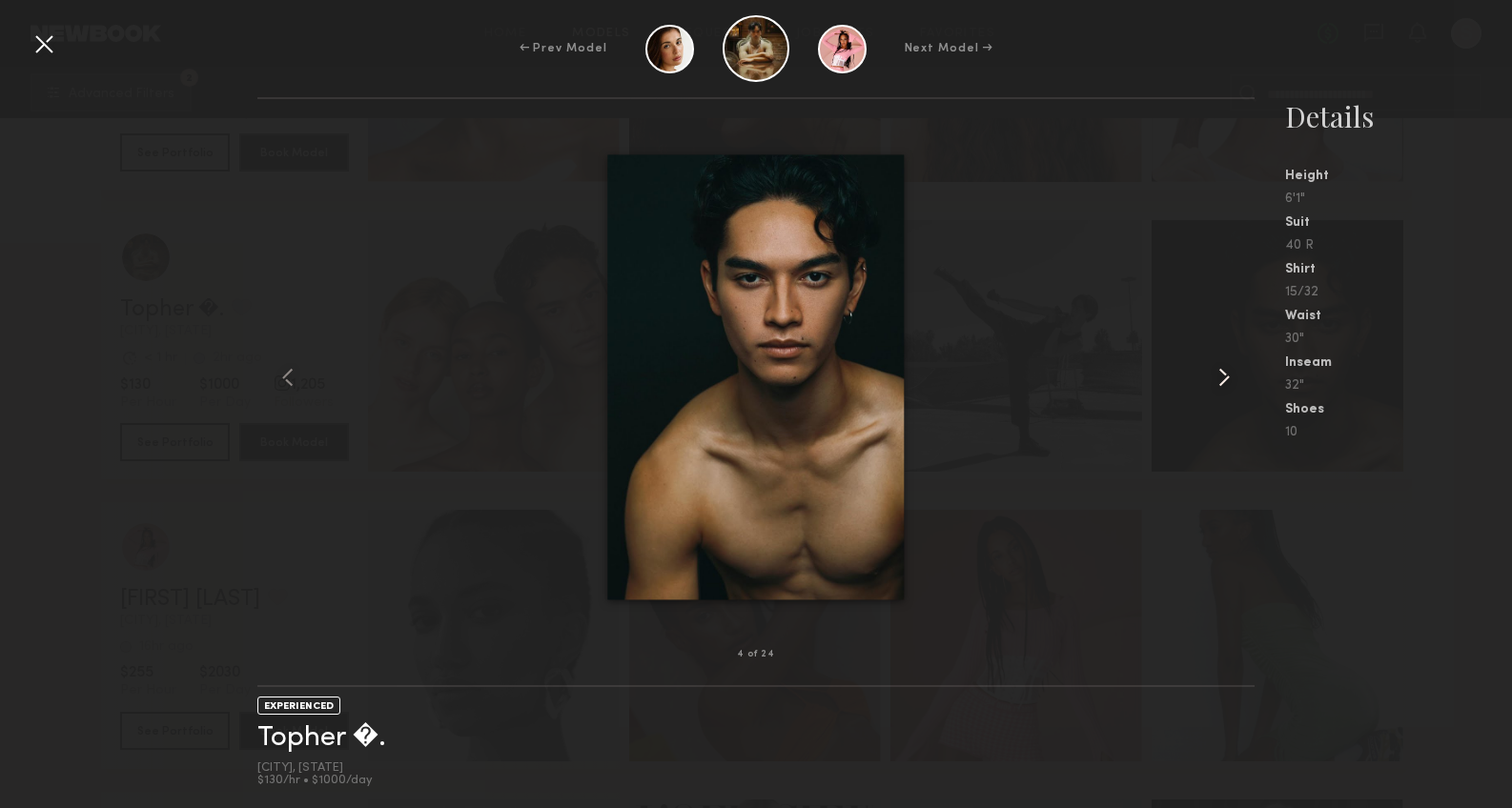 click at bounding box center [1224, 377] 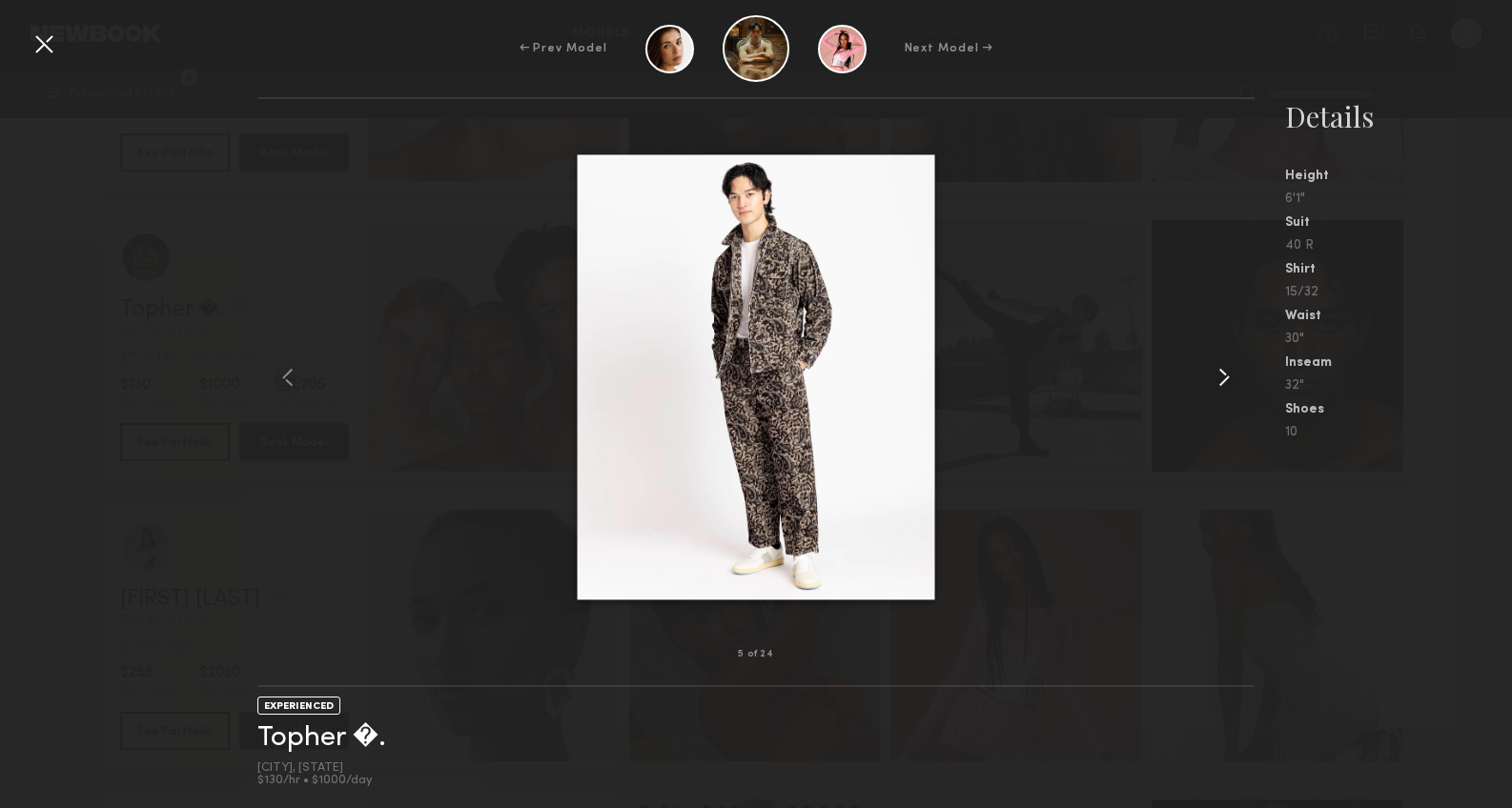 click at bounding box center [1224, 377] 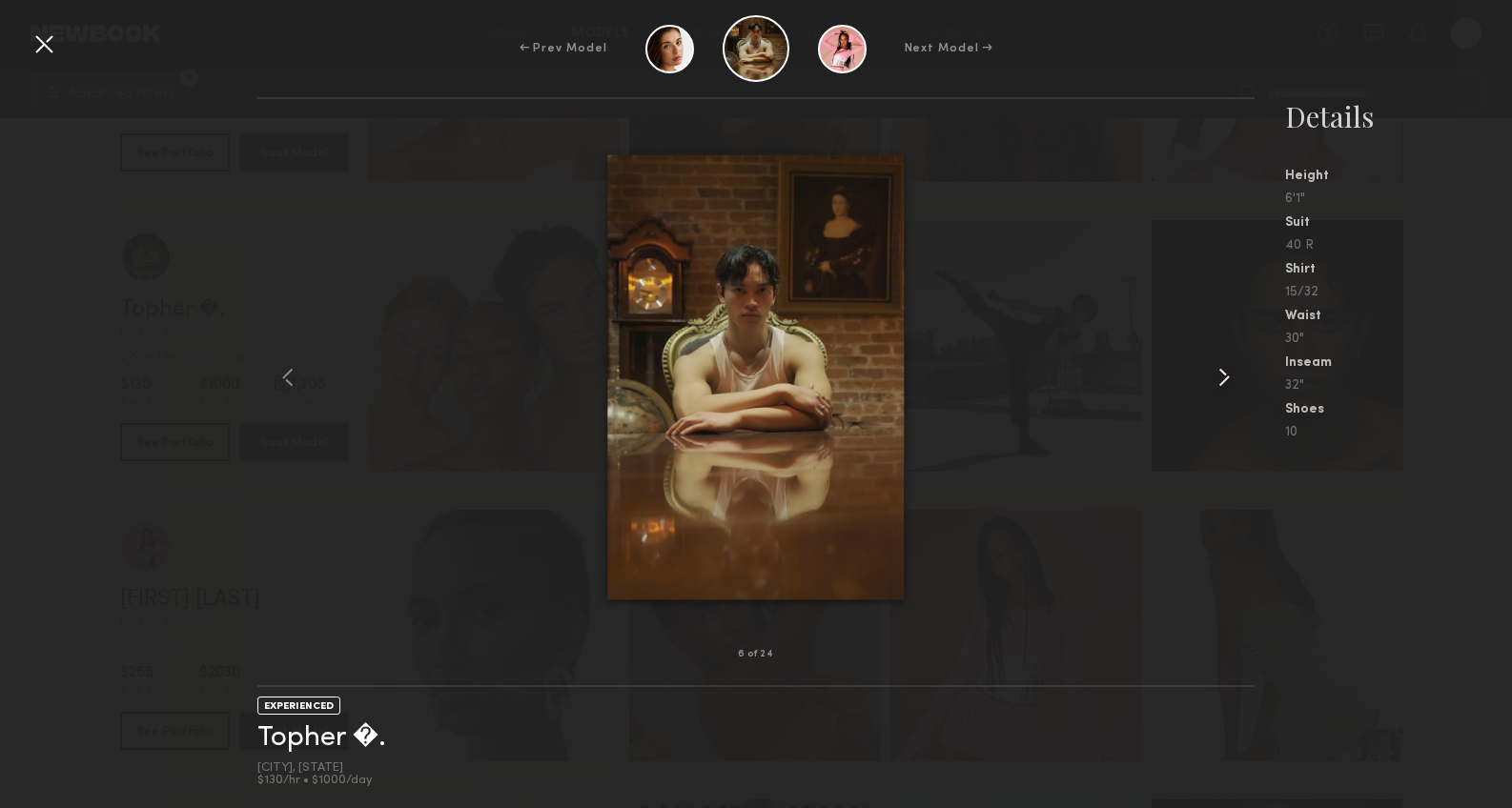 click at bounding box center (1224, 377) 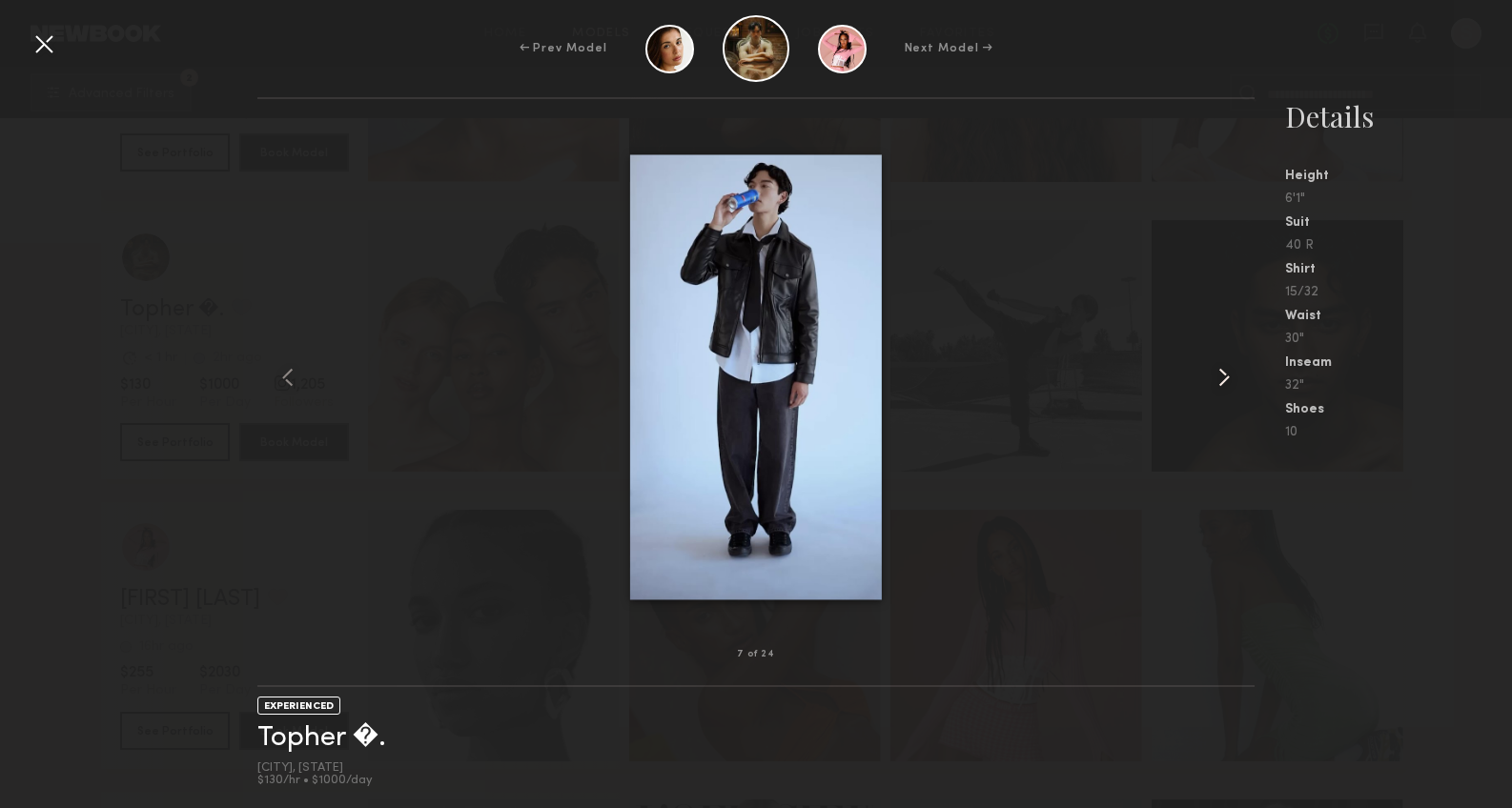click at bounding box center (1224, 377) 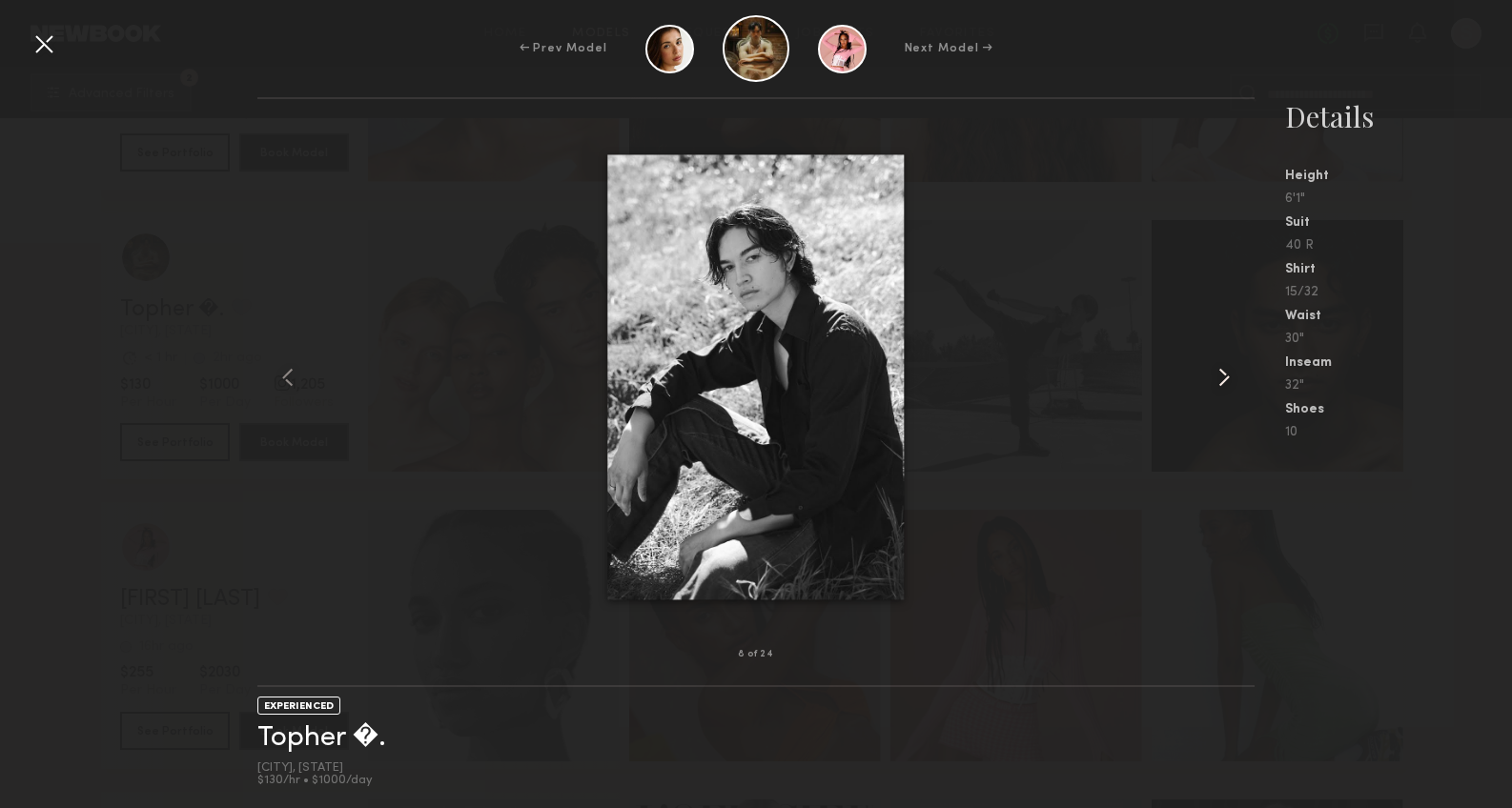 click at bounding box center (1224, 377) 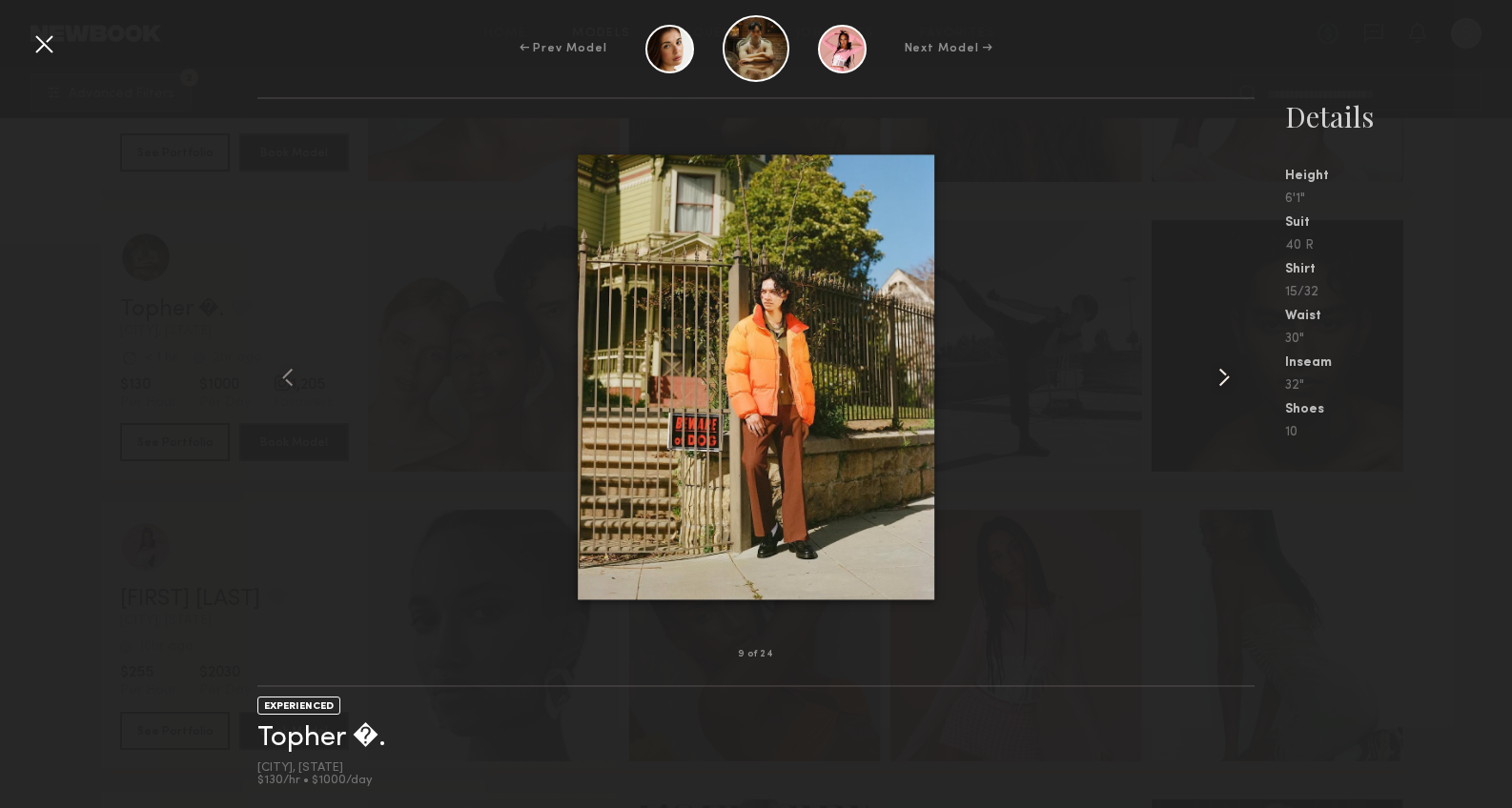 click at bounding box center [1224, 377] 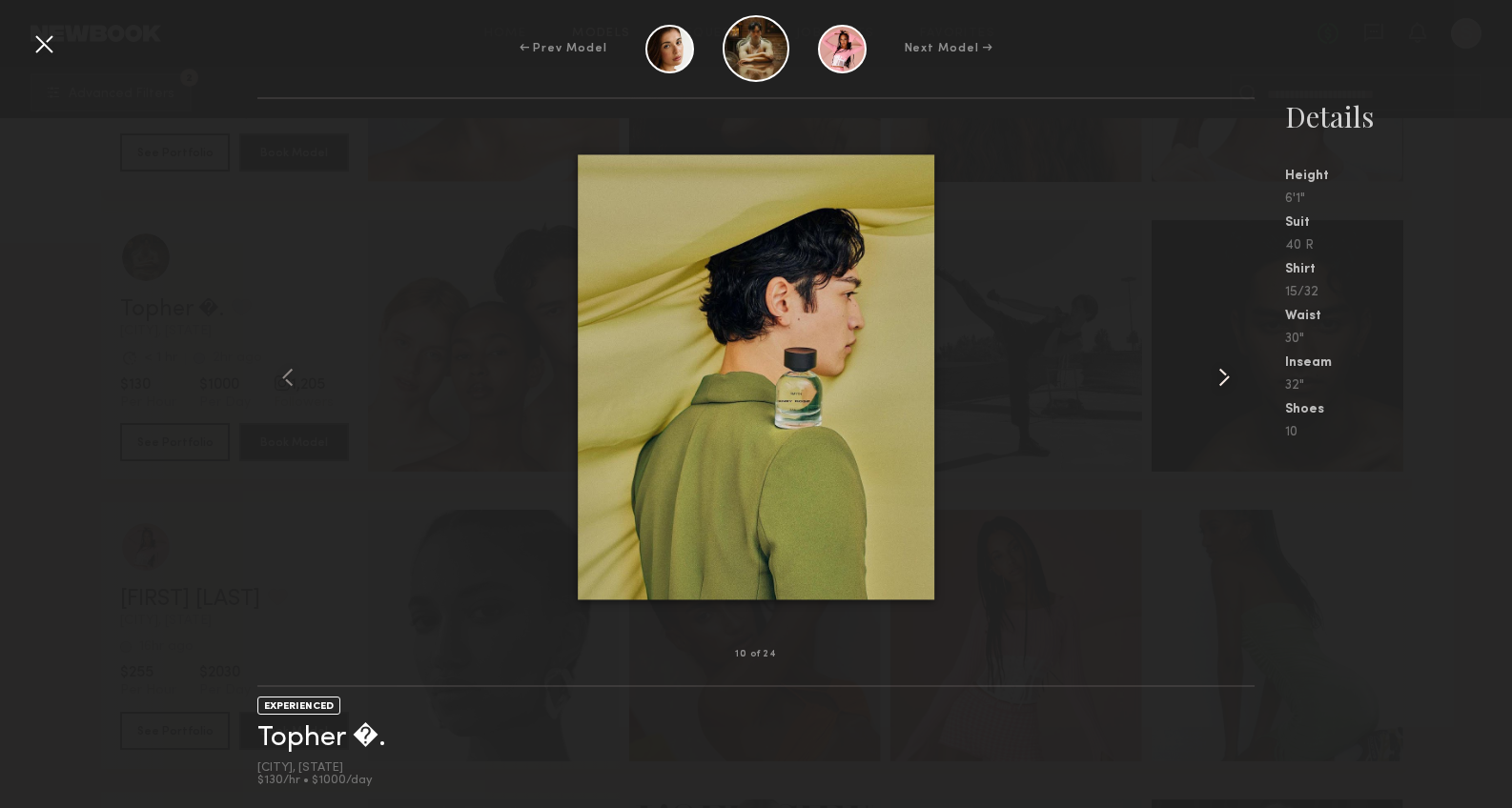 click at bounding box center (1224, 377) 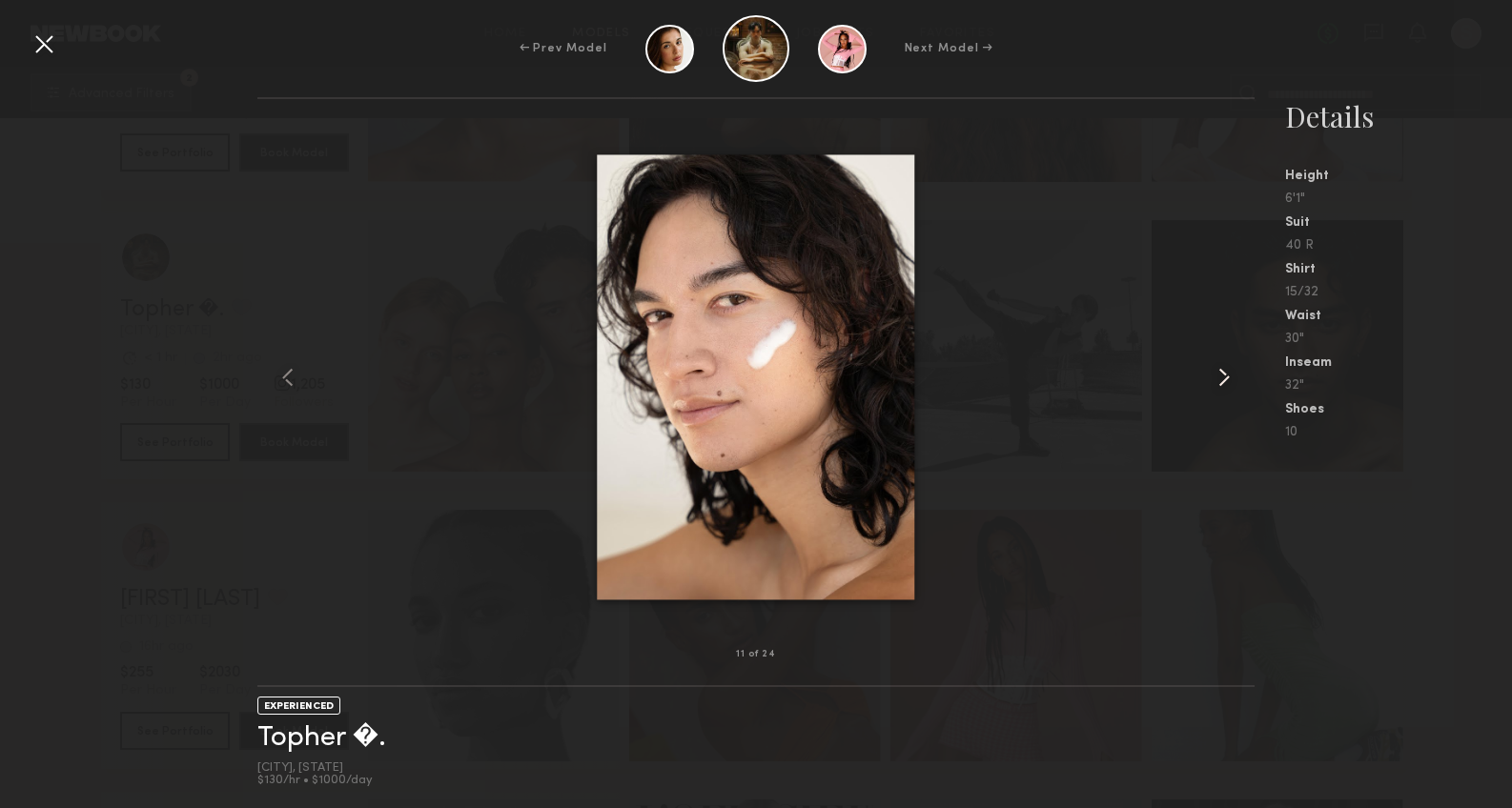 click at bounding box center (1224, 377) 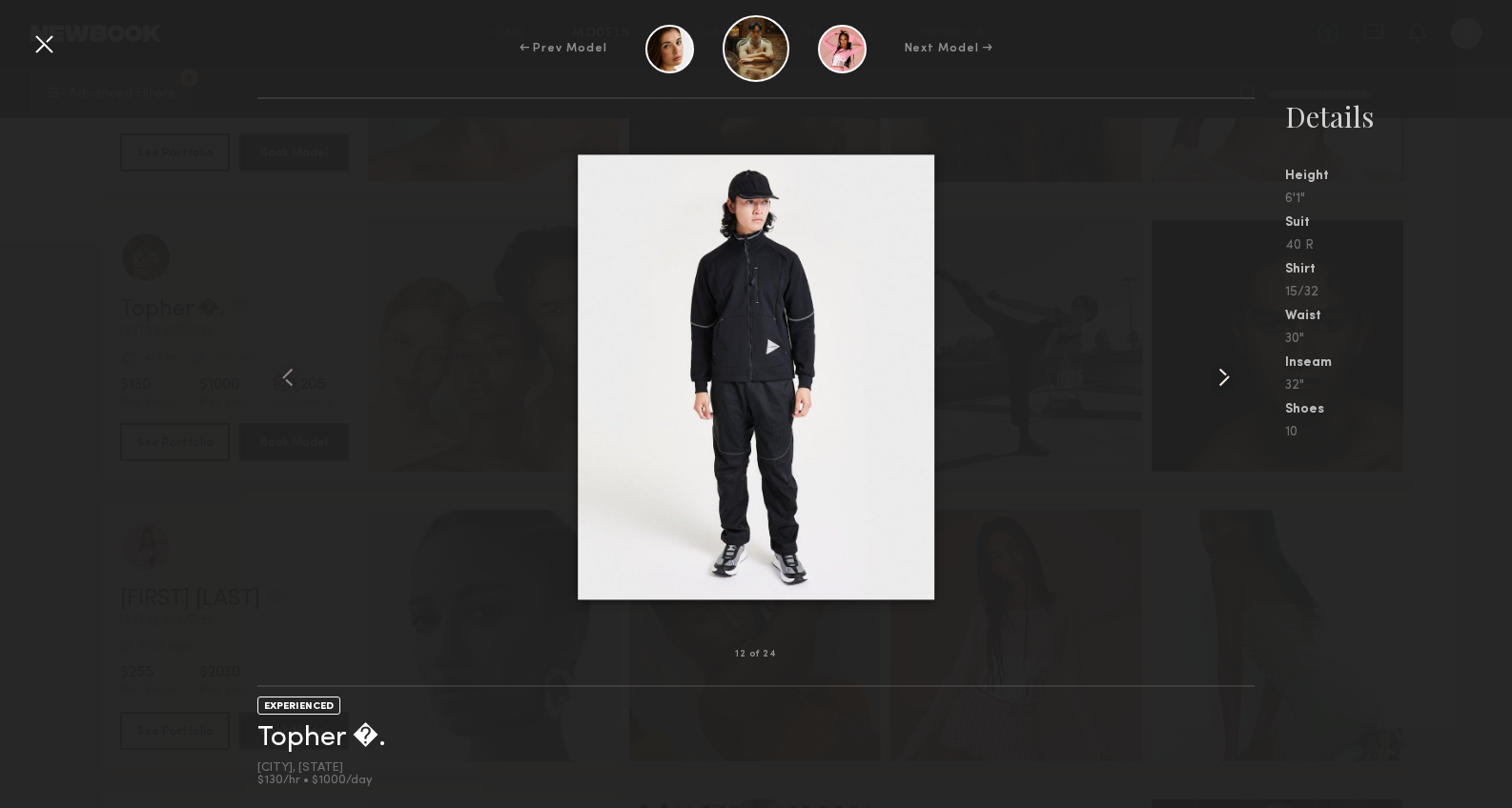click at bounding box center (1224, 377) 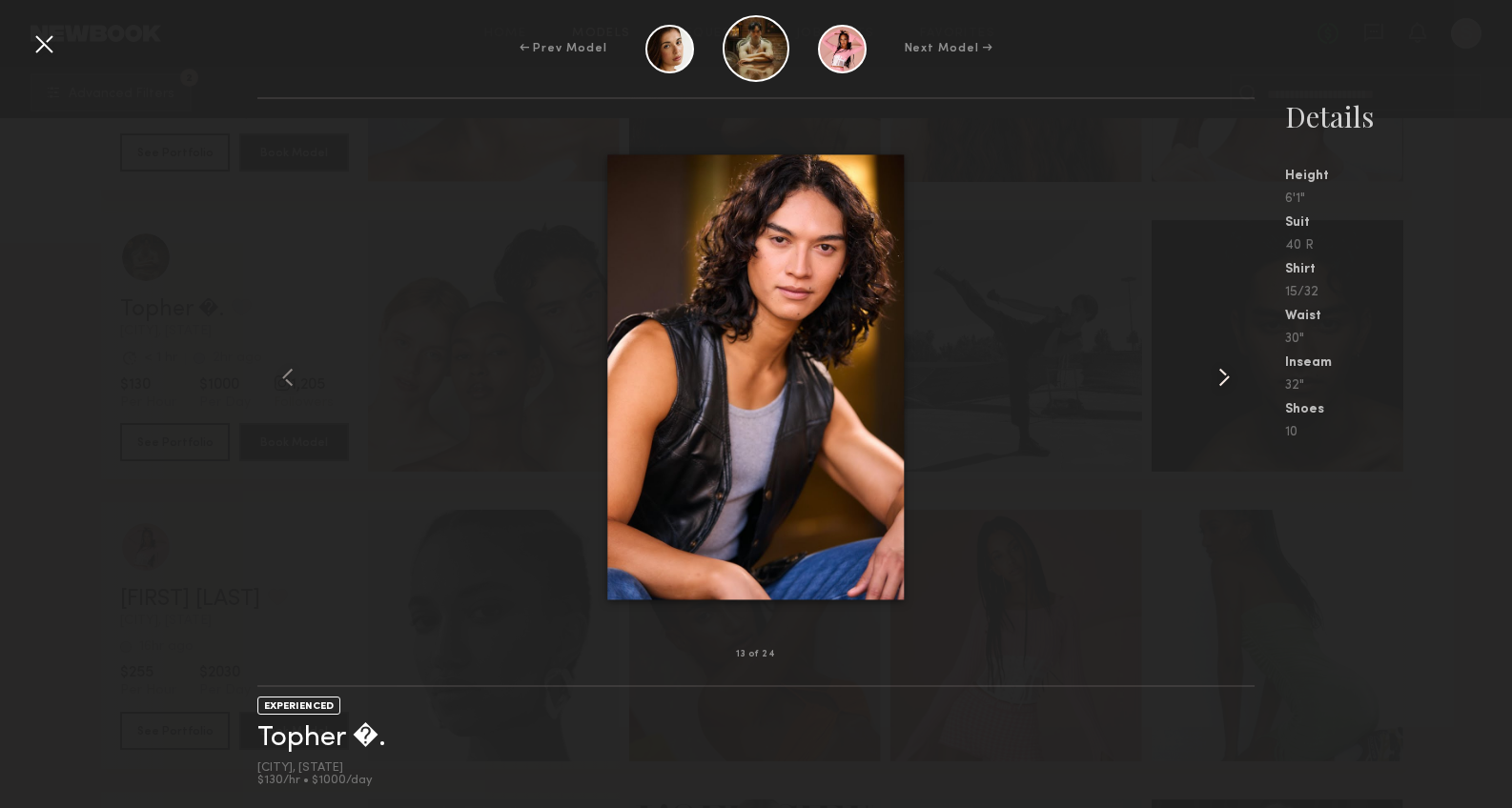 click at bounding box center (1224, 377) 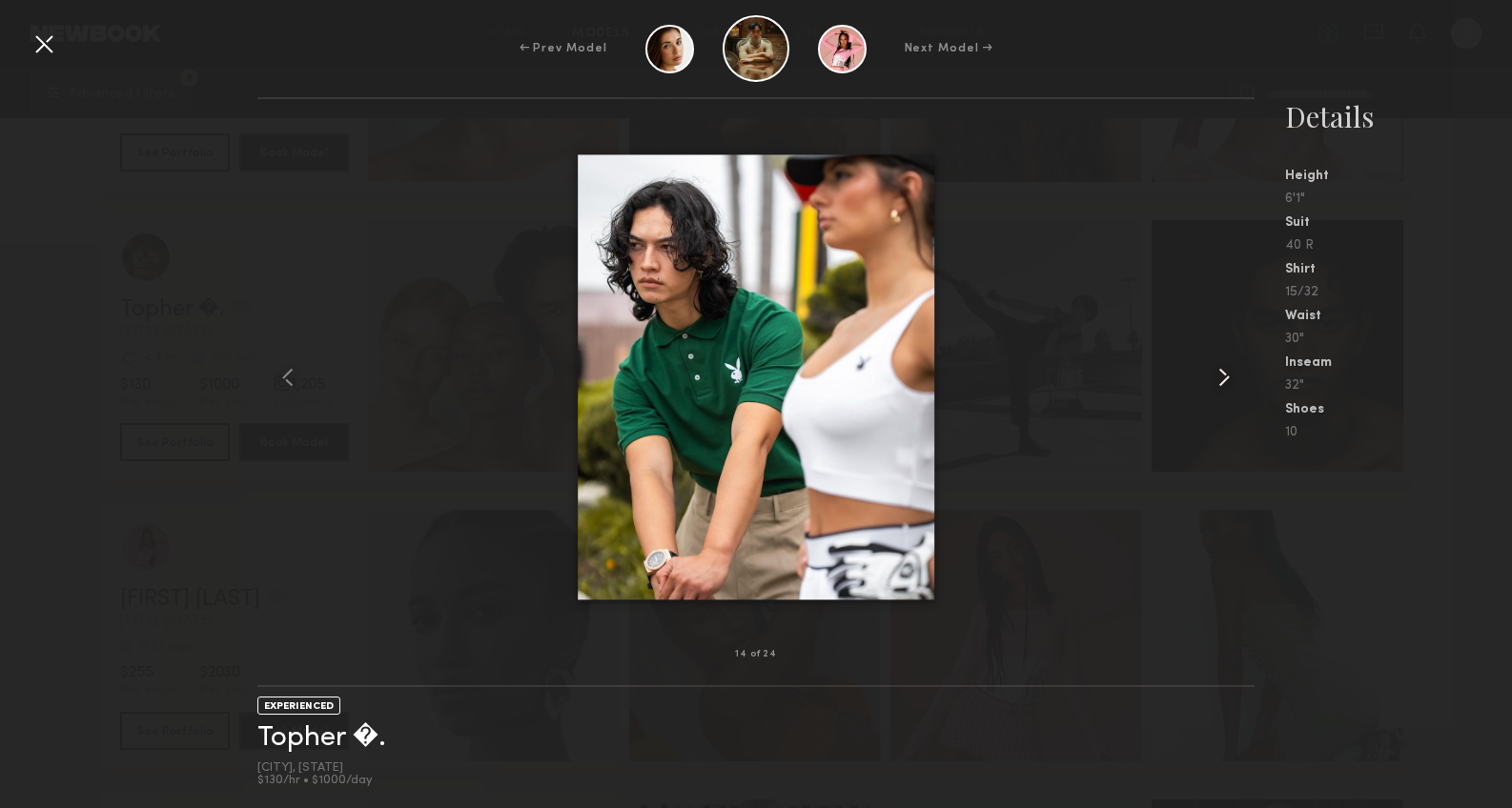 click at bounding box center [1224, 377] 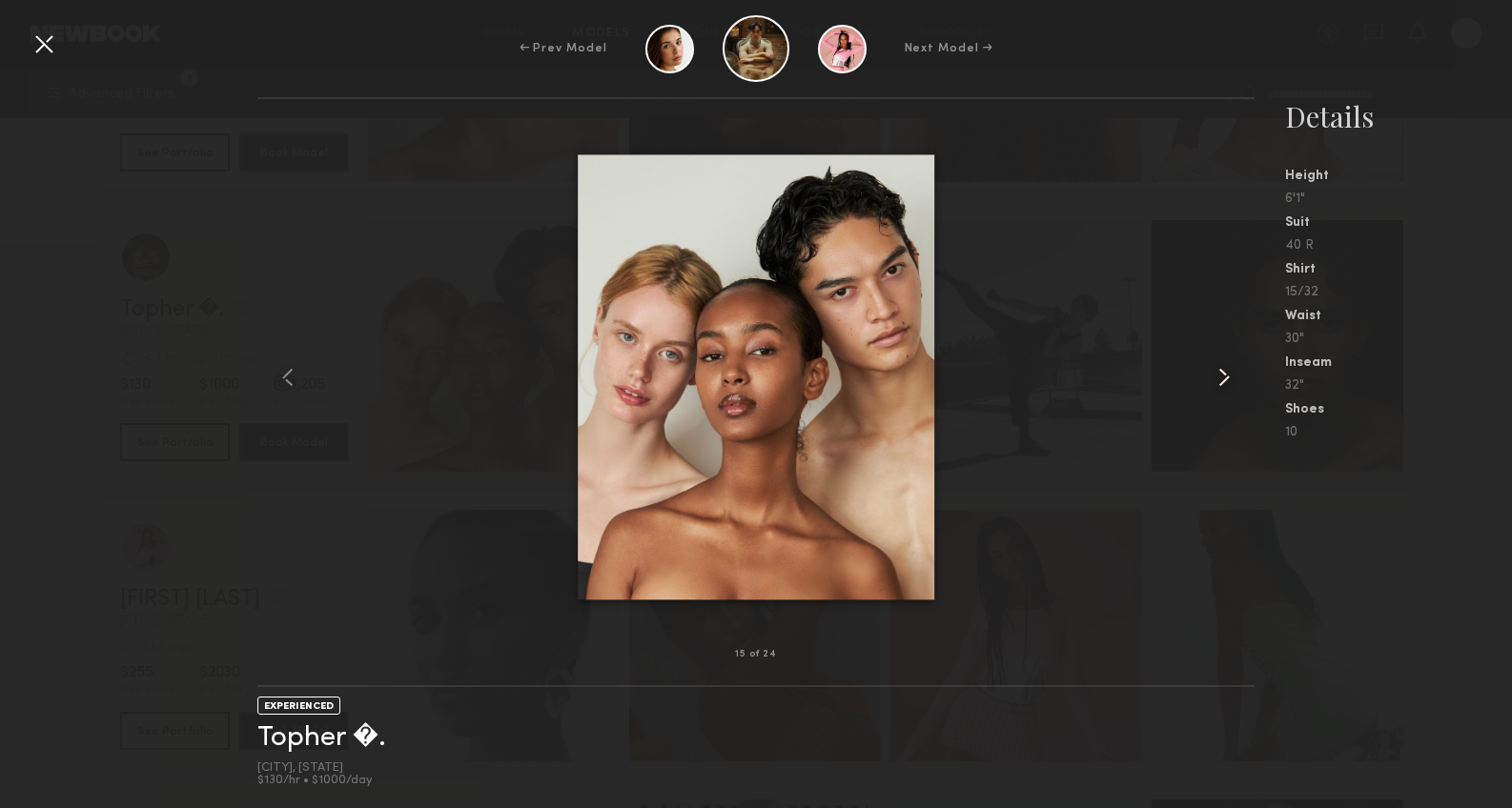 click at bounding box center [1224, 377] 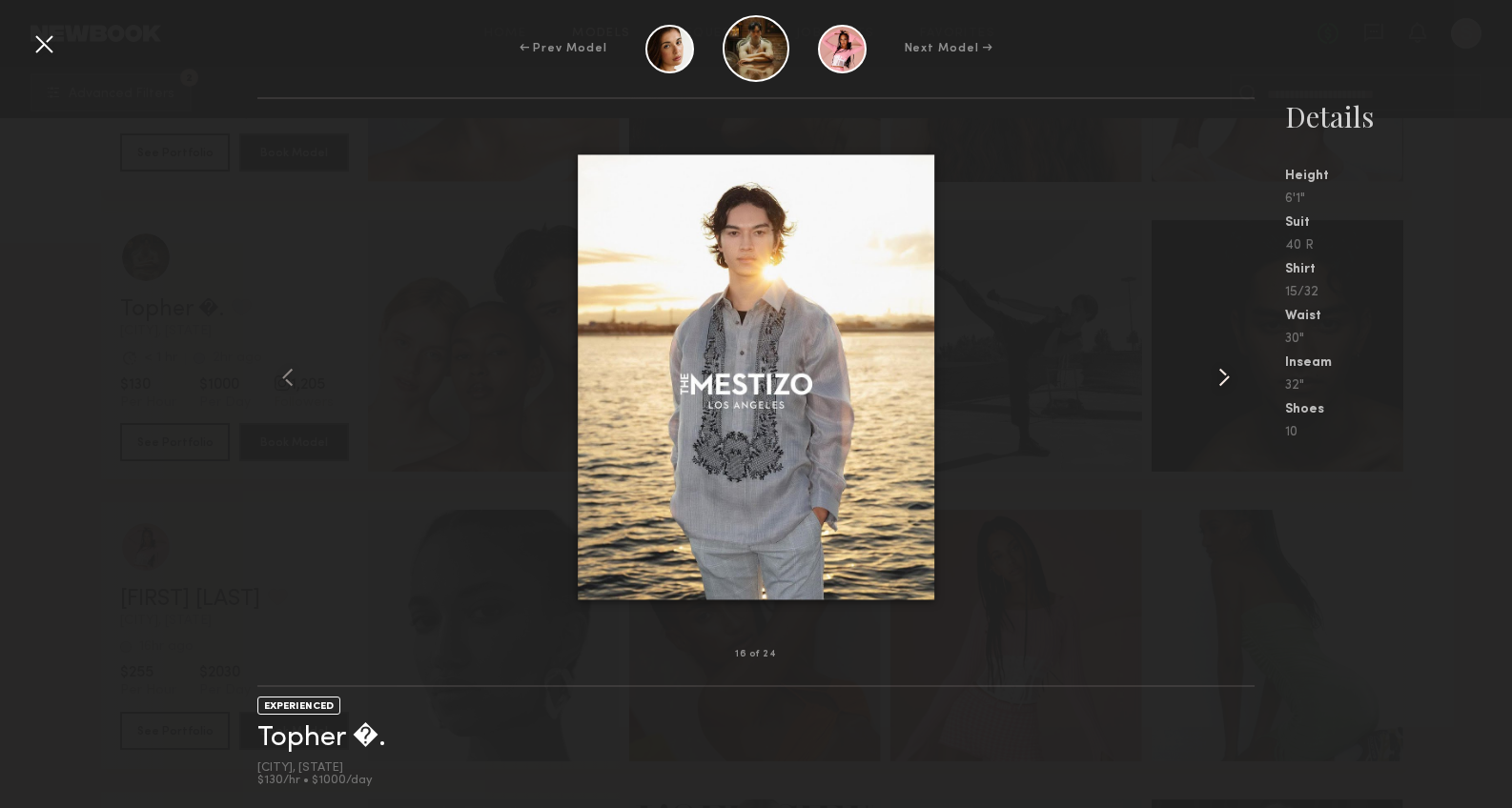 click at bounding box center (1224, 377) 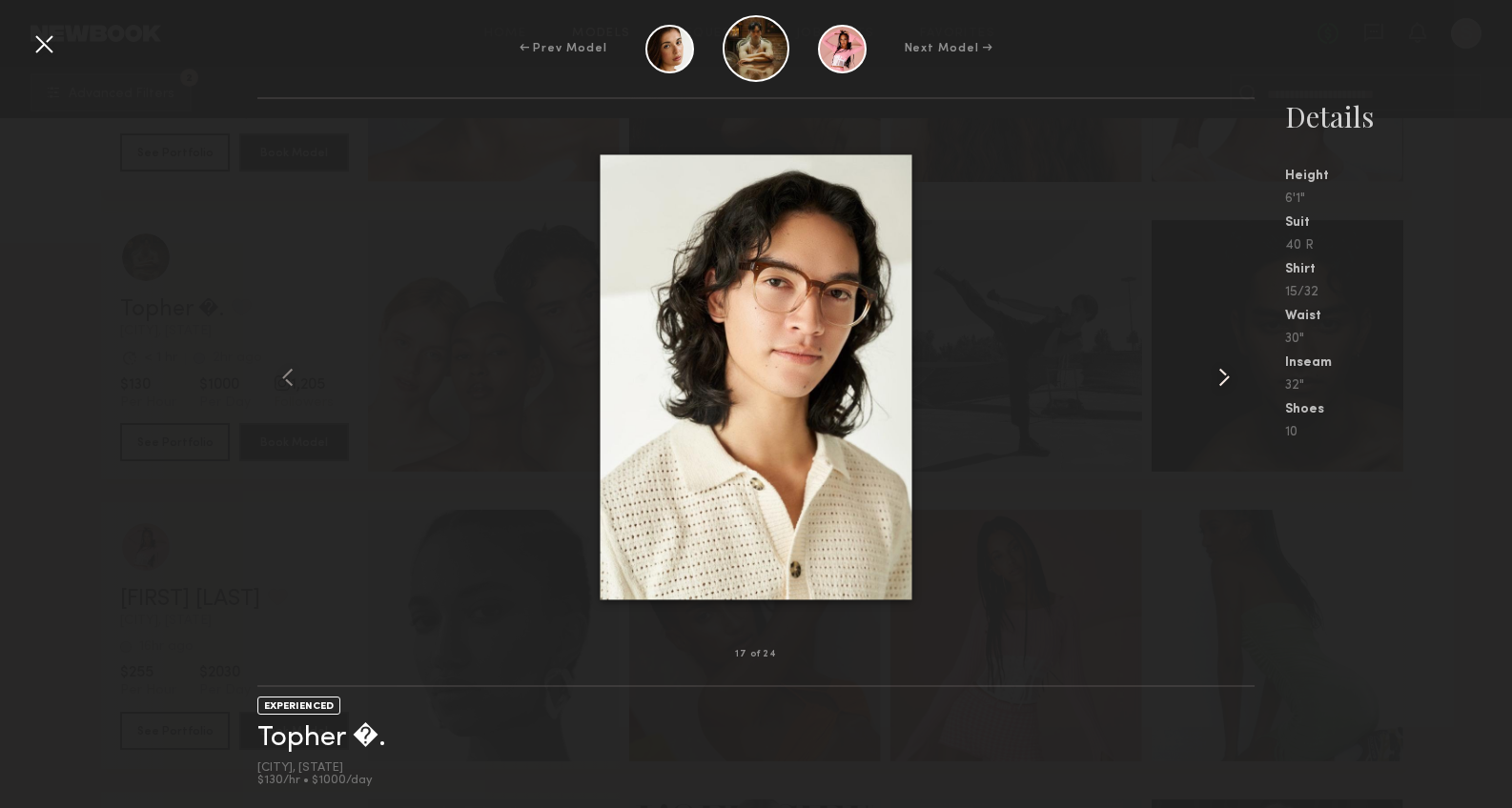 click at bounding box center (1224, 377) 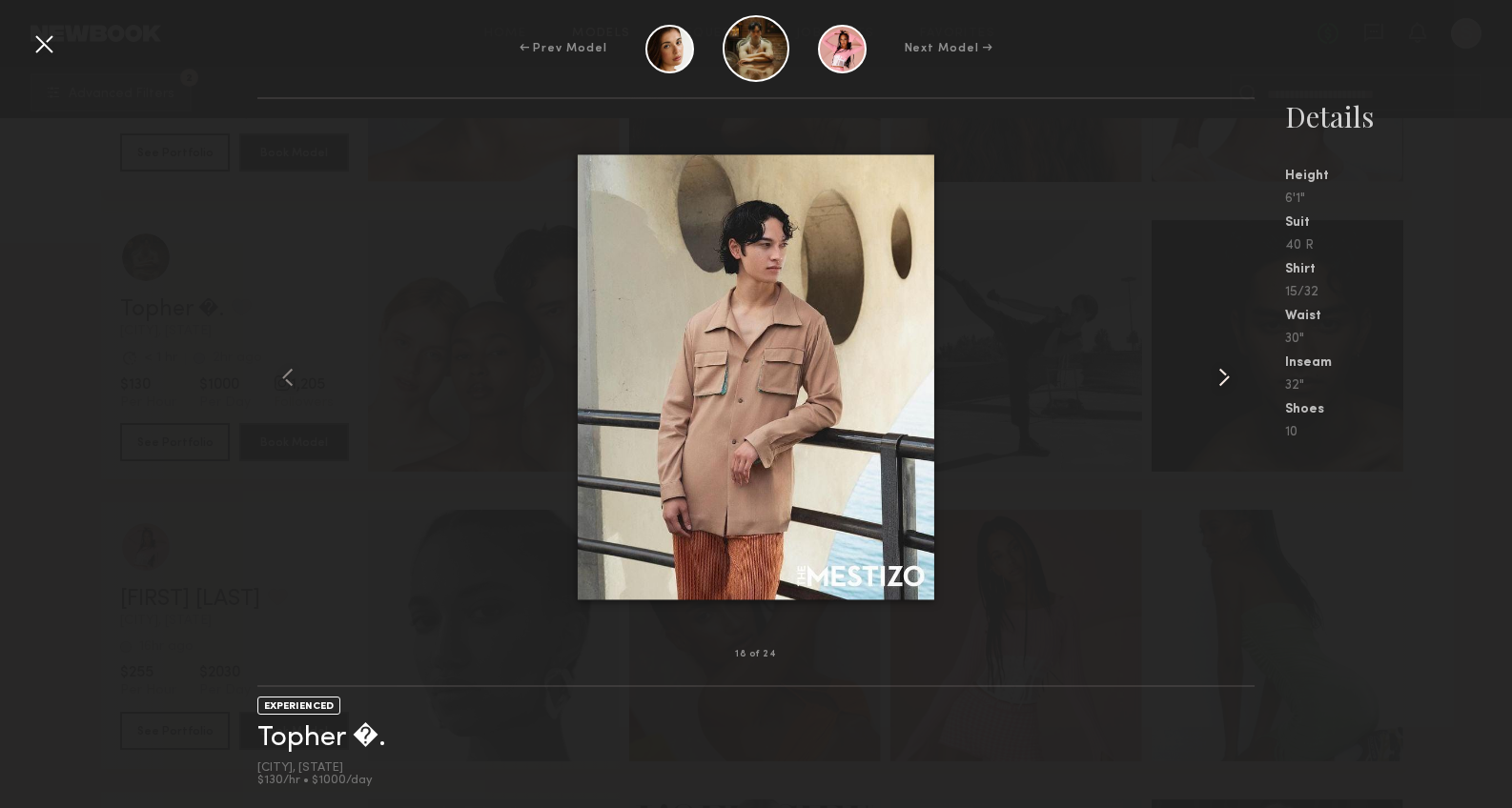 click at bounding box center [1224, 377] 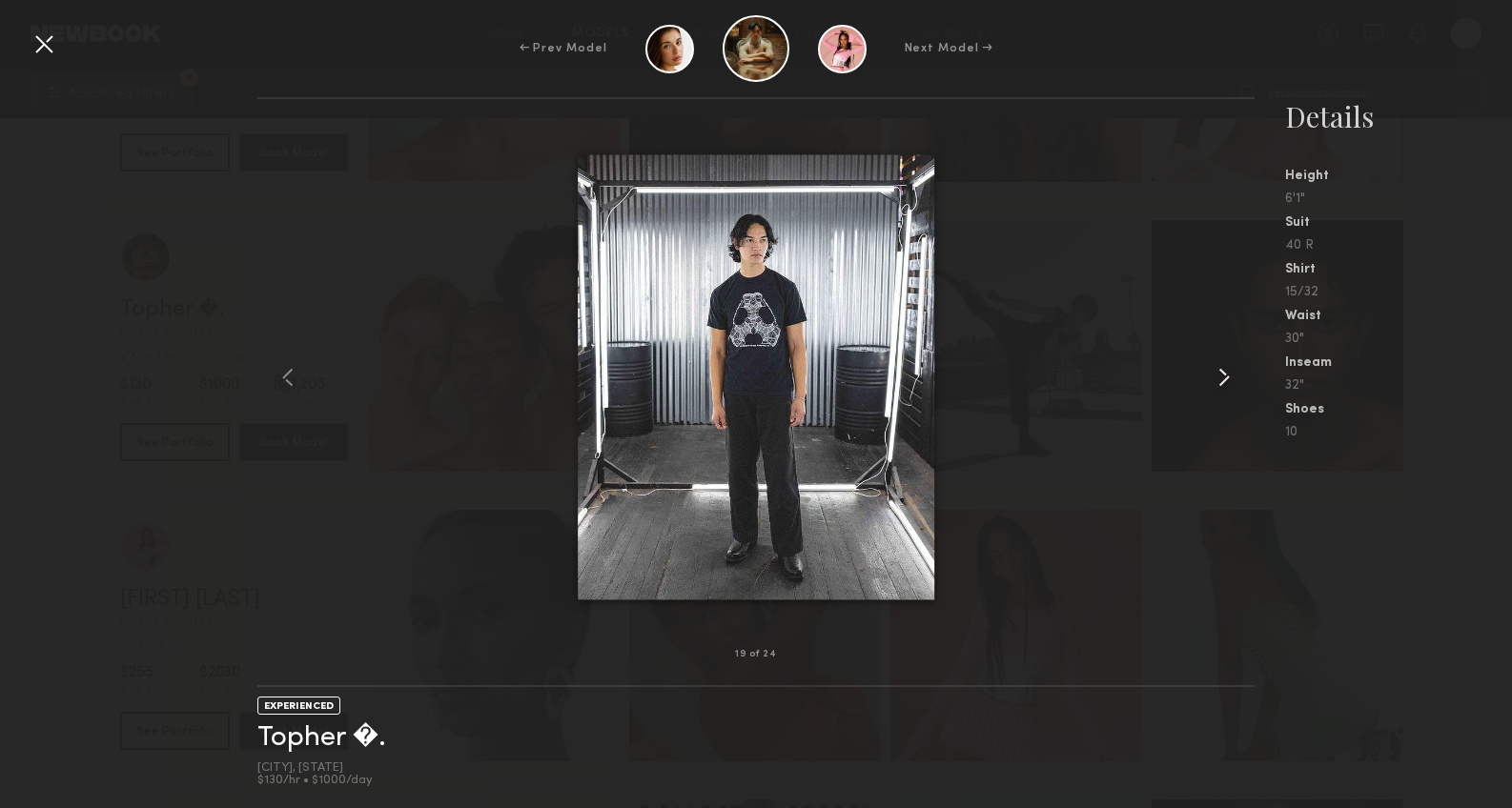 click at bounding box center (1224, 377) 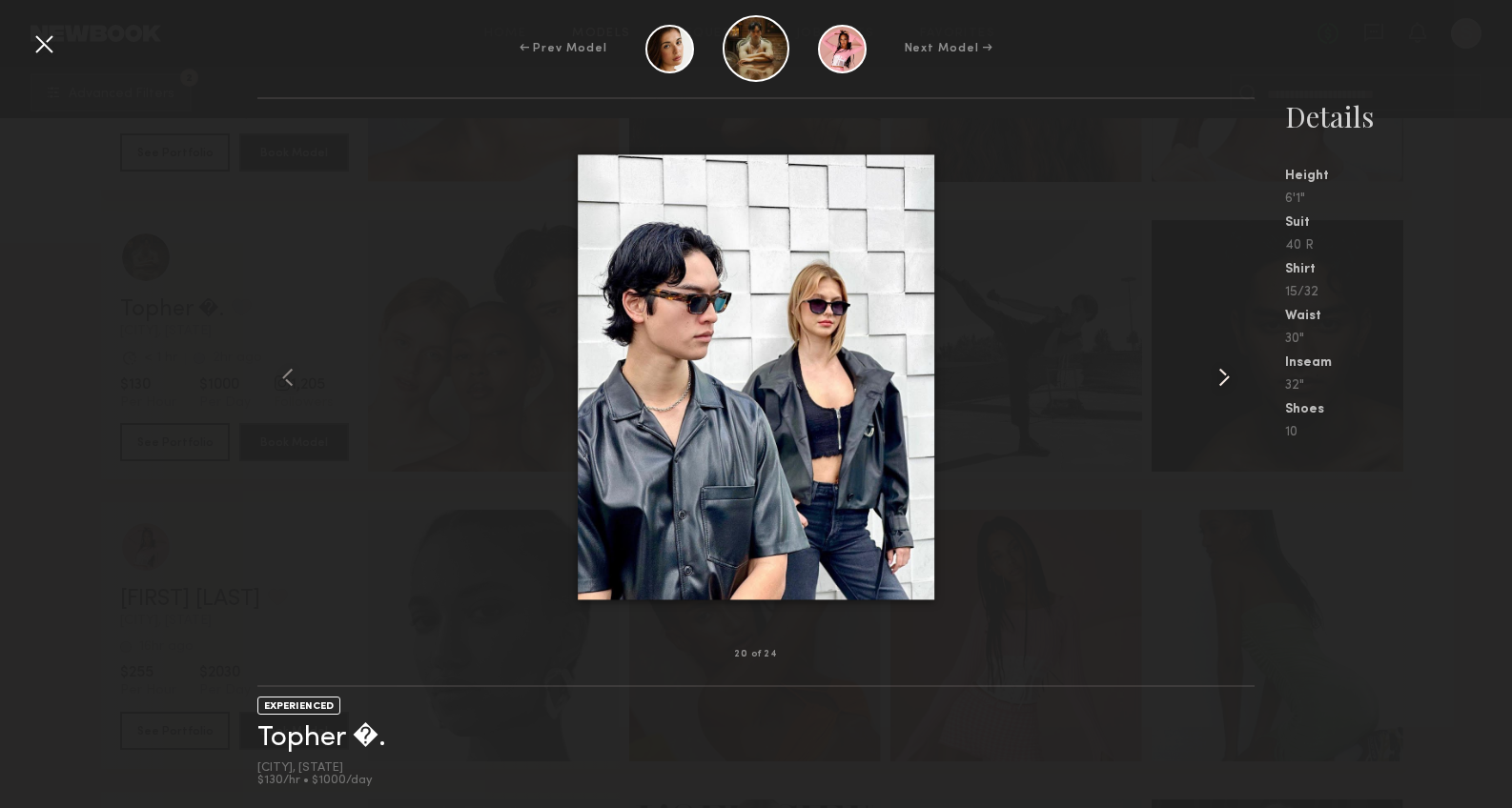 click at bounding box center (1224, 377) 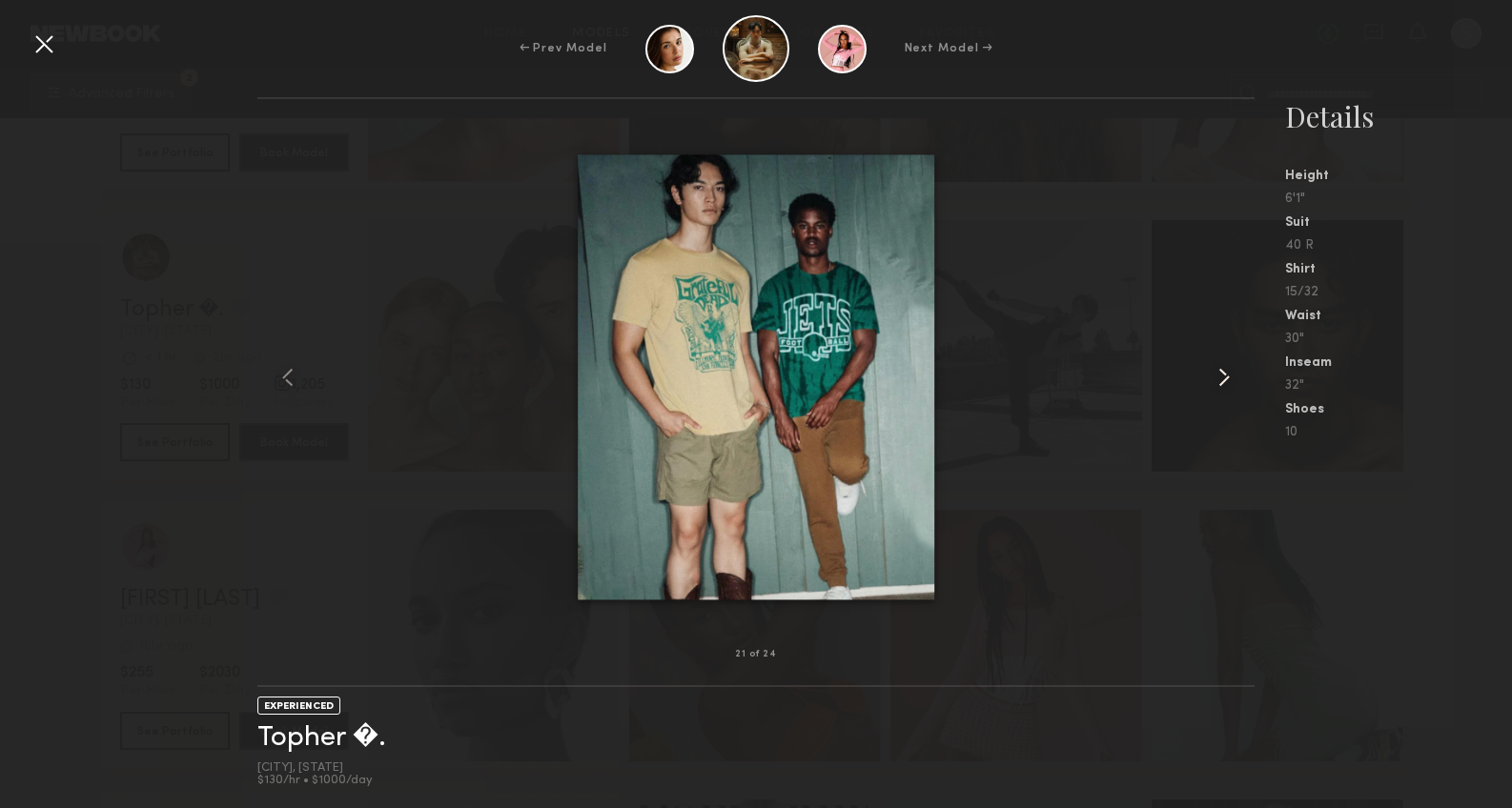 click at bounding box center (1224, 377) 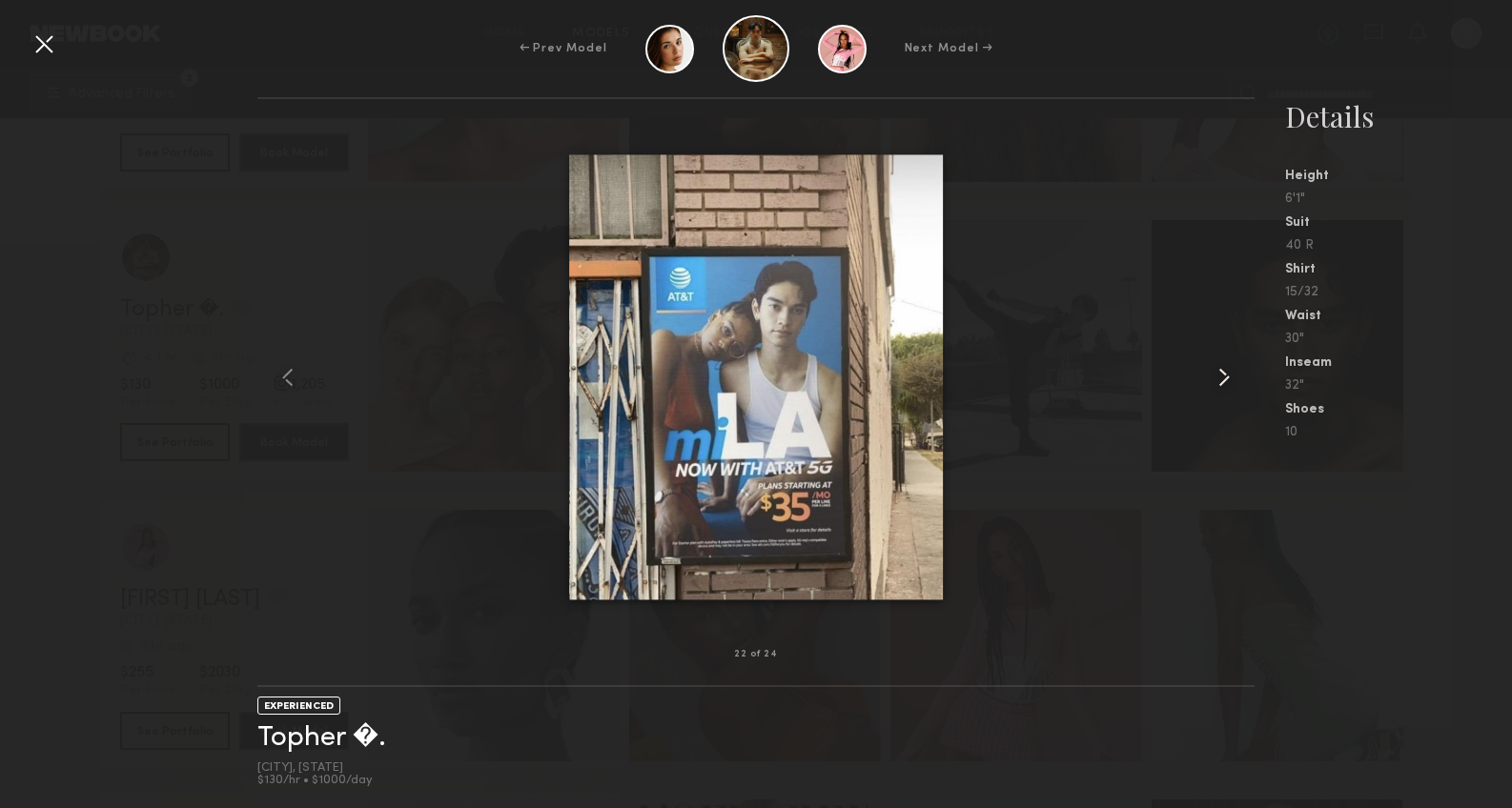 click at bounding box center [1224, 377] 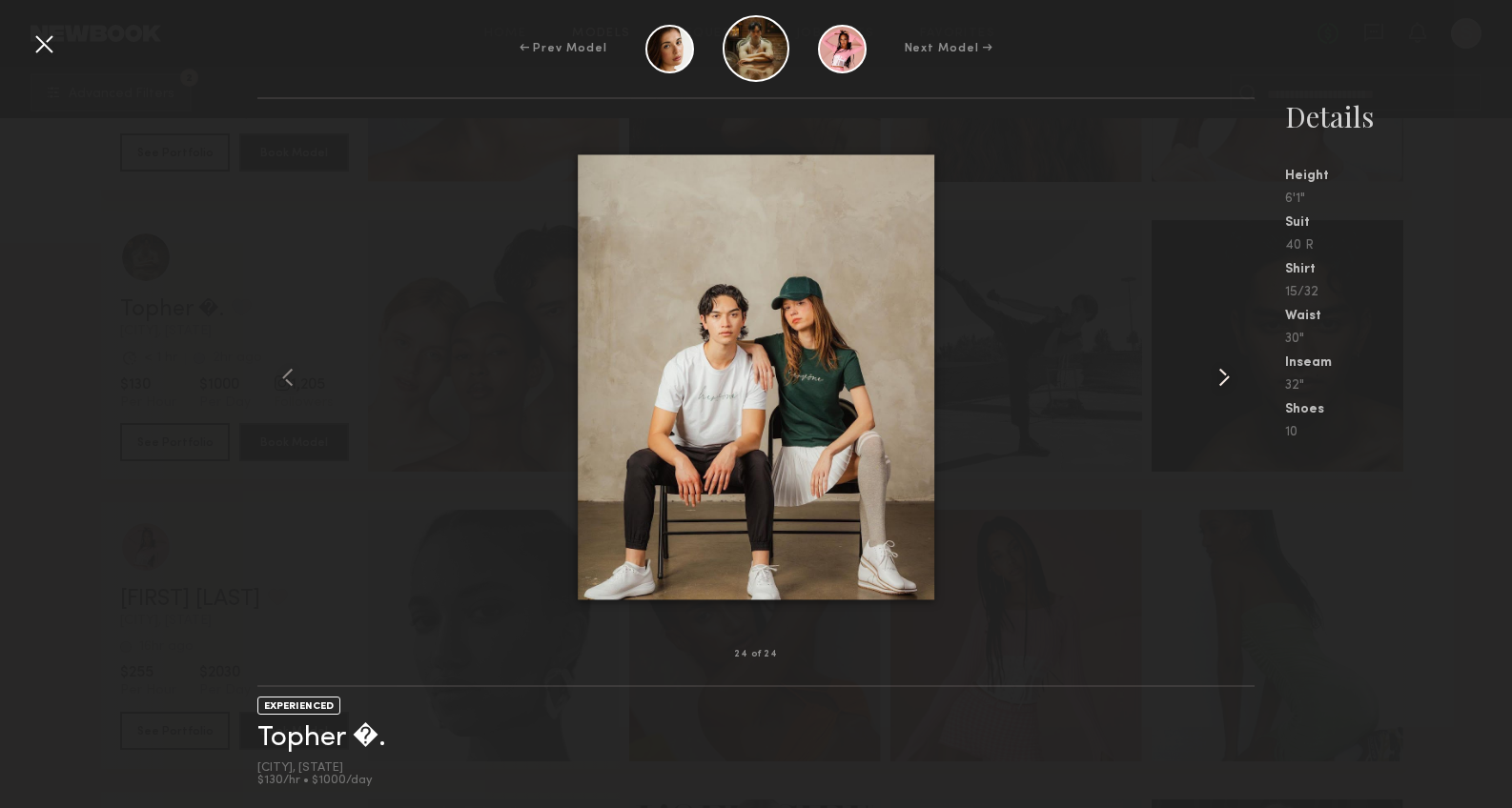 click at bounding box center (1224, 377) 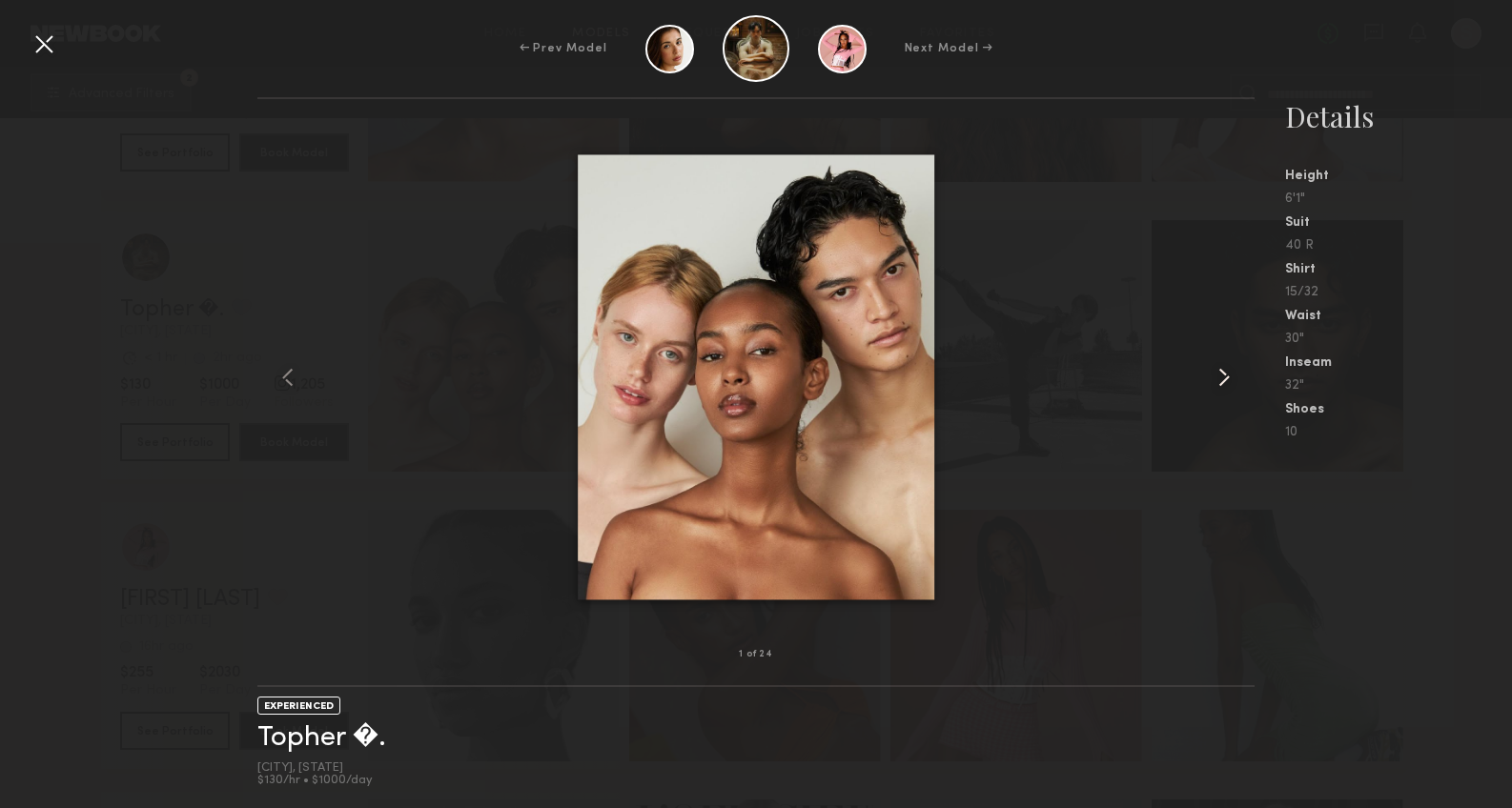 click at bounding box center (1224, 377) 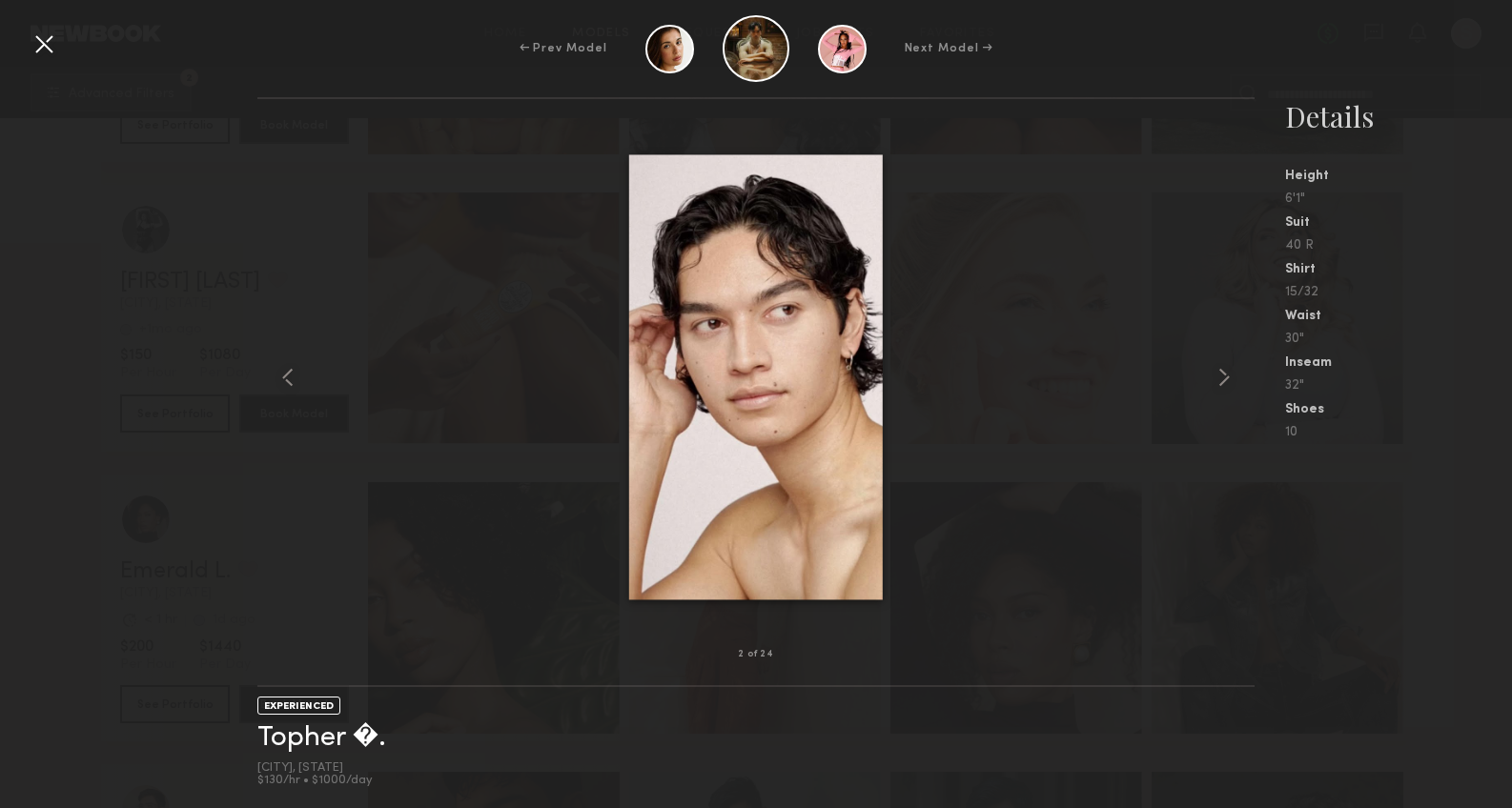 scroll, scrollTop: 5262, scrollLeft: 0, axis: vertical 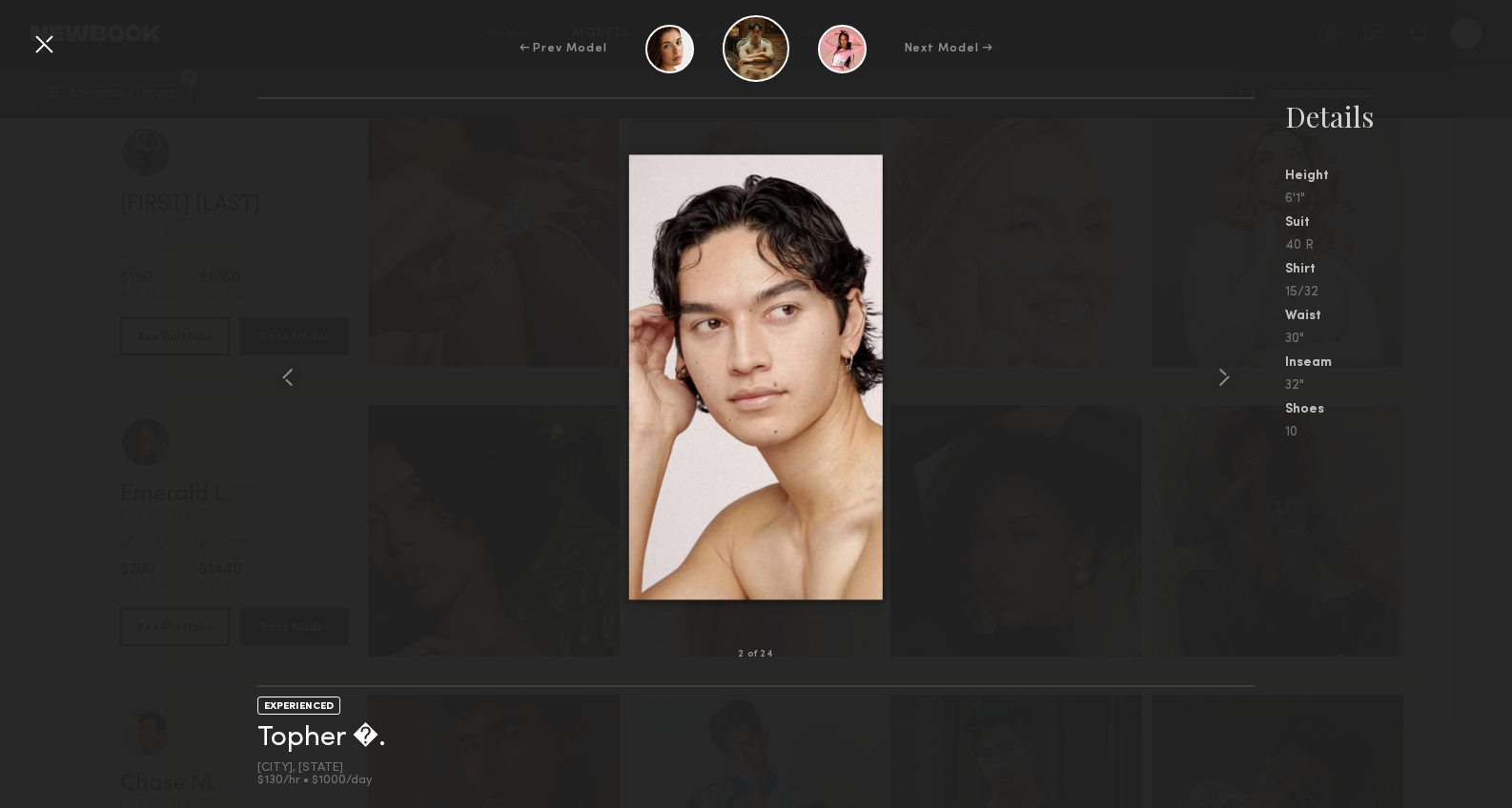 click at bounding box center (44, 44) 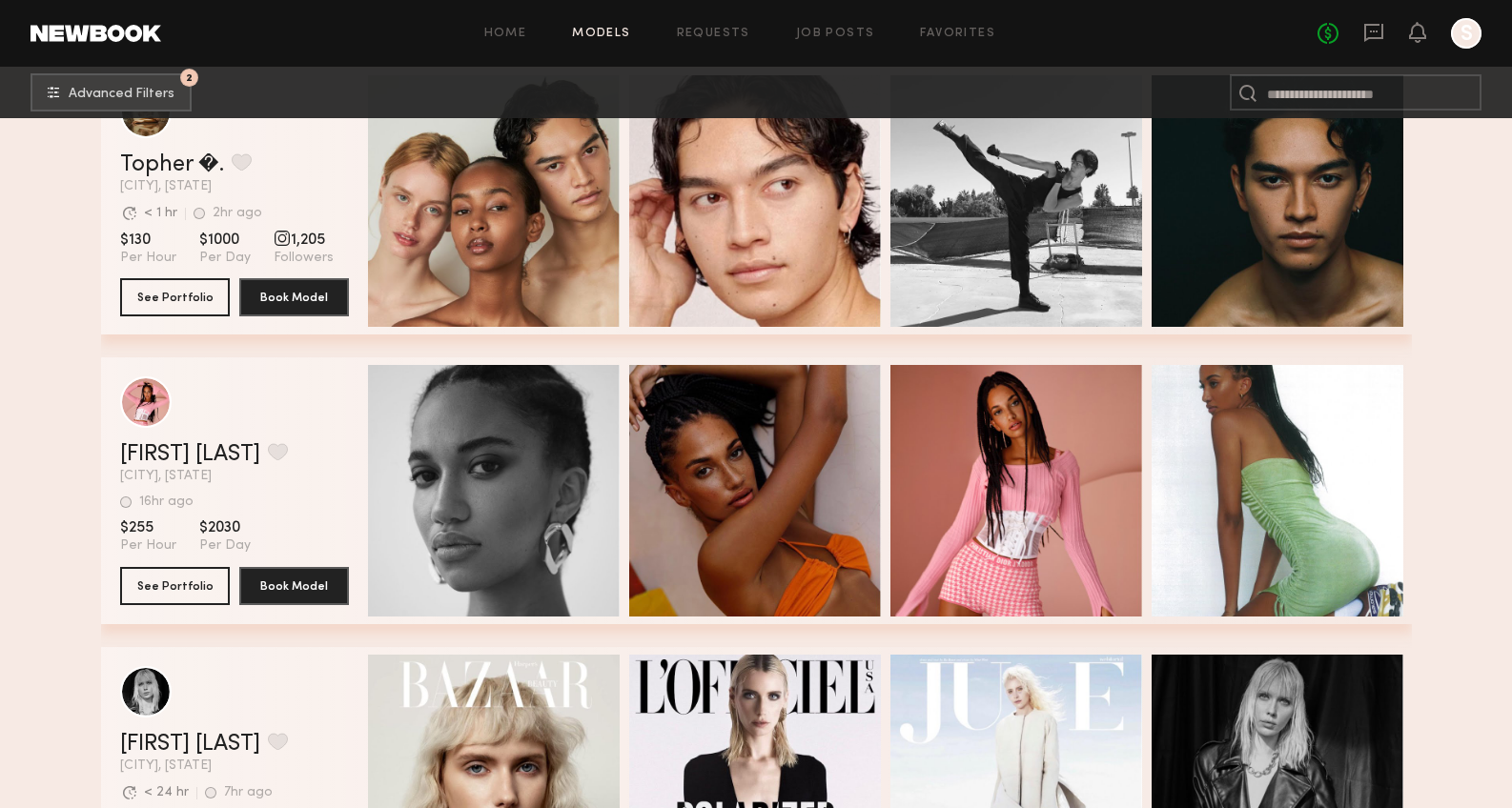 scroll, scrollTop: 4083, scrollLeft: 0, axis: vertical 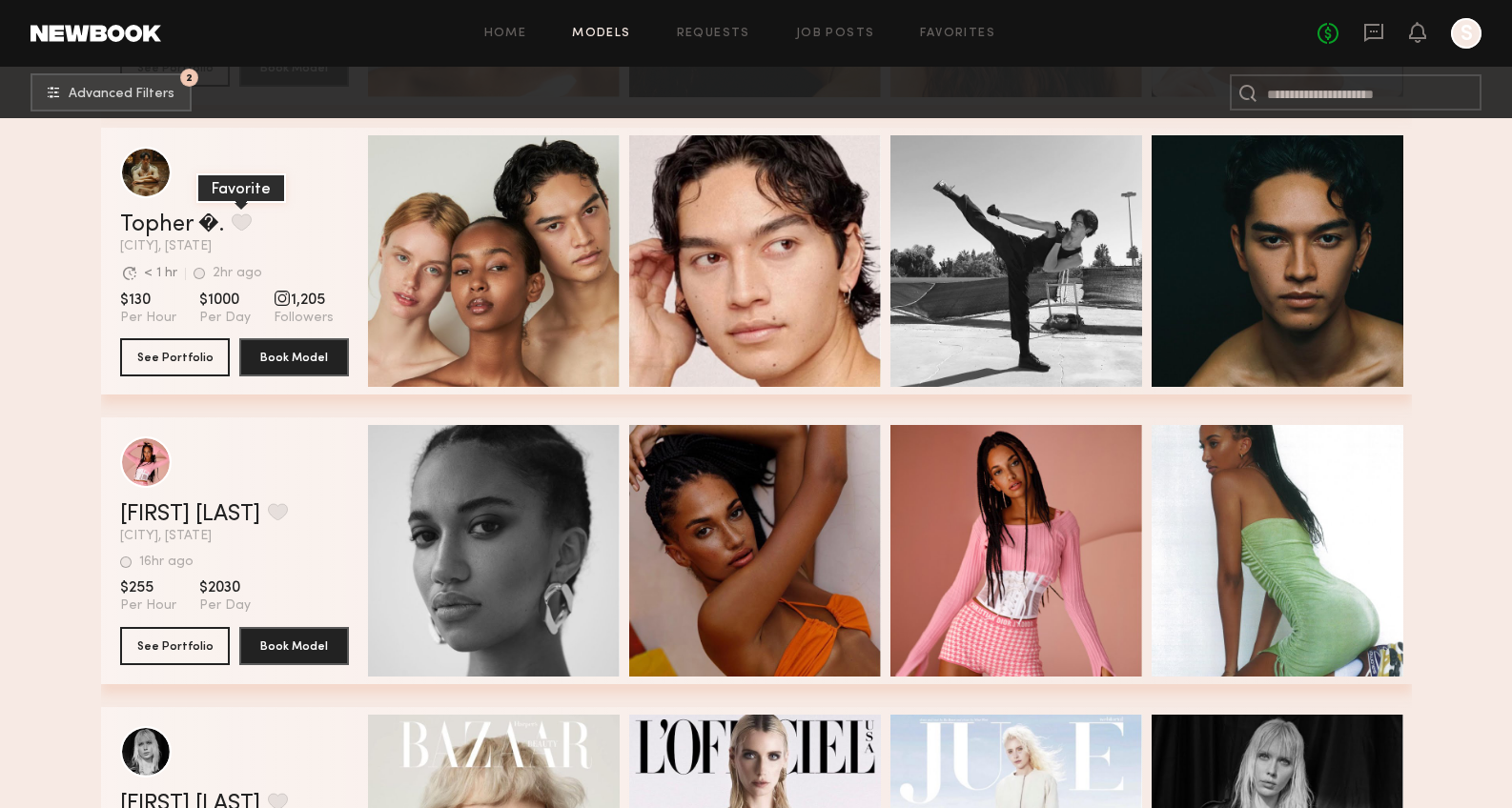 click 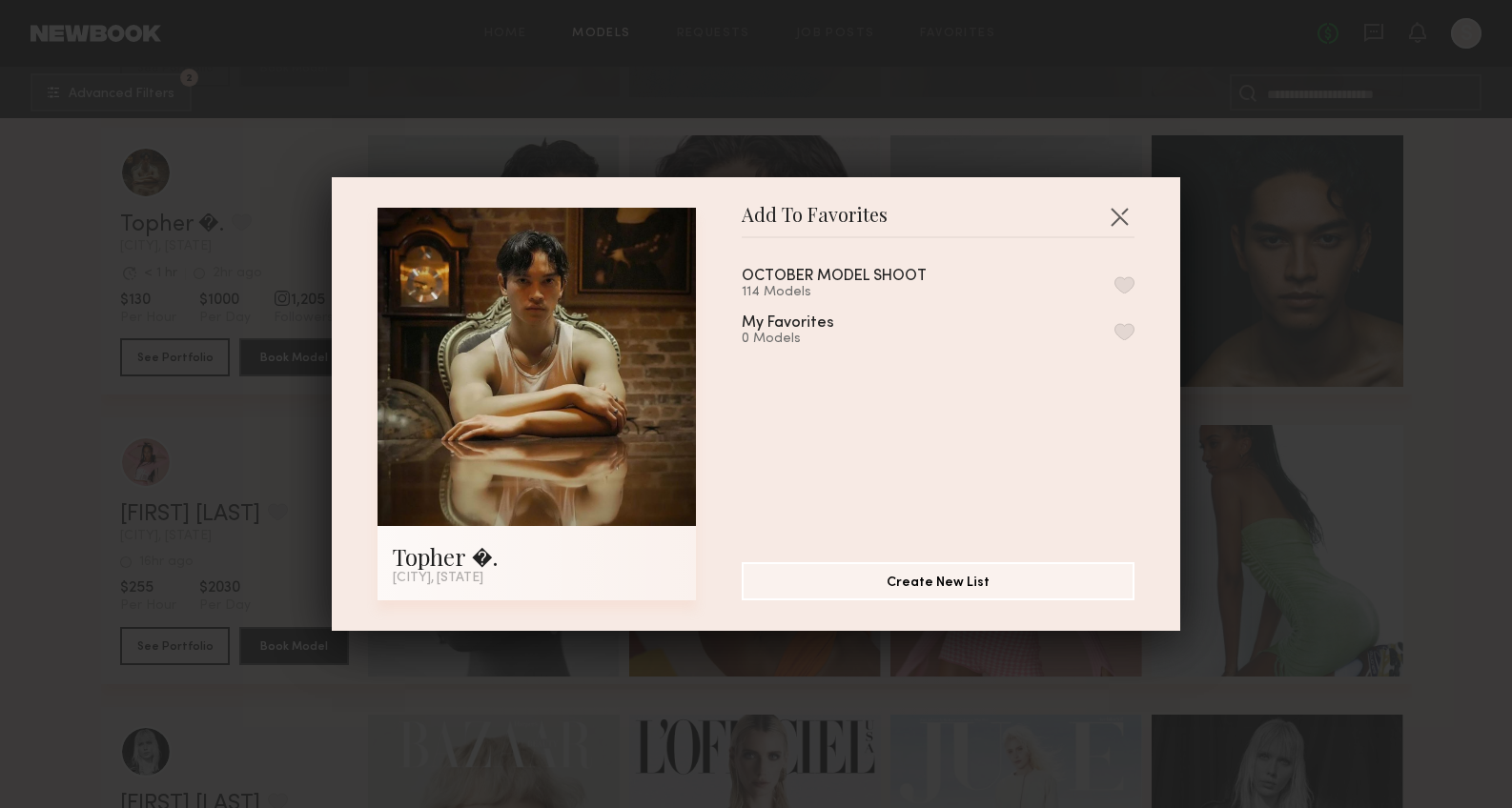 click at bounding box center (1124, 332) 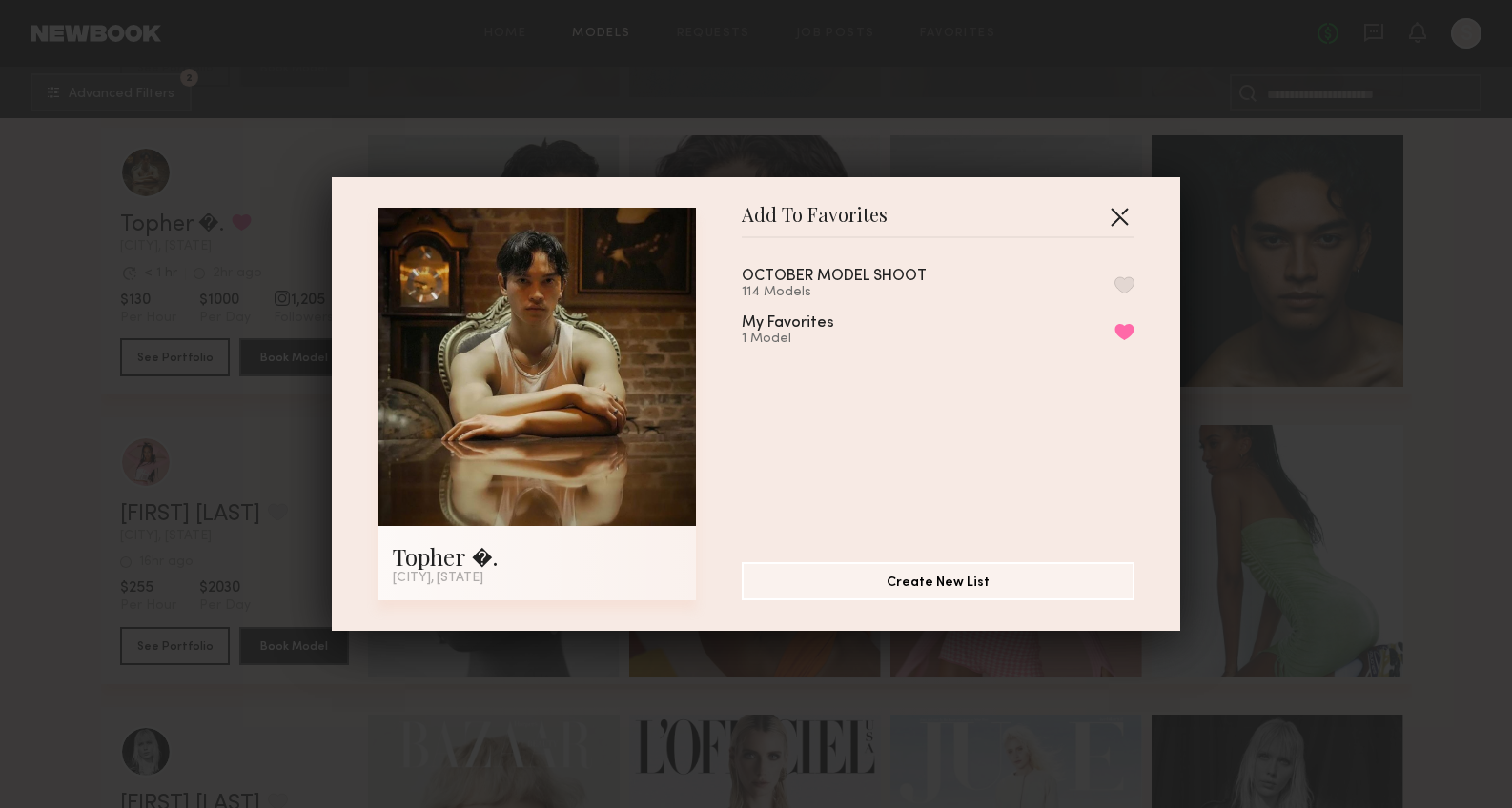 click at bounding box center (1119, 216) 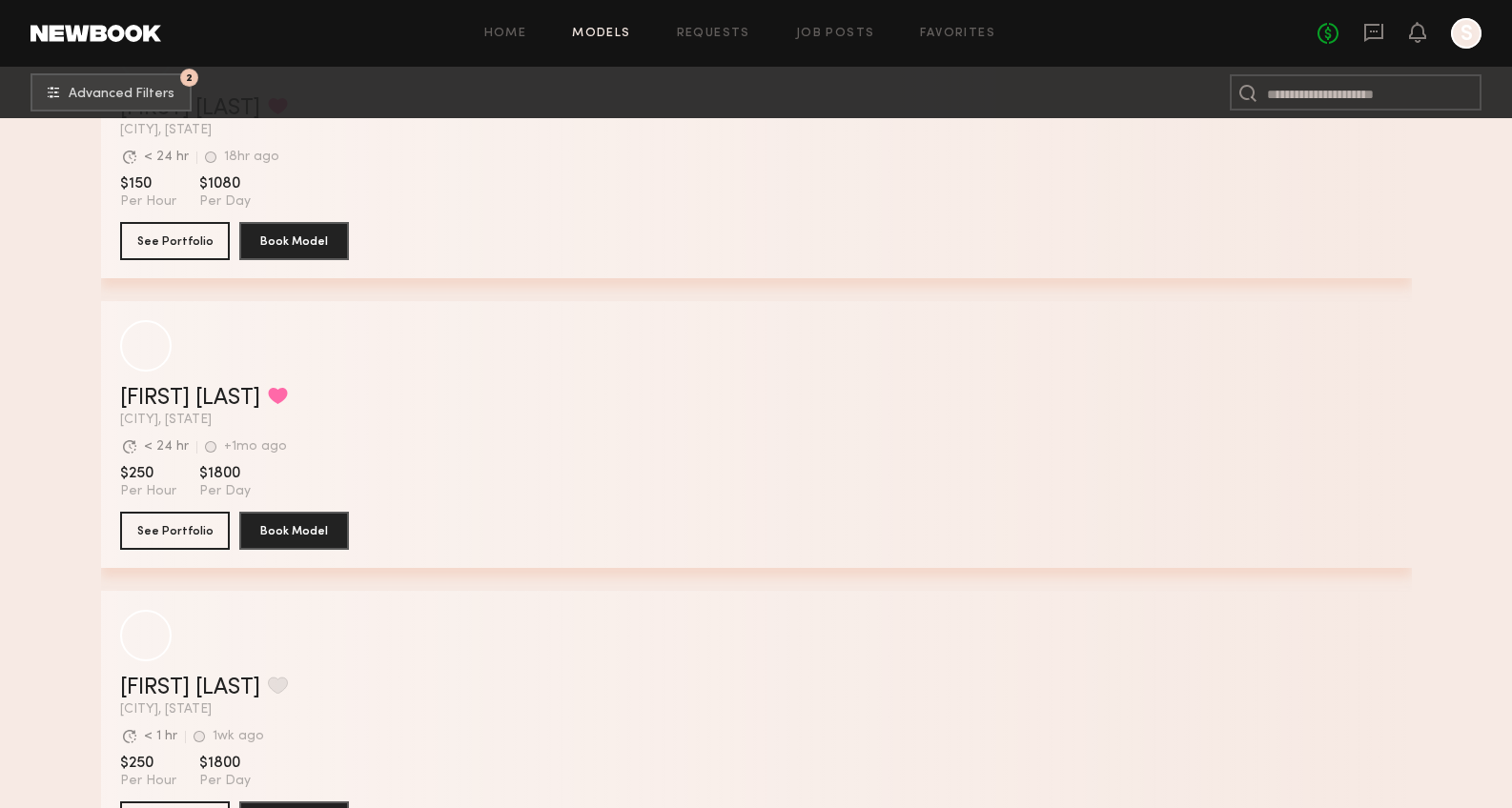 scroll, scrollTop: 17524, scrollLeft: 0, axis: vertical 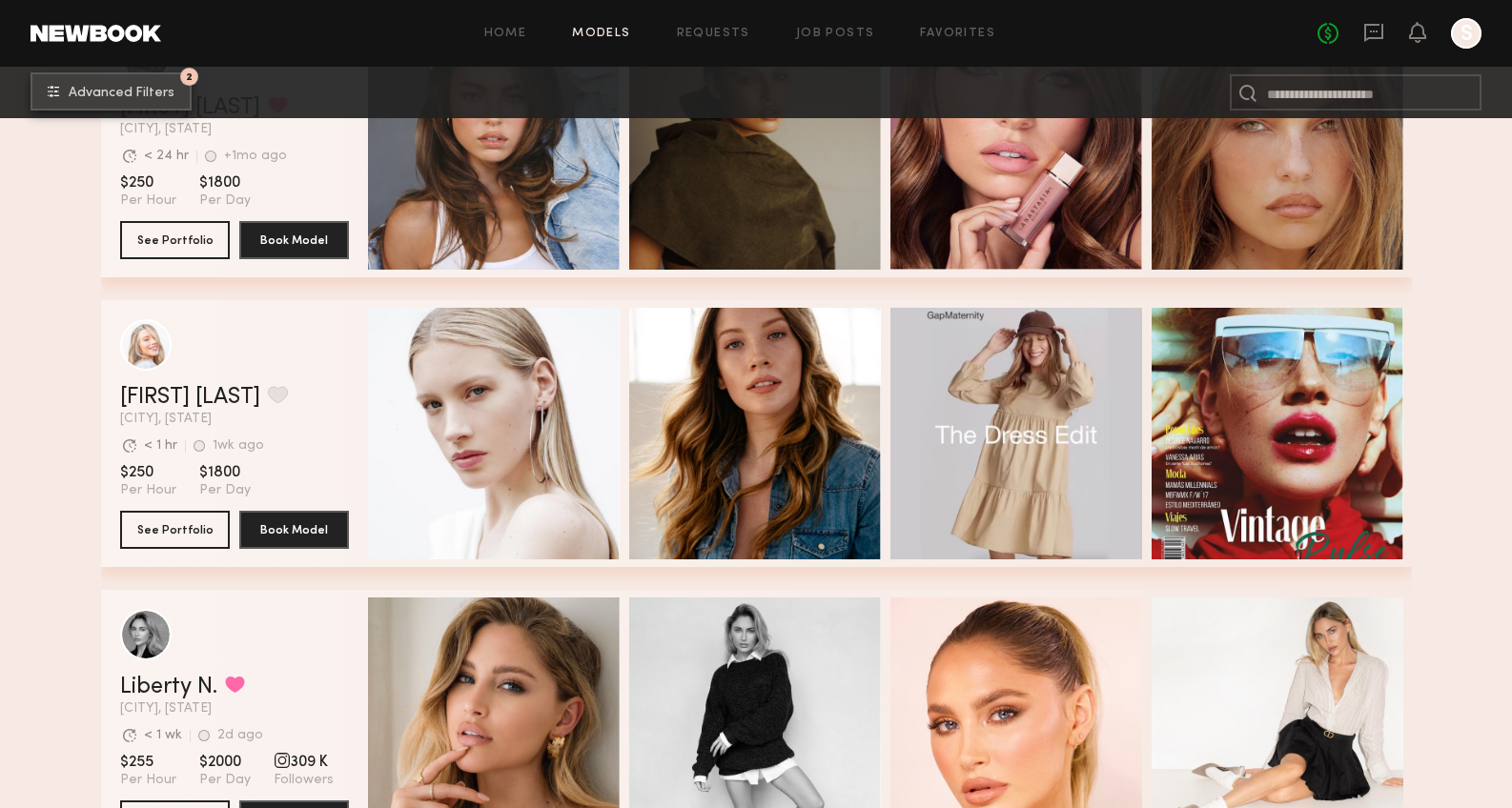 click on "Advanced Filters" 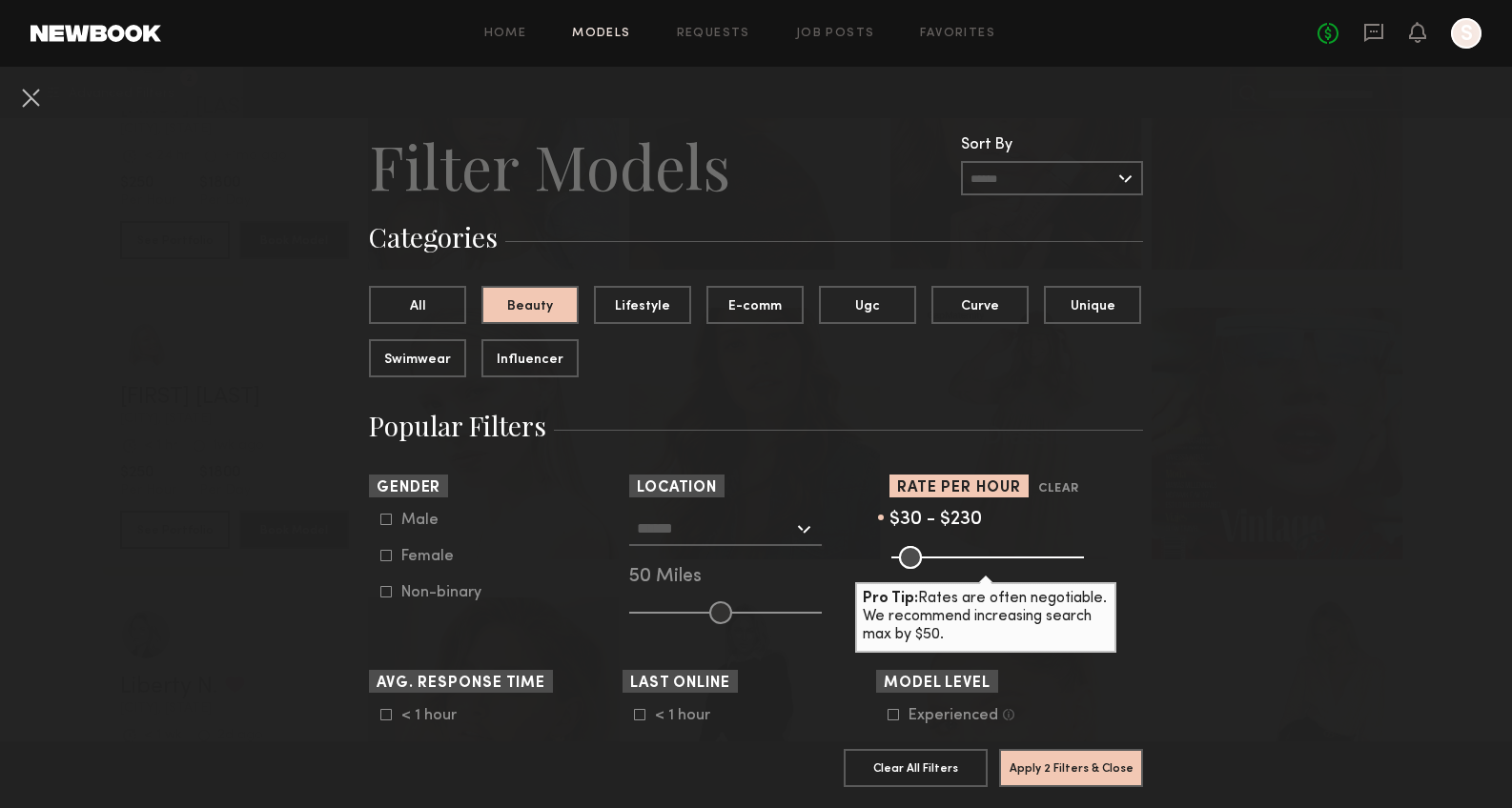 drag, startPoint x: 995, startPoint y: 564, endPoint x: 974, endPoint y: 566, distance: 21.095023 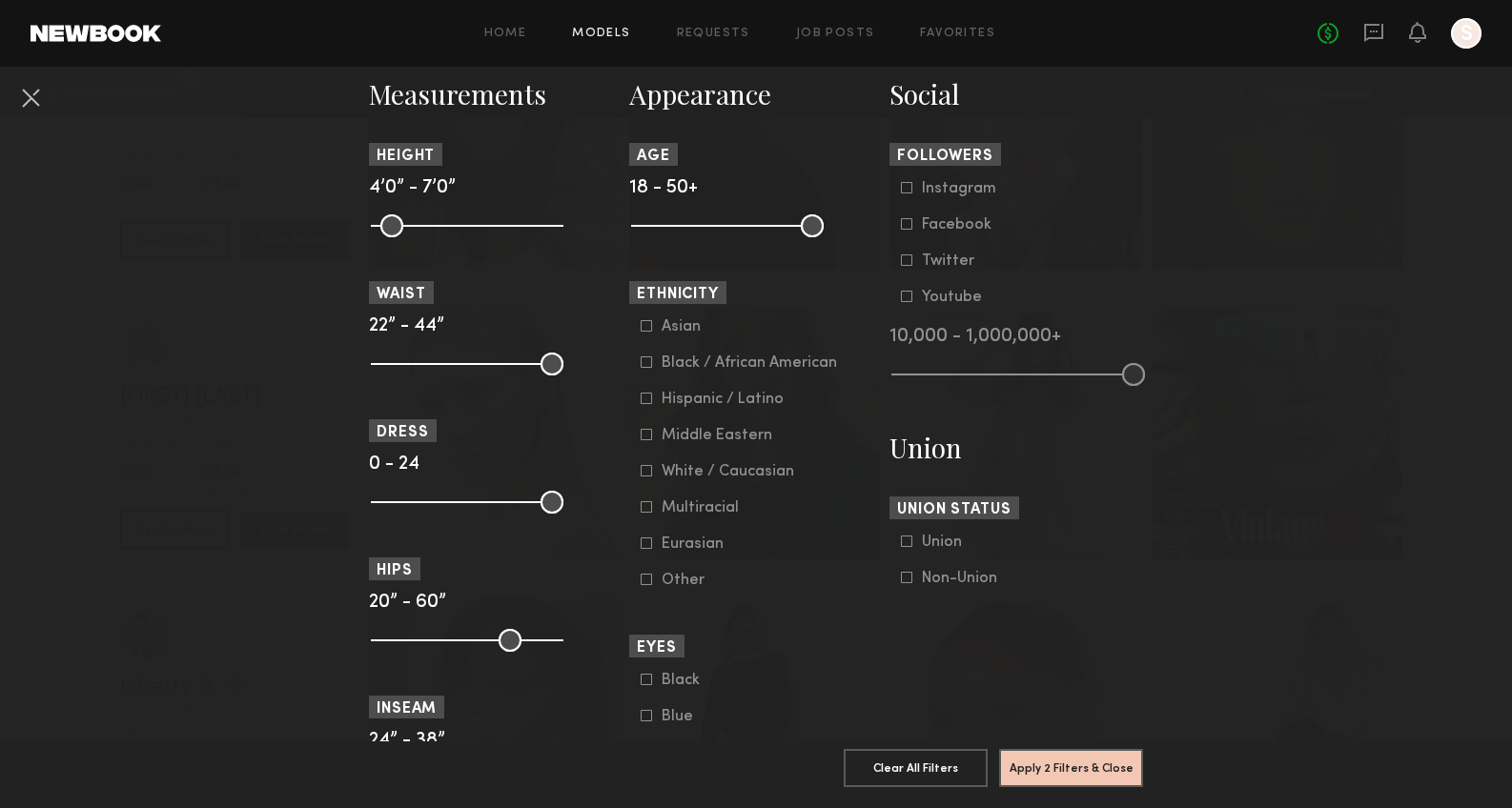 scroll, scrollTop: 1100, scrollLeft: 0, axis: vertical 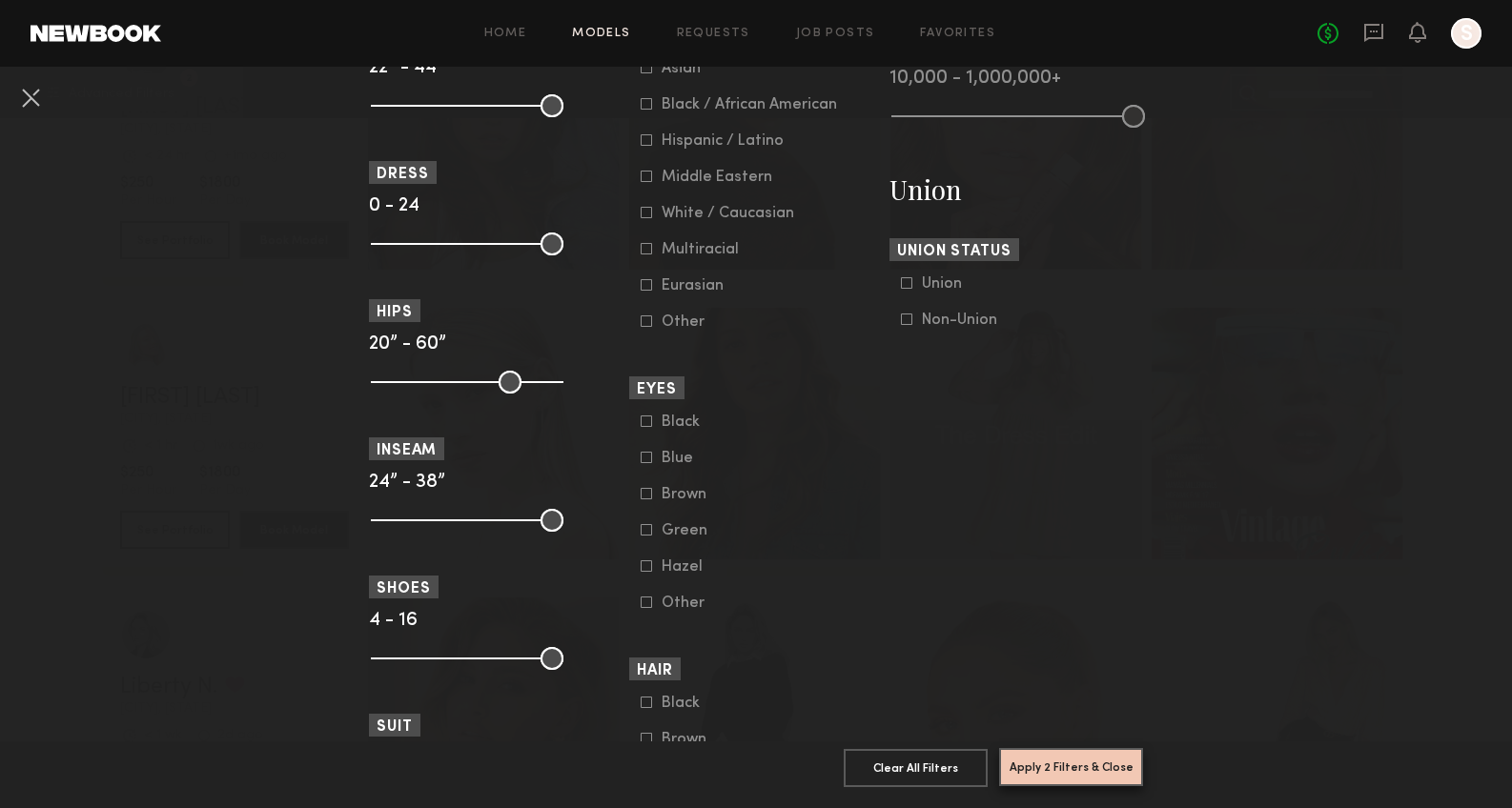 click on "Apply 2 Filters & Close" 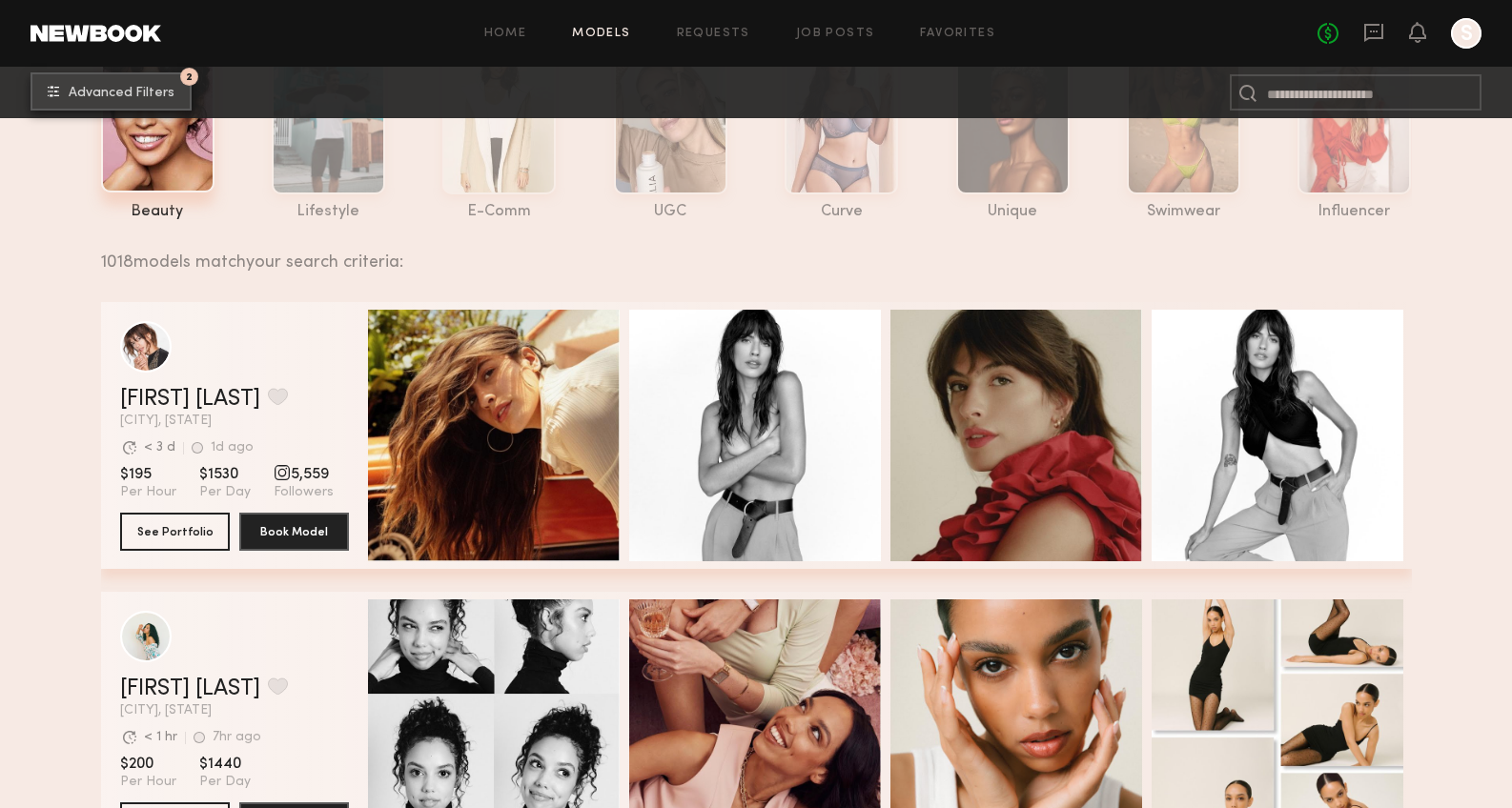 scroll, scrollTop: 0, scrollLeft: 0, axis: both 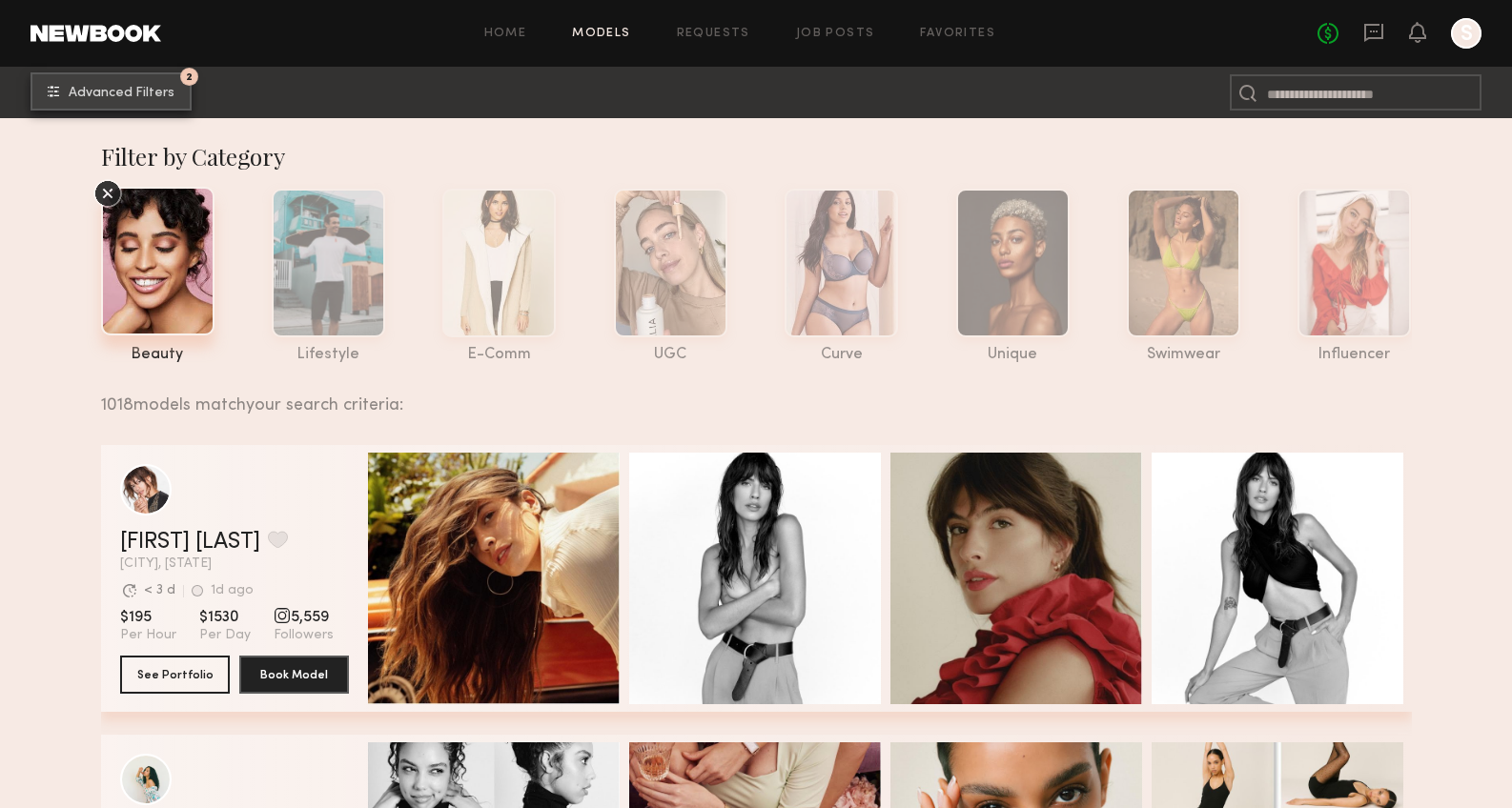 click on "Advanced Filters" 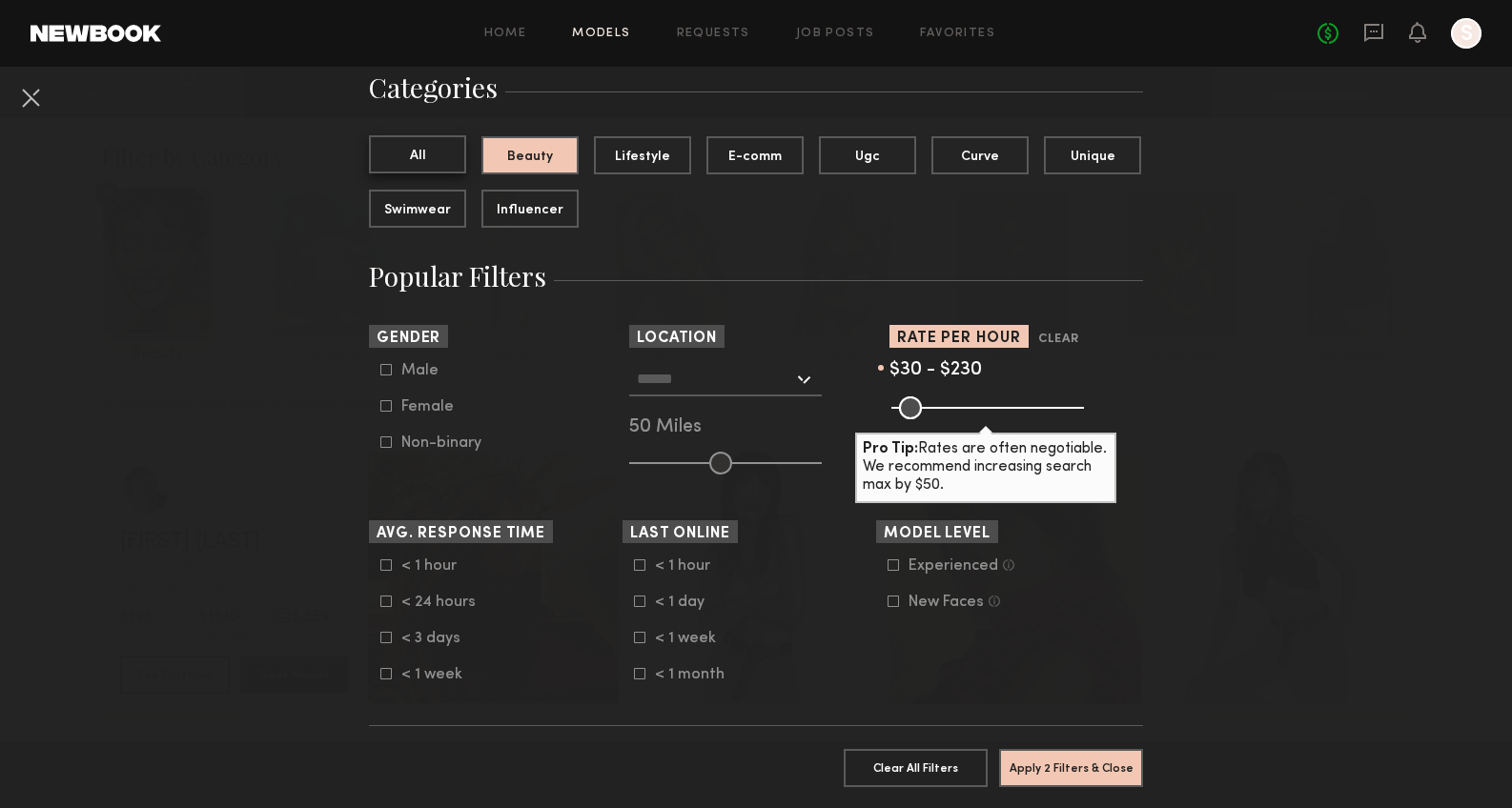 scroll, scrollTop: 156, scrollLeft: 0, axis: vertical 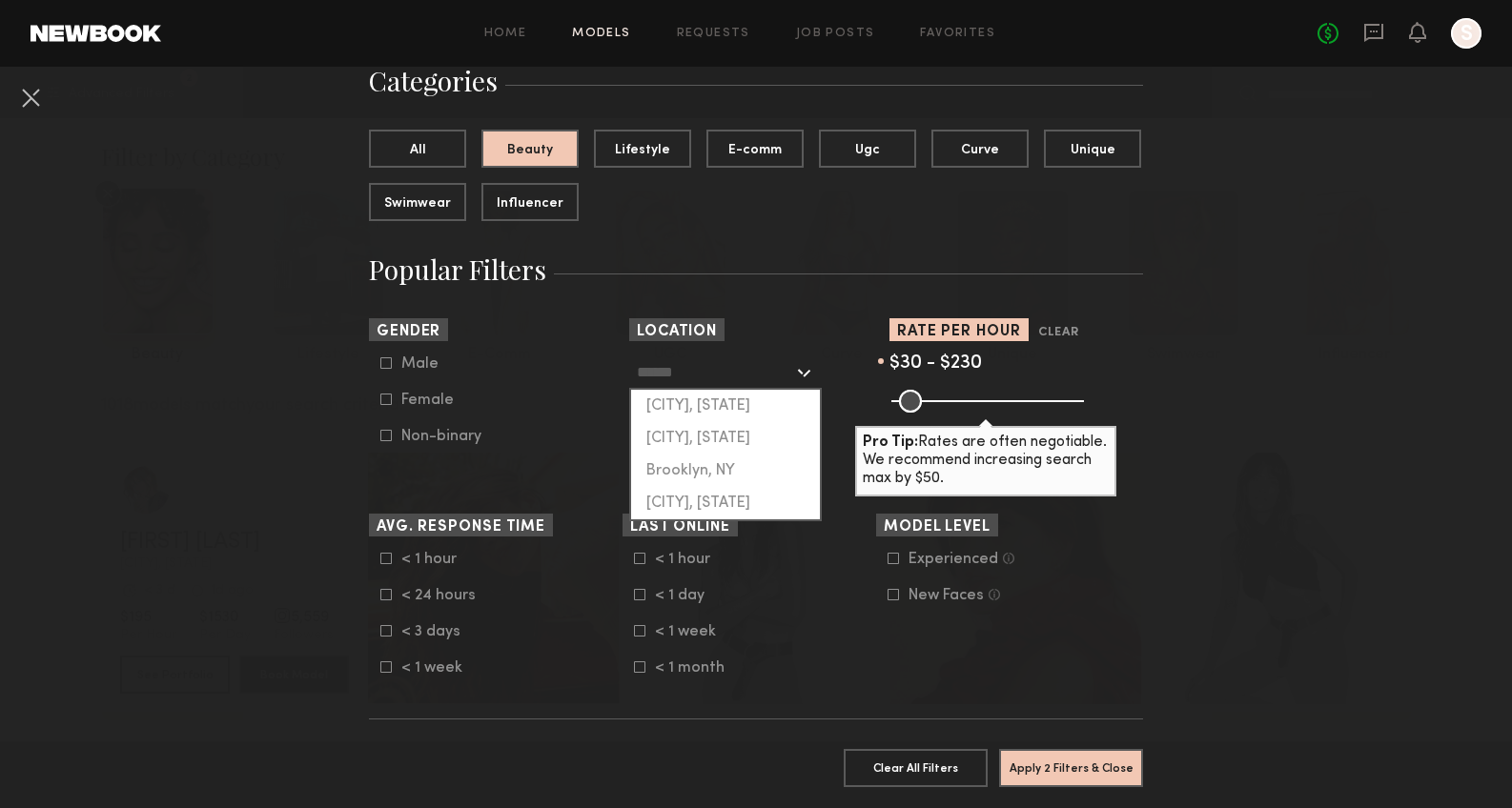 click 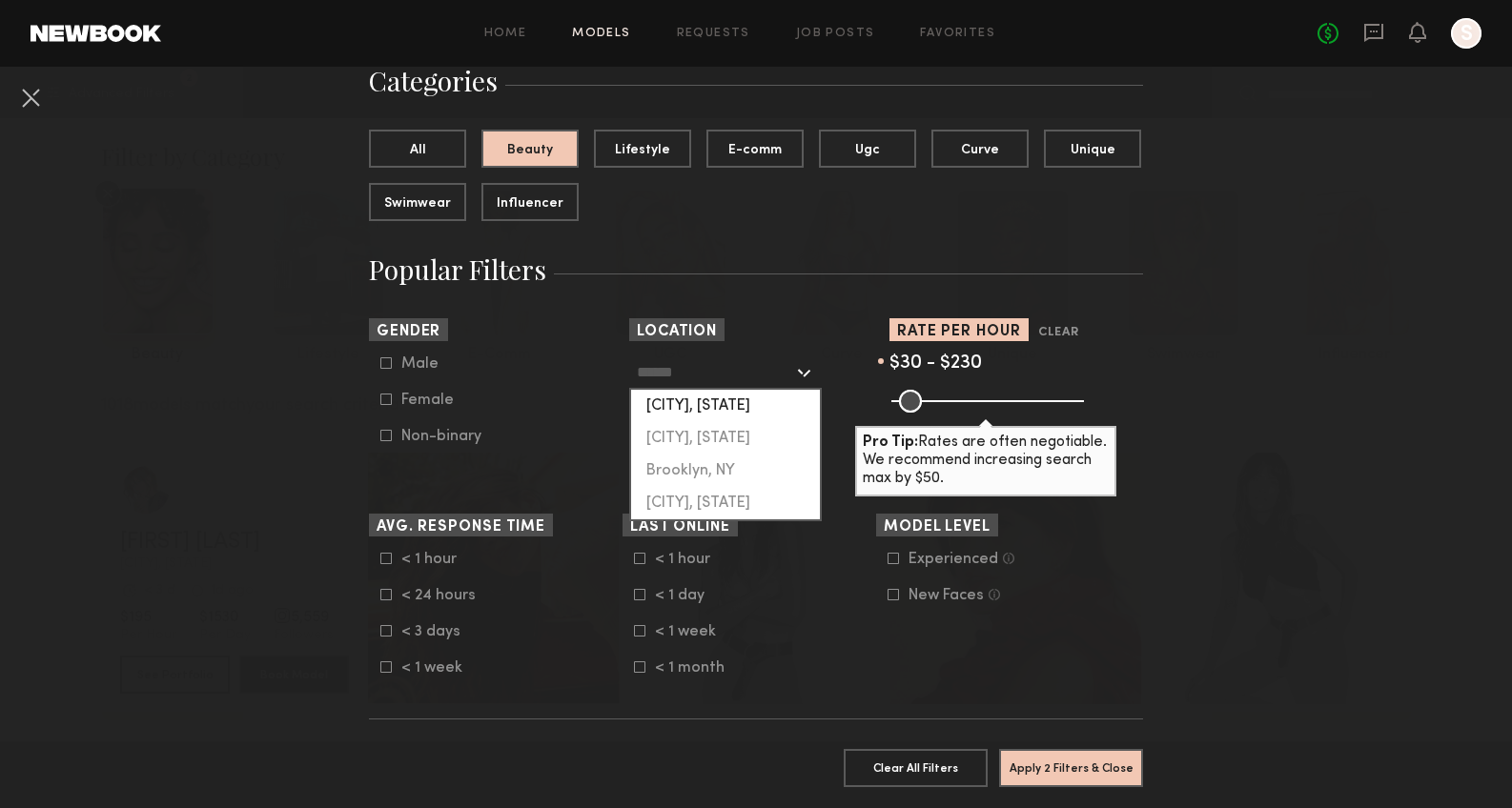 click on "[CITY], [STATE]" 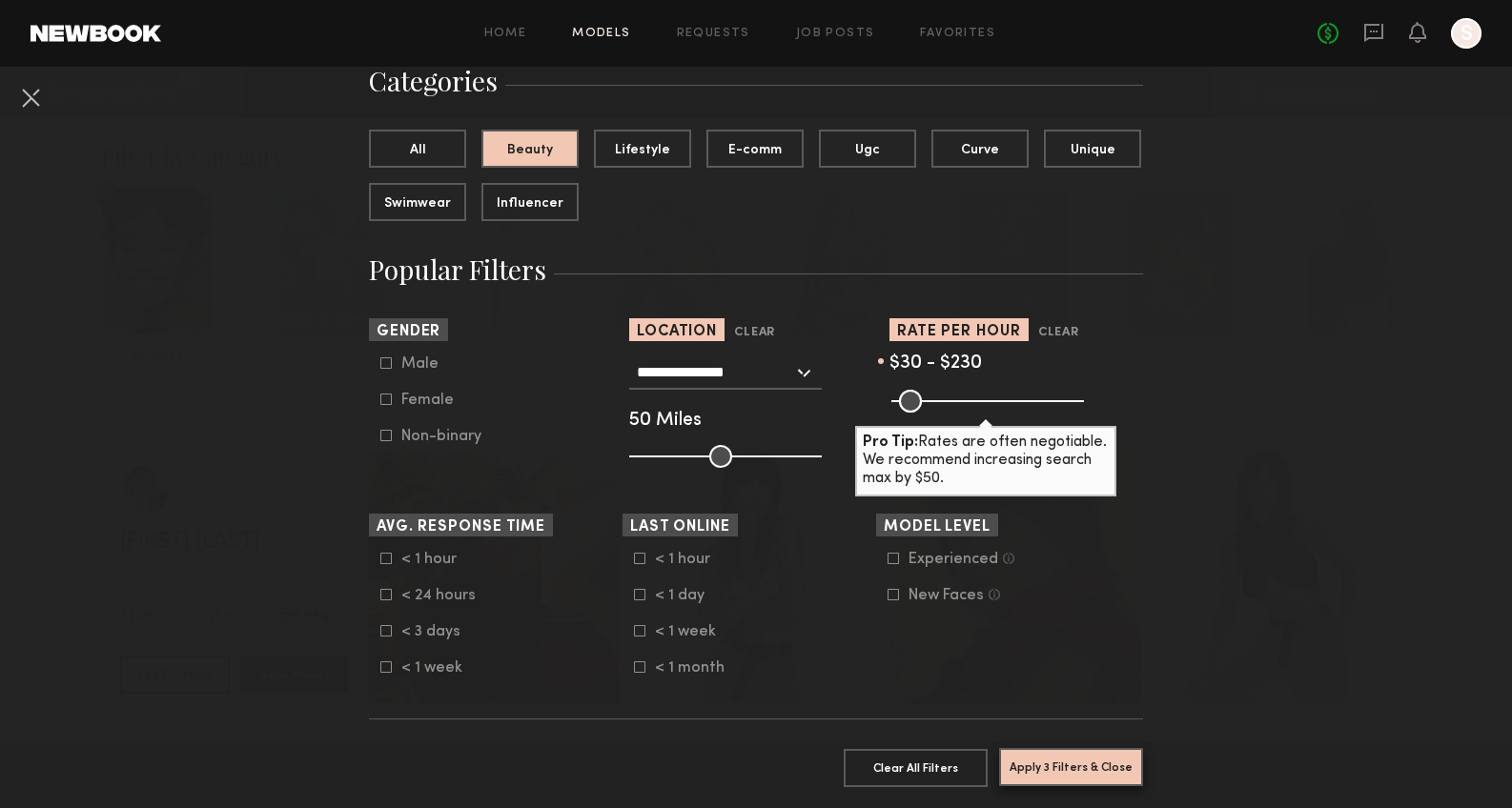 click on "Apply 3 Filters & Close" 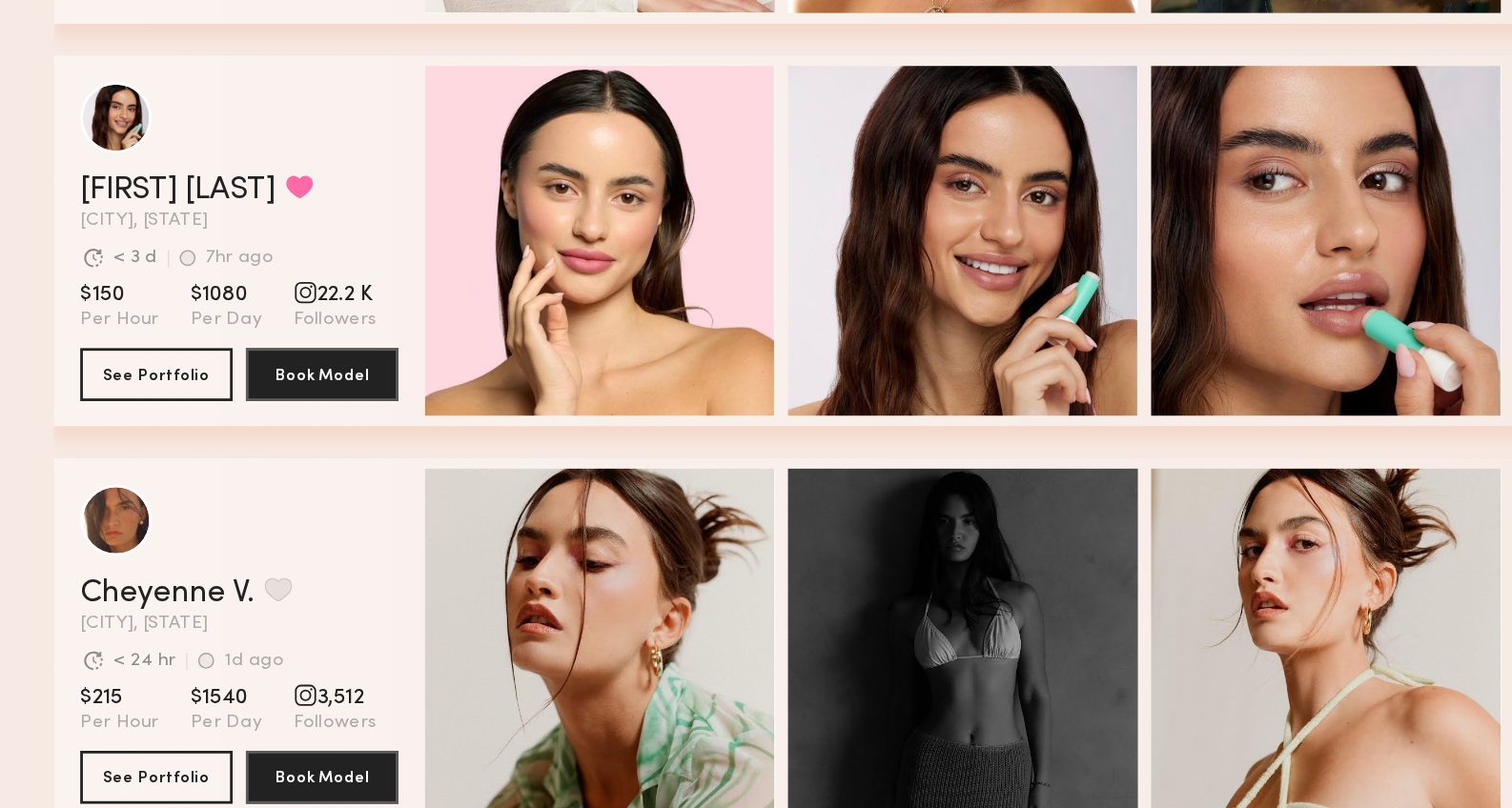 scroll, scrollTop: 1049, scrollLeft: 0, axis: vertical 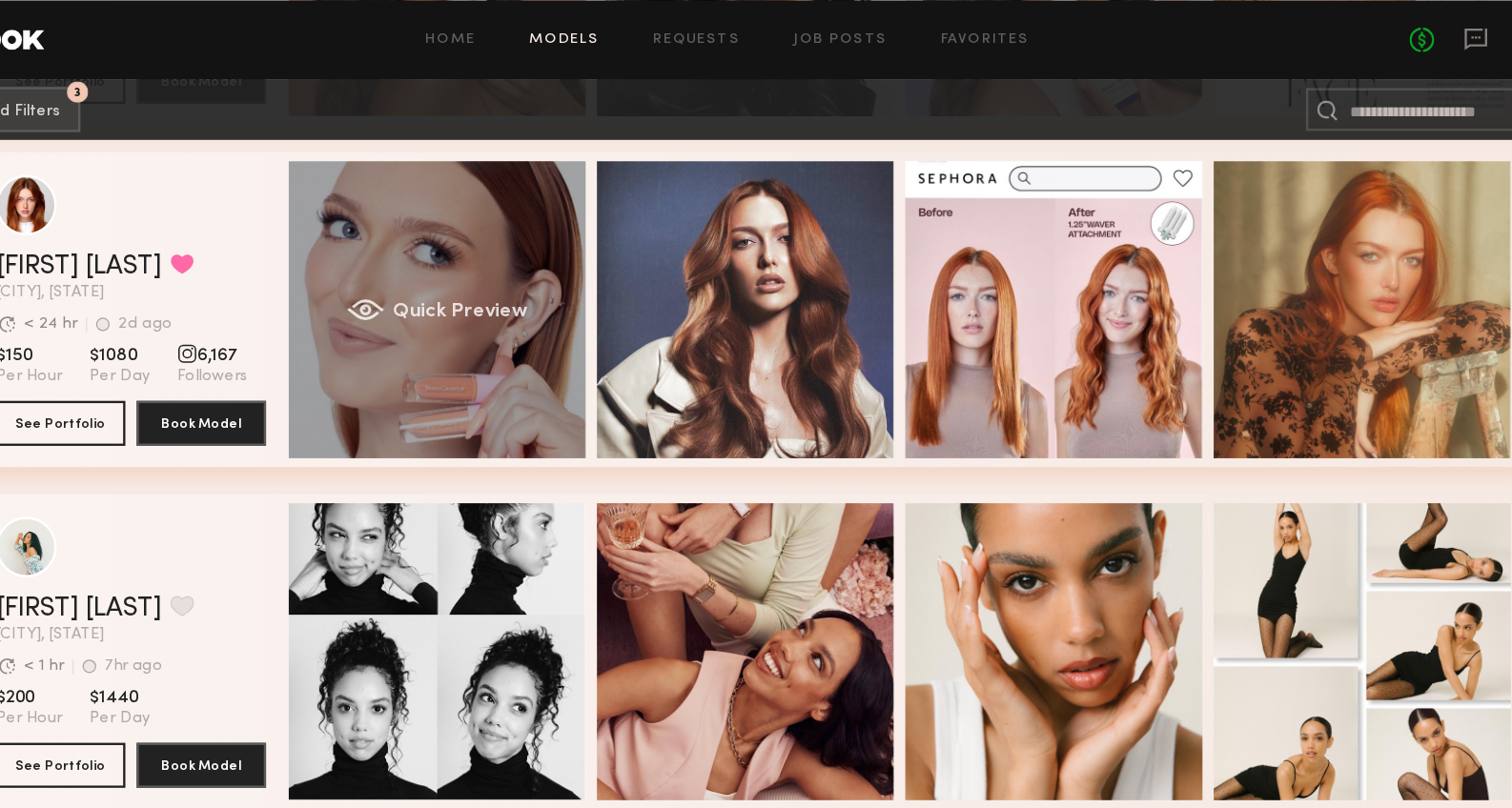 click on "Quick Preview" 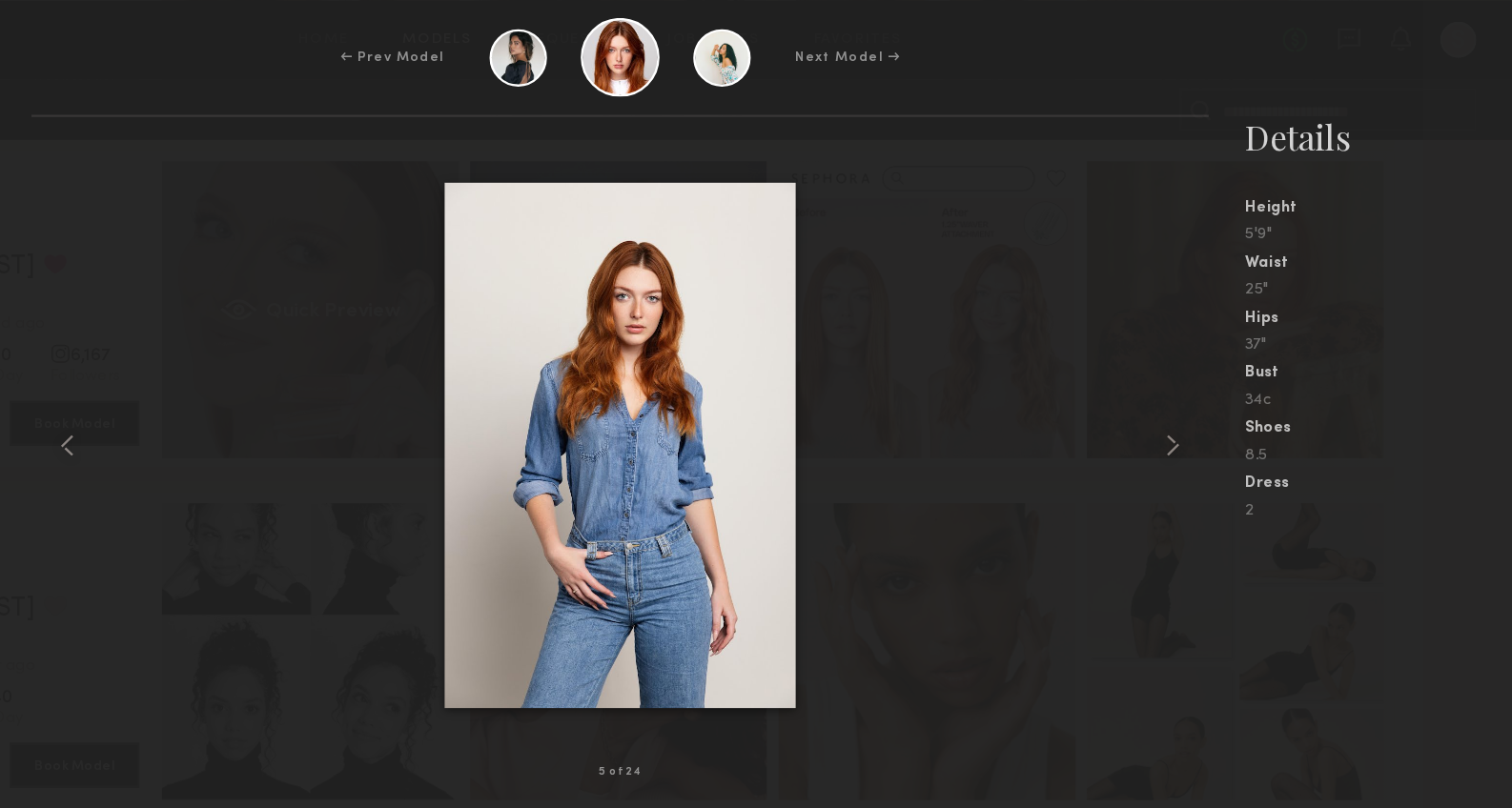 scroll, scrollTop: 6689, scrollLeft: 0, axis: vertical 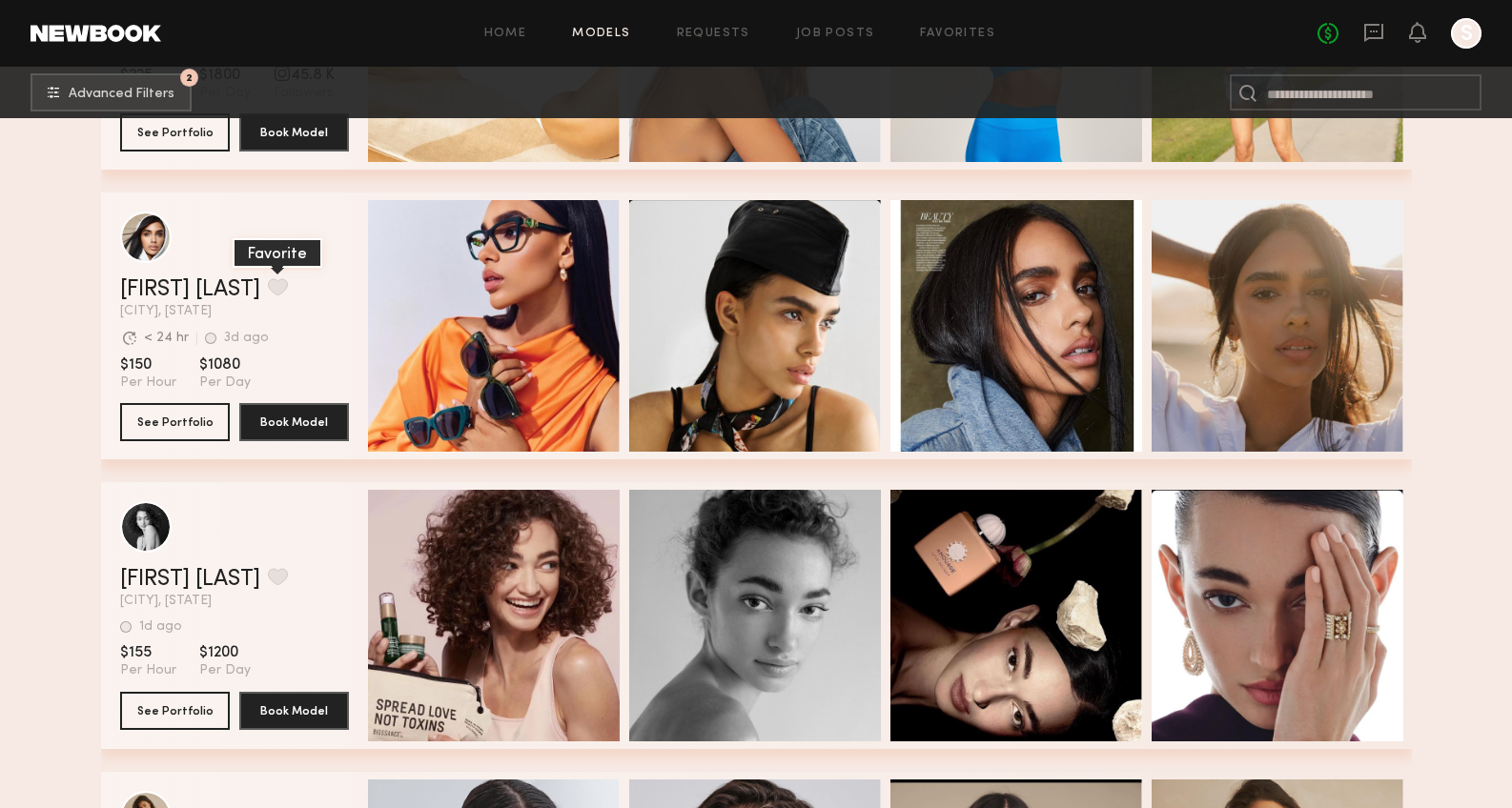 click 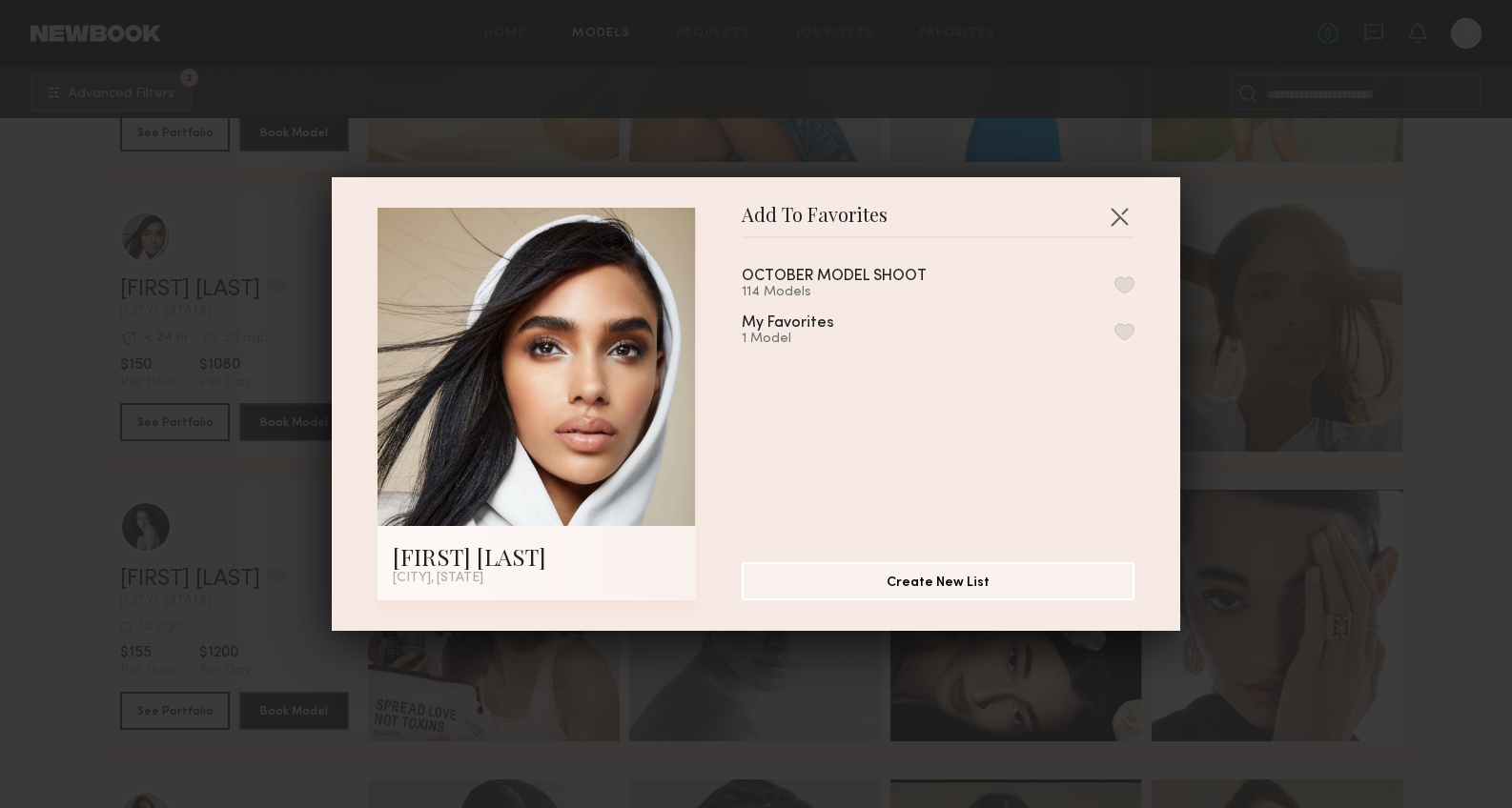 click at bounding box center [1124, 332] 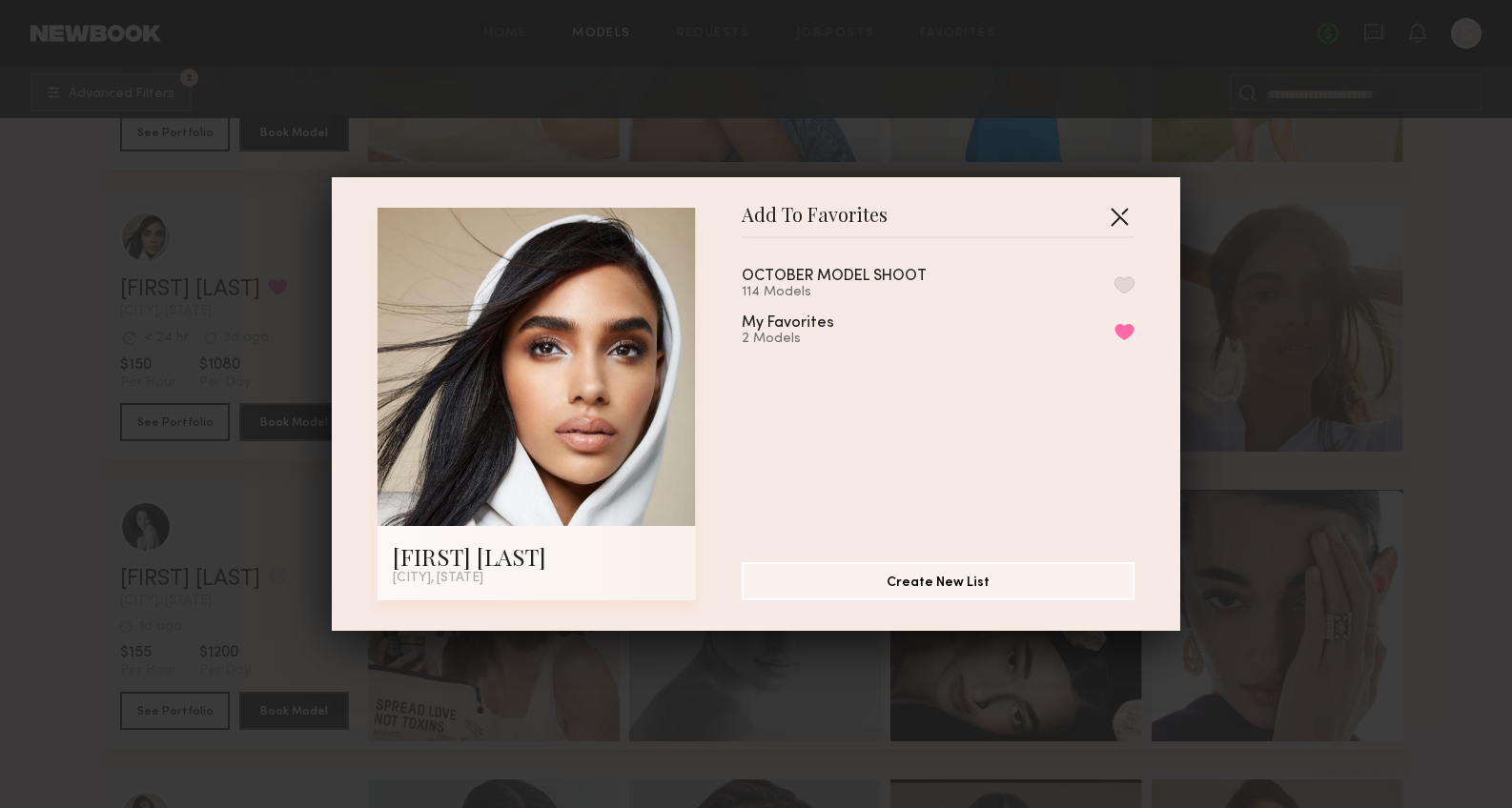 click at bounding box center [1119, 216] 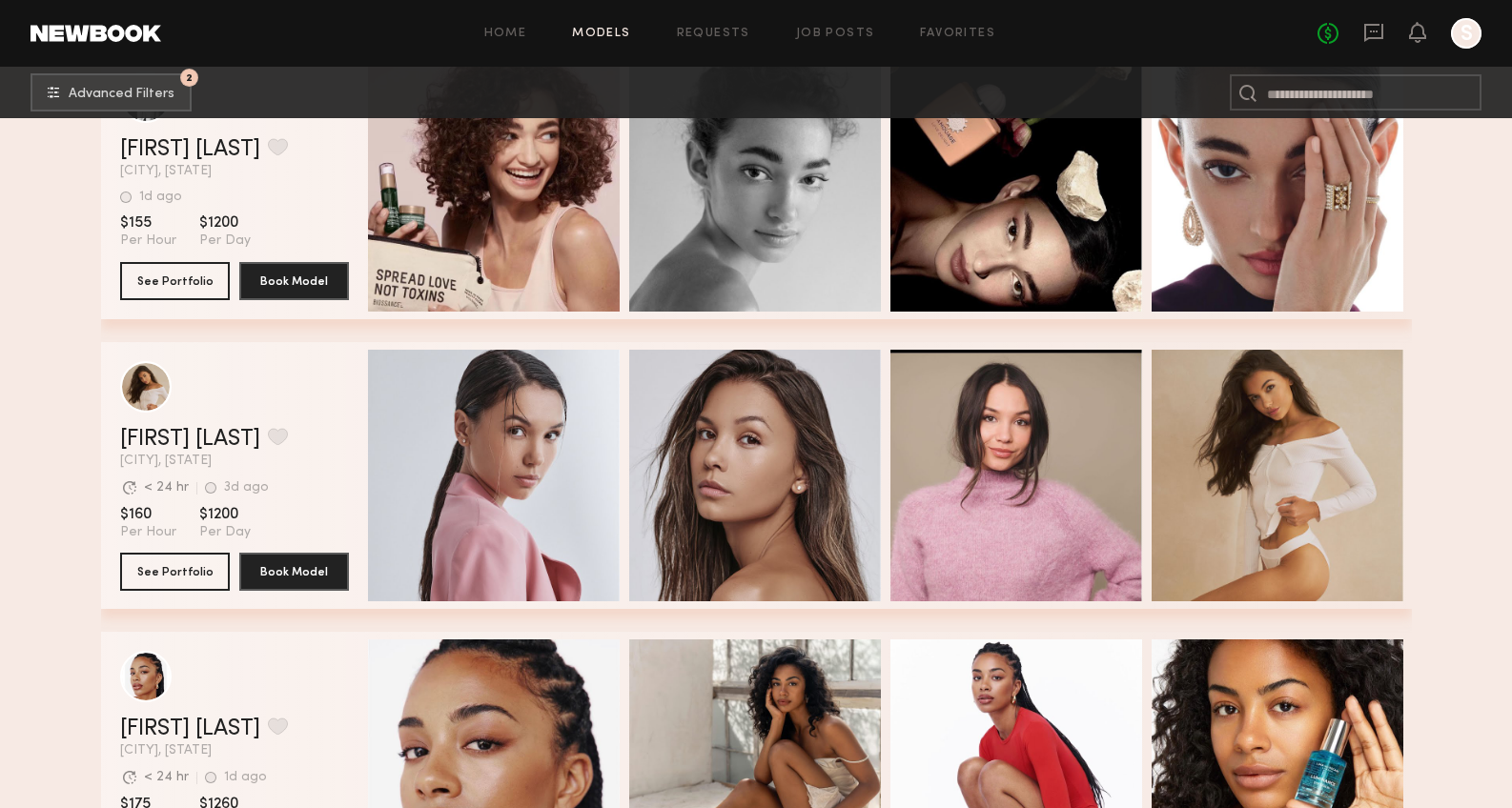 scroll, scrollTop: 8134, scrollLeft: 0, axis: vertical 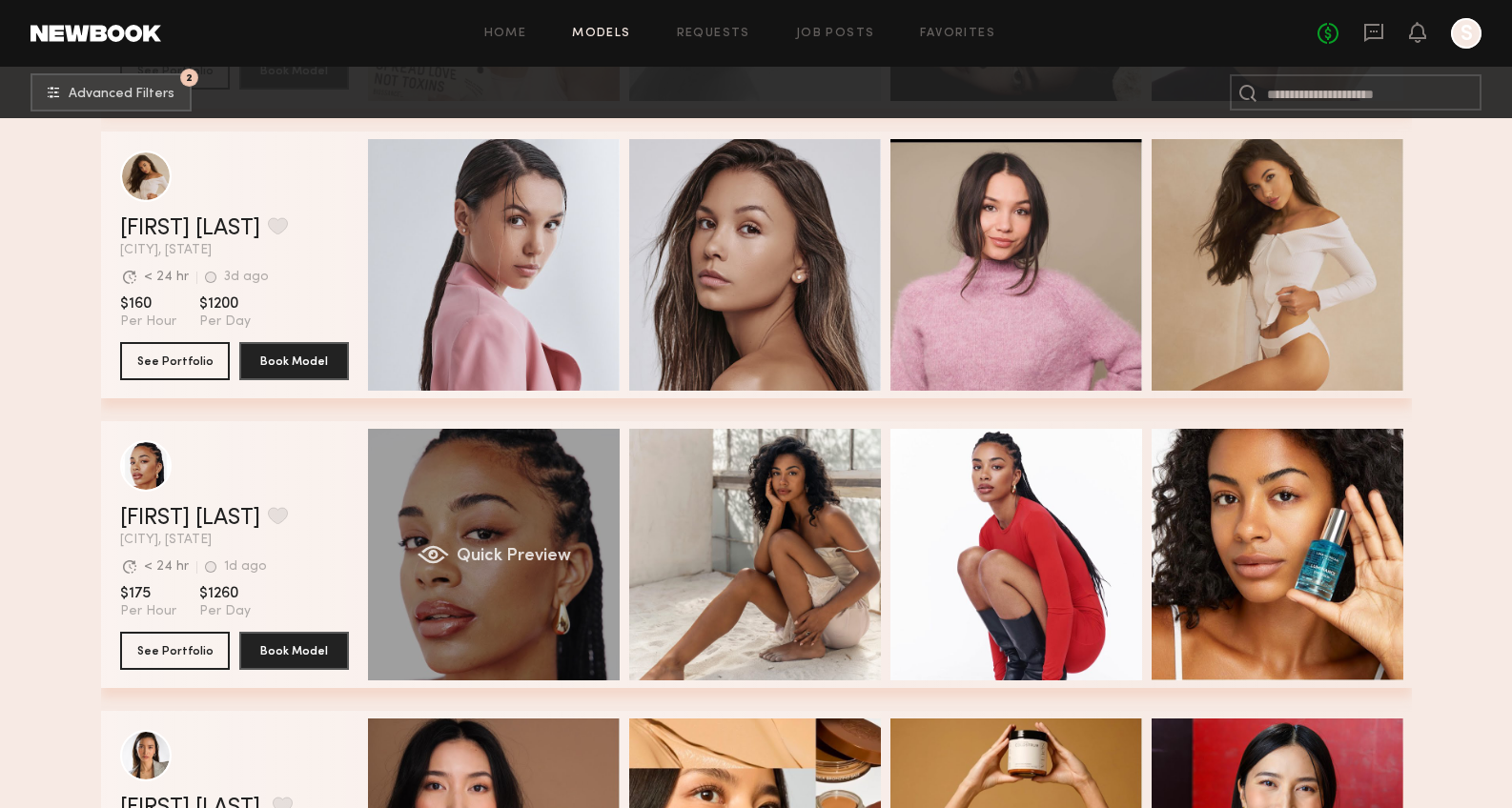 click on "Quick Preview" 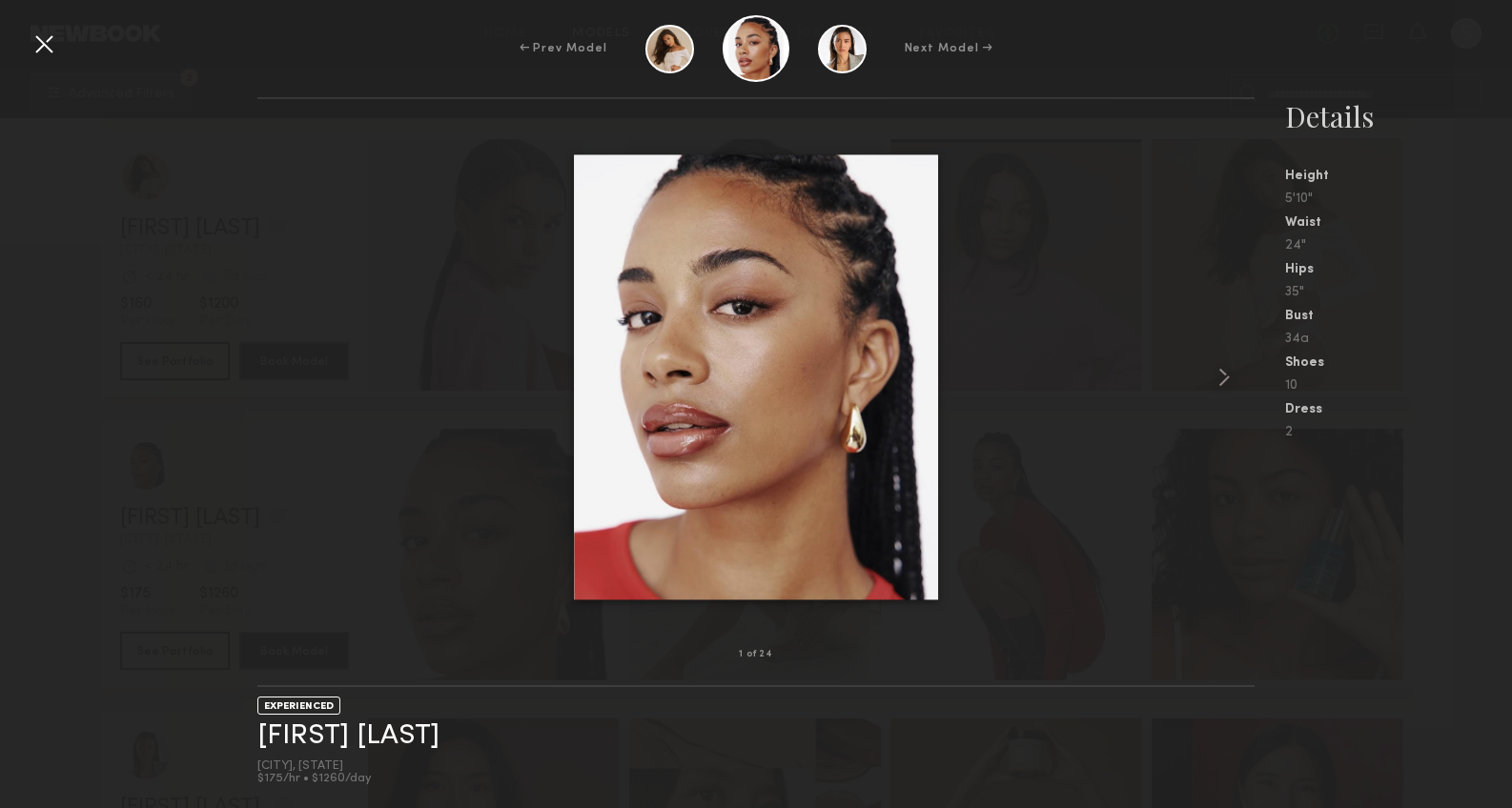 click at bounding box center [44, 44] 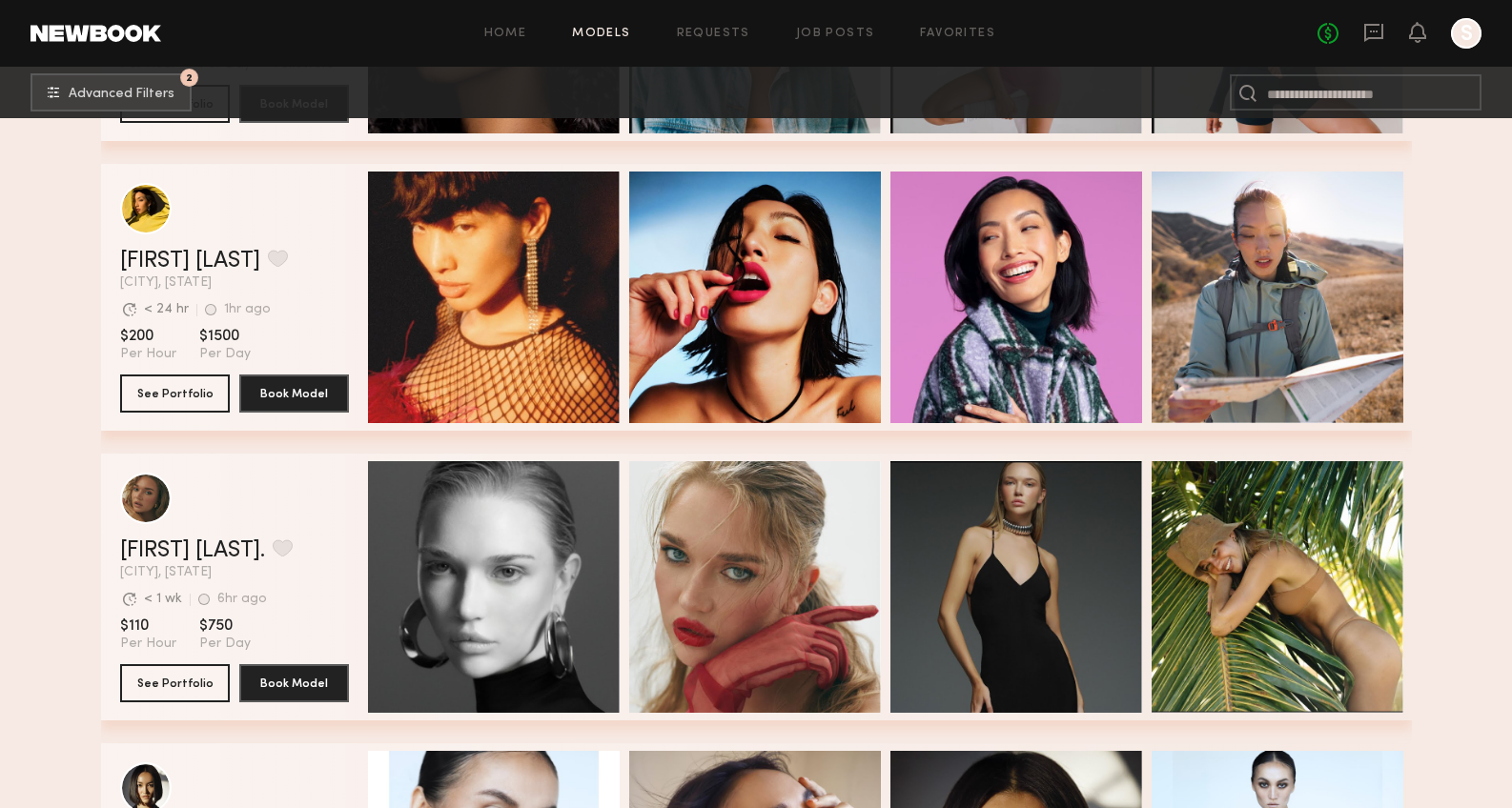 scroll, scrollTop: 10631, scrollLeft: 0, axis: vertical 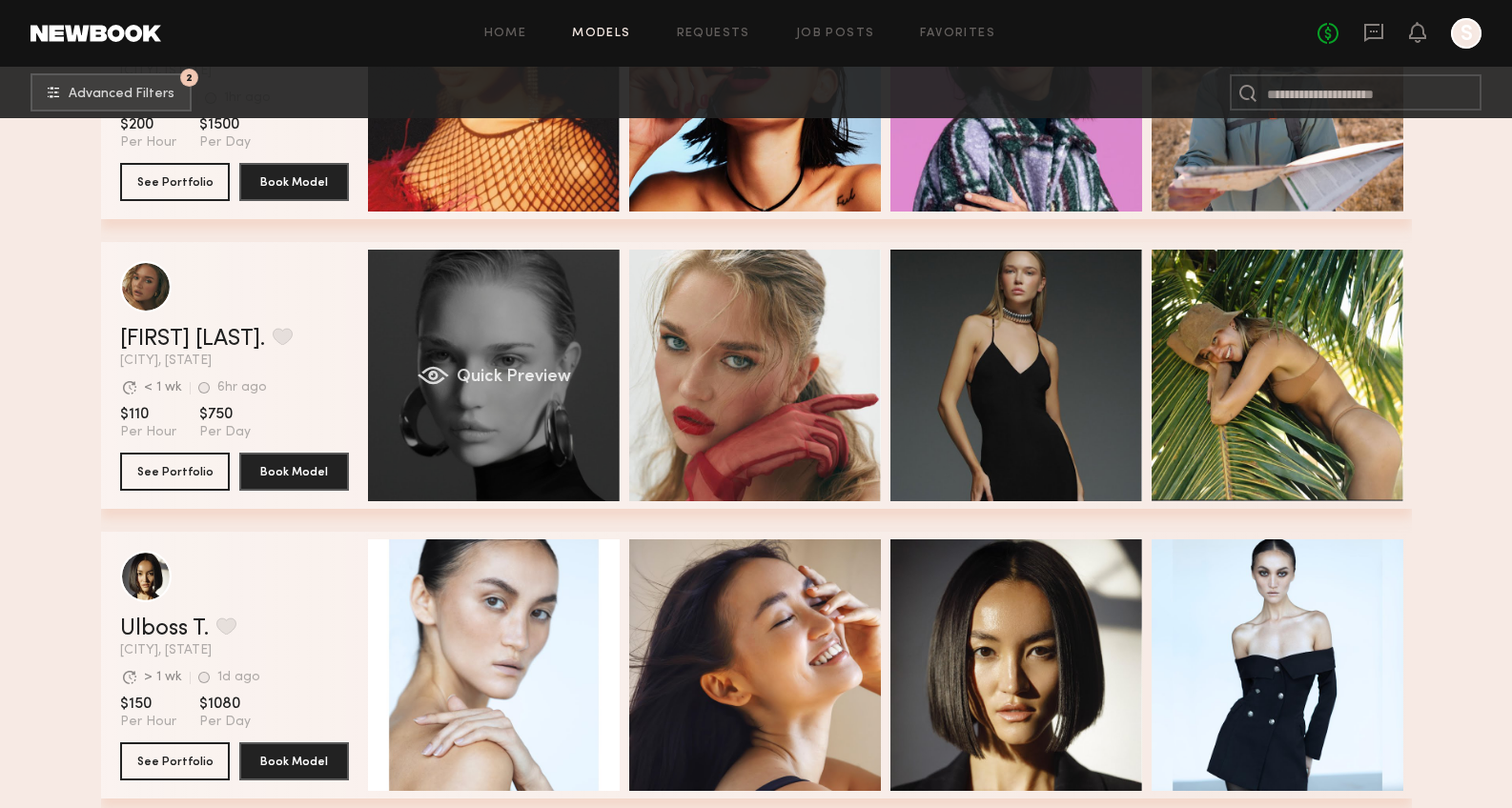 click on "Quick Preview" 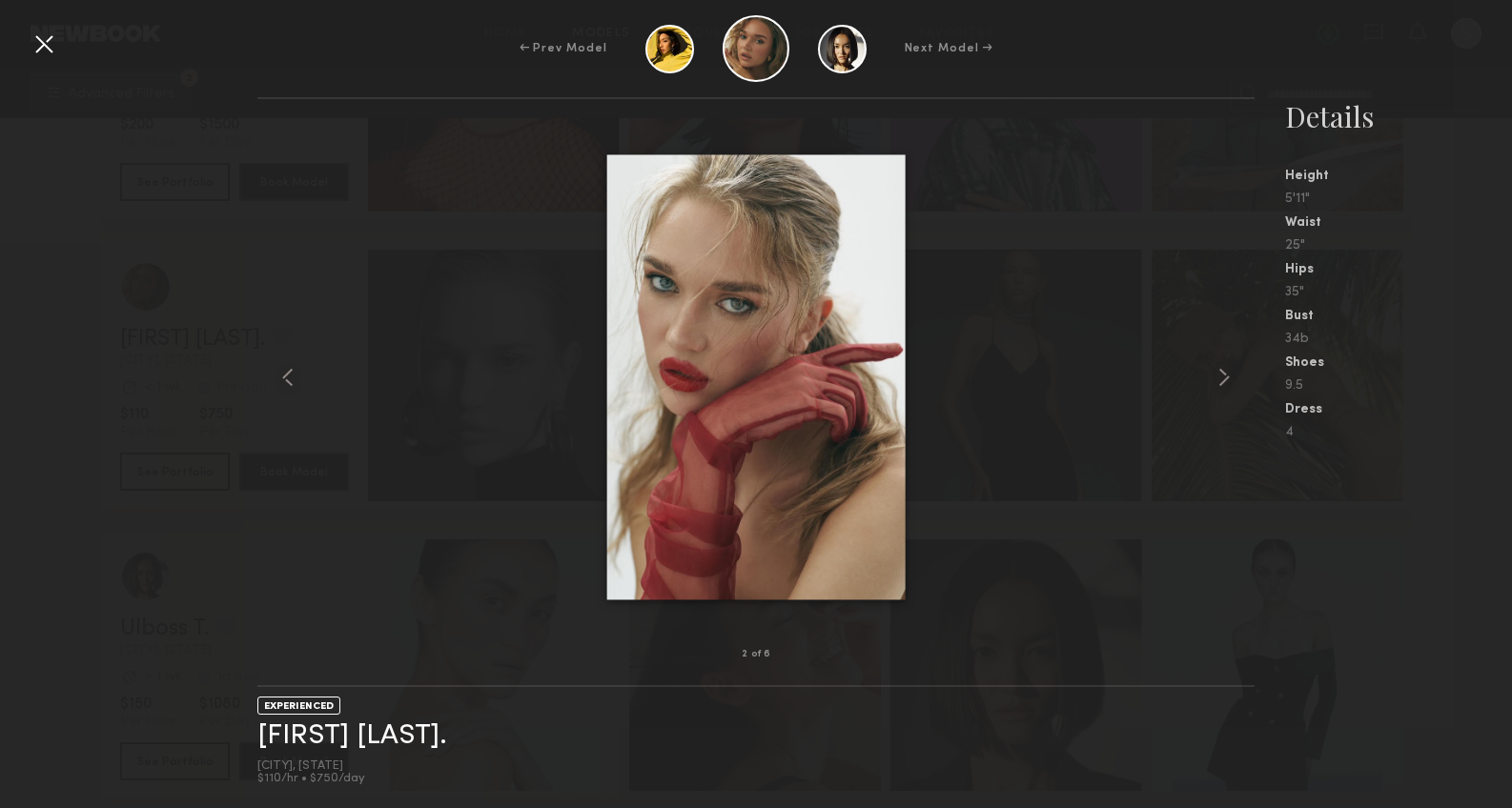 click at bounding box center (44, 44) 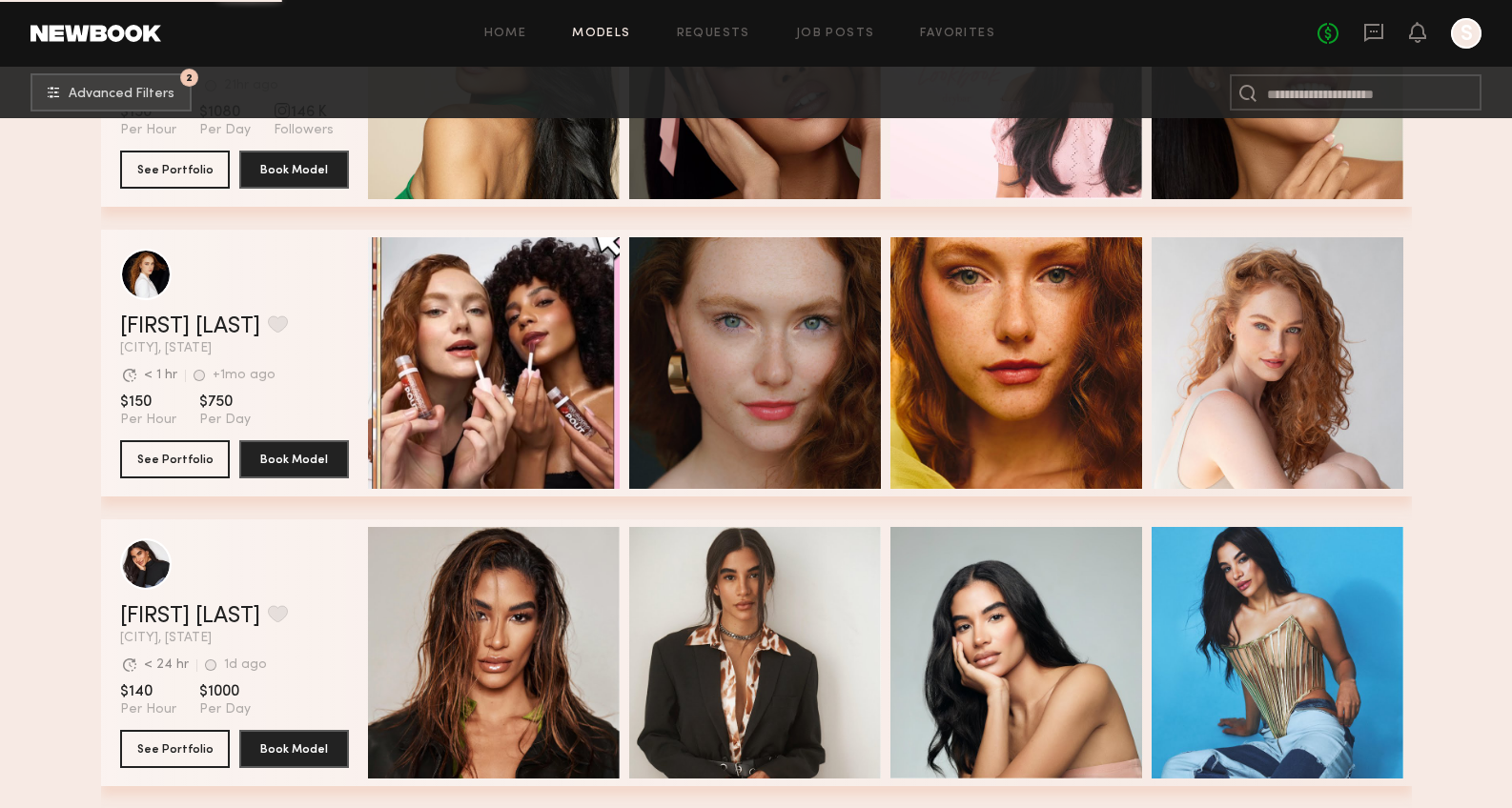 scroll, scrollTop: 23704, scrollLeft: 0, axis: vertical 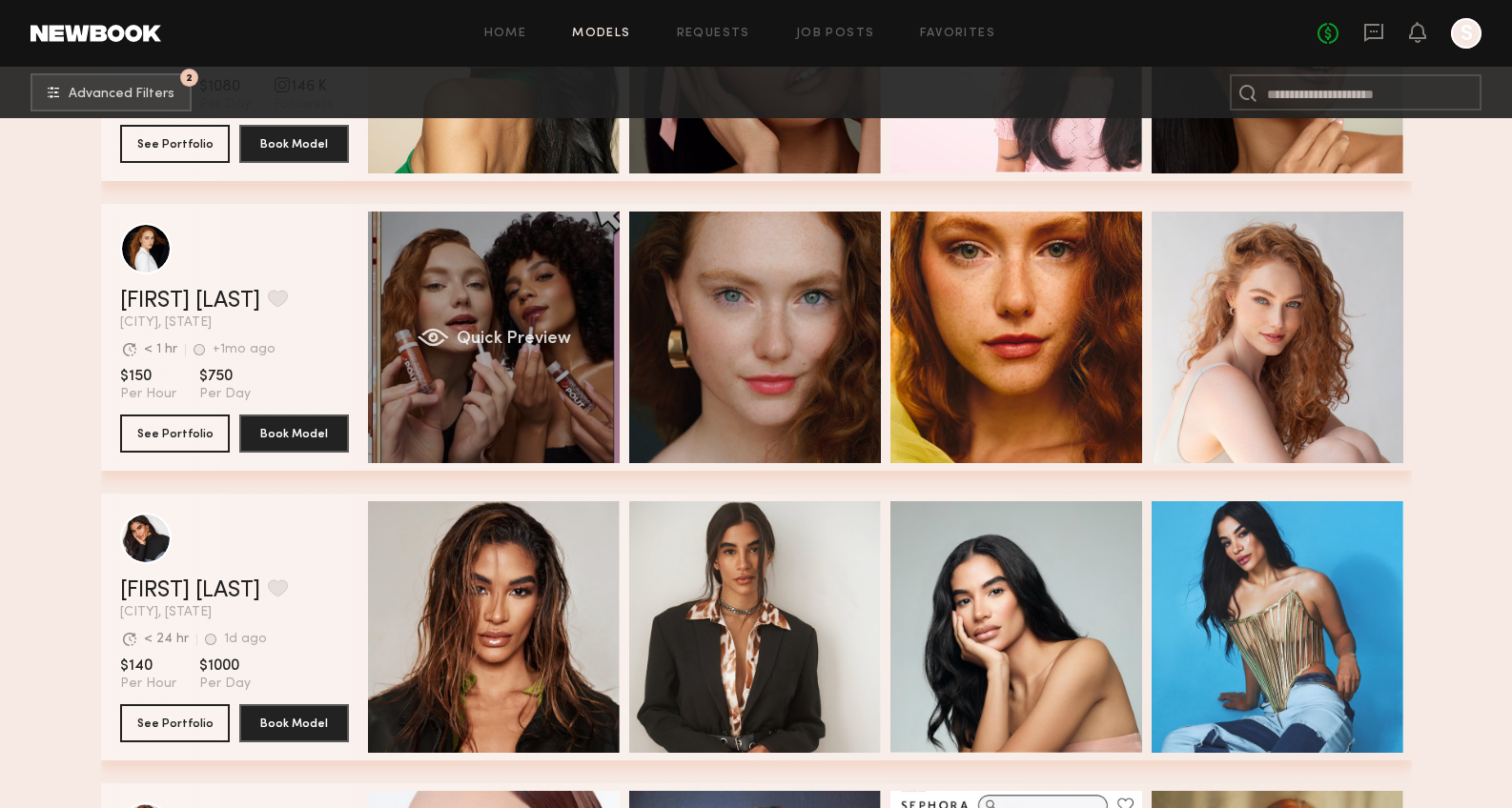 click on "Quick Preview" 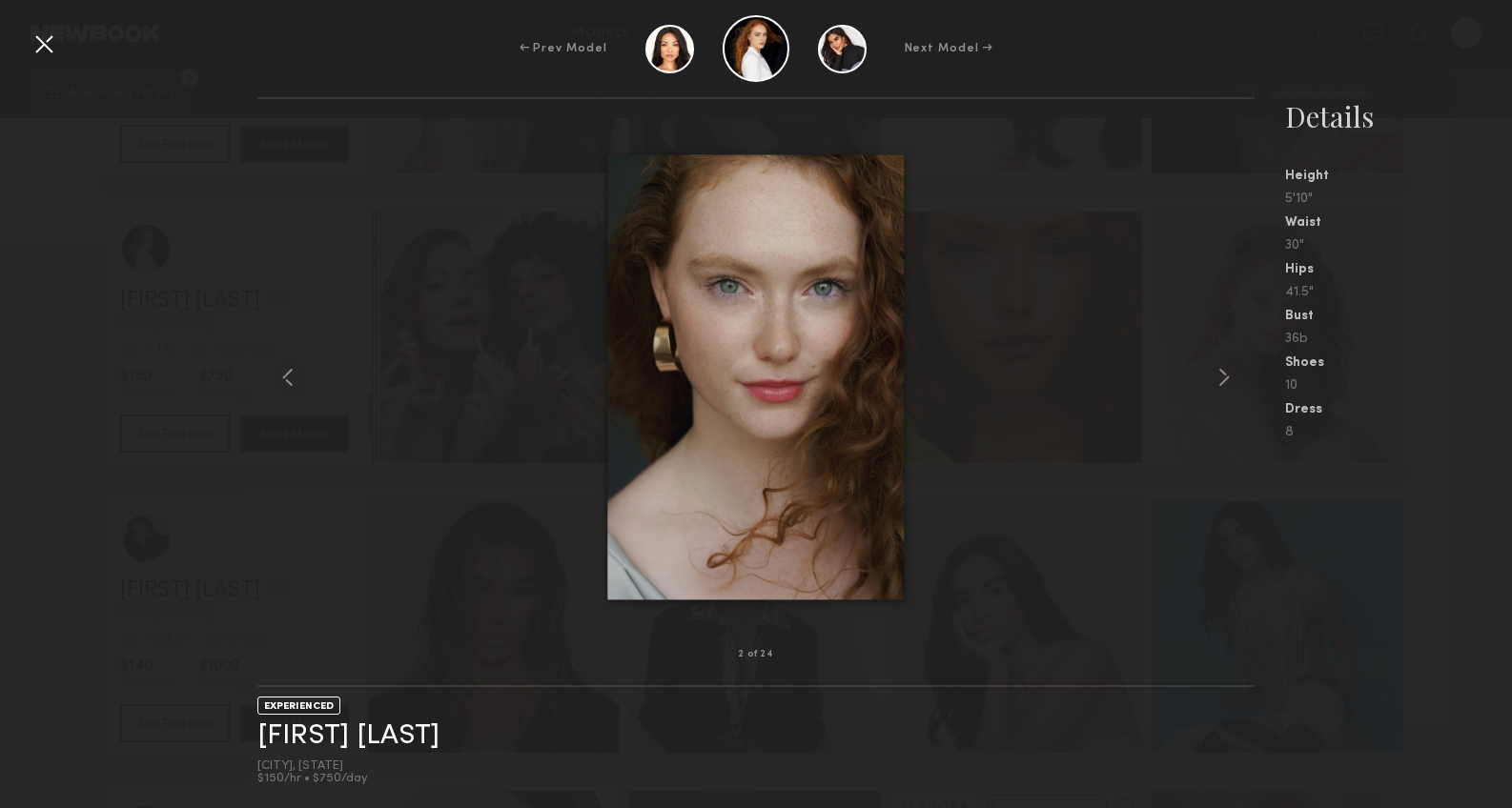 click at bounding box center [44, 44] 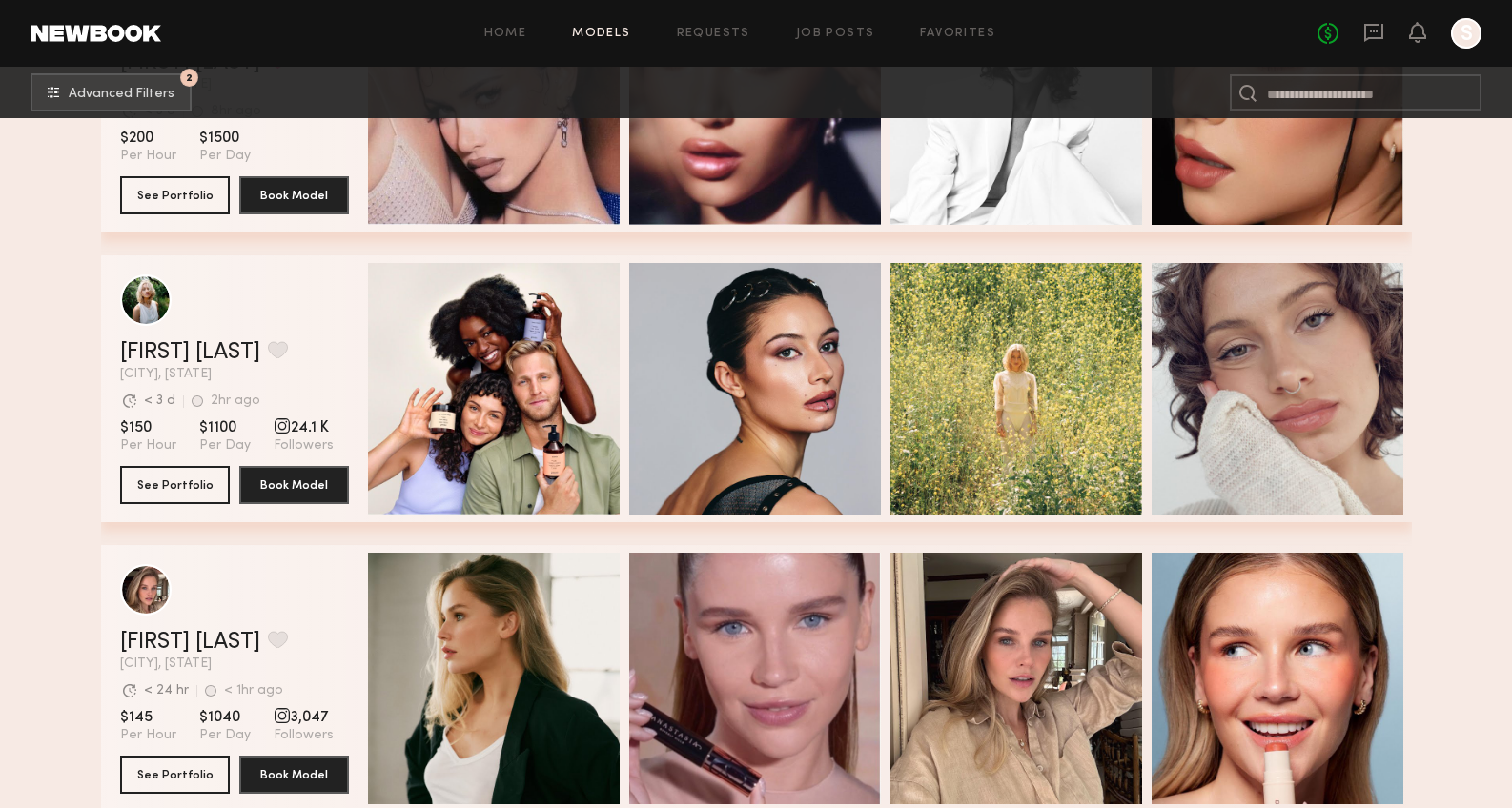scroll, scrollTop: 25972, scrollLeft: 0, axis: vertical 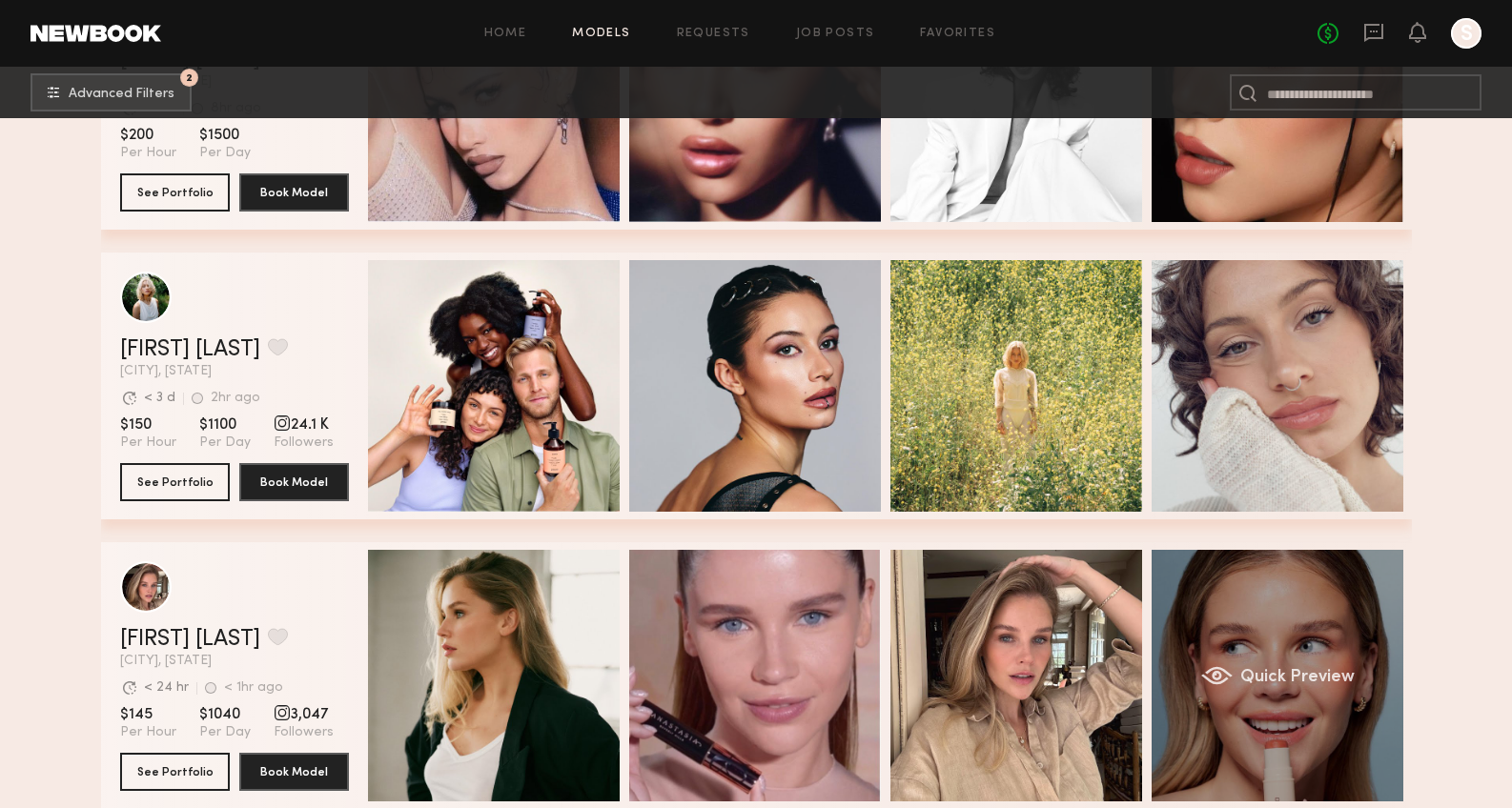 click on "Quick Preview" 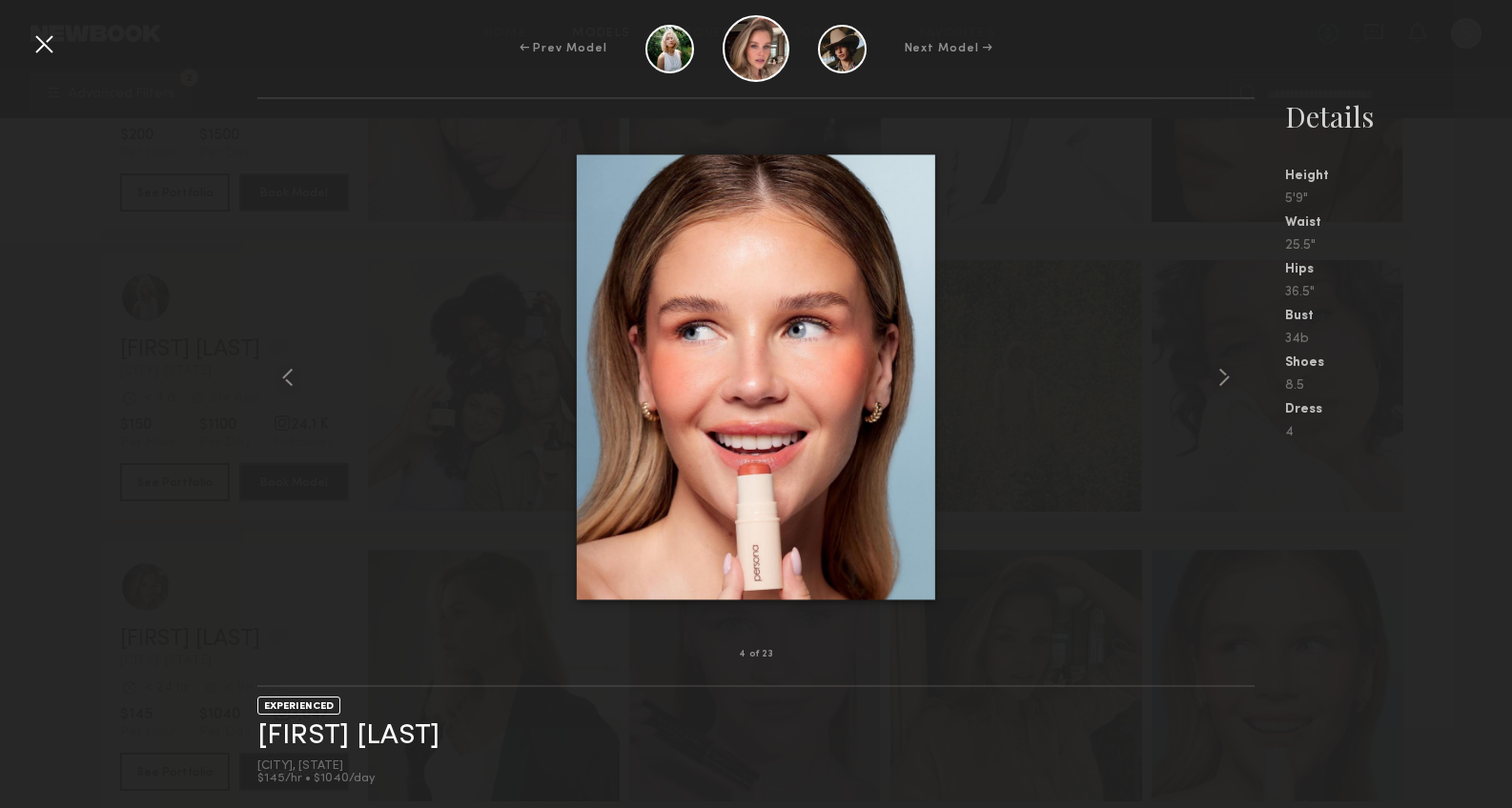 click at bounding box center (44, 44) 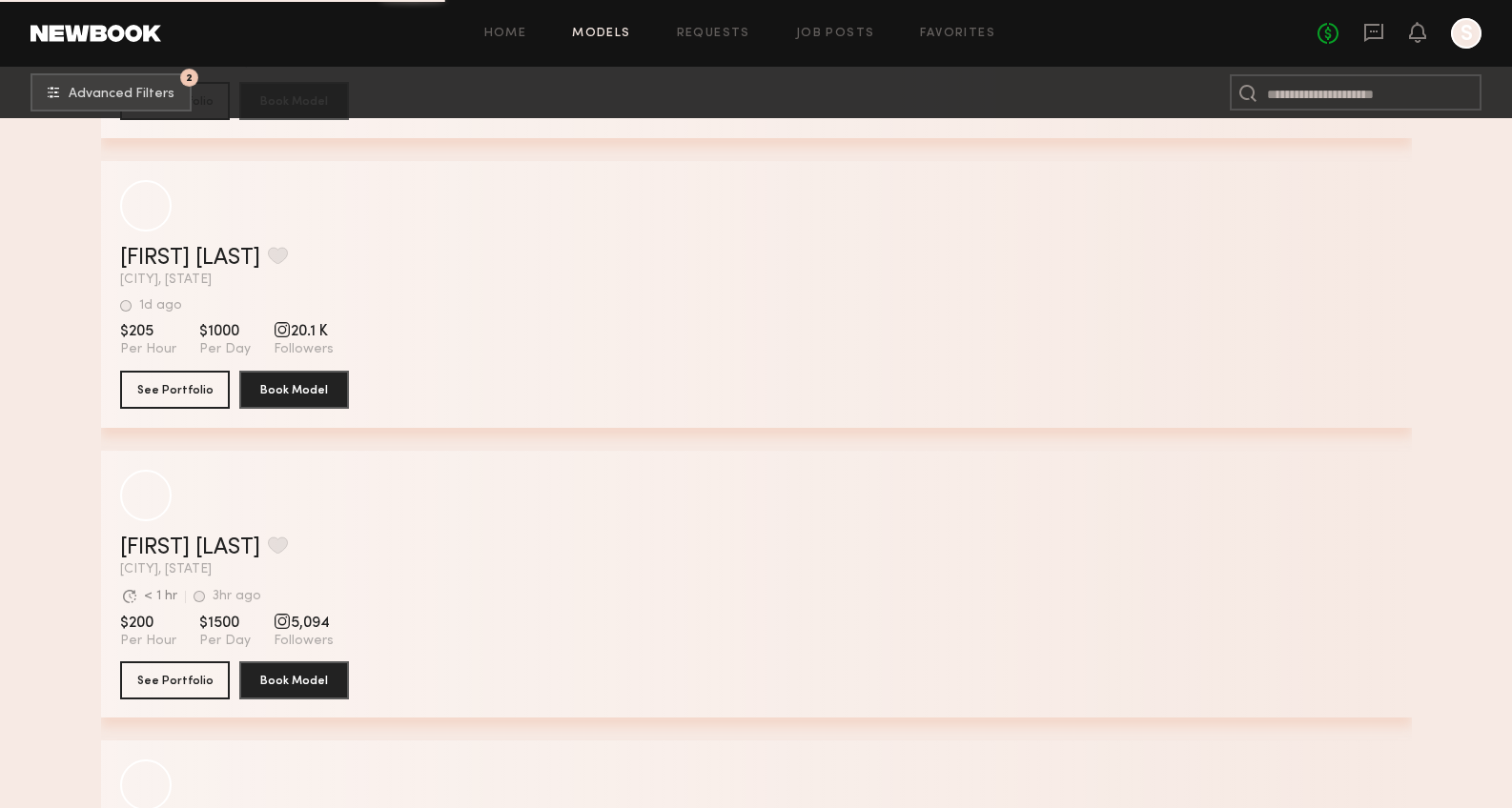 scroll, scrollTop: 33793, scrollLeft: 0, axis: vertical 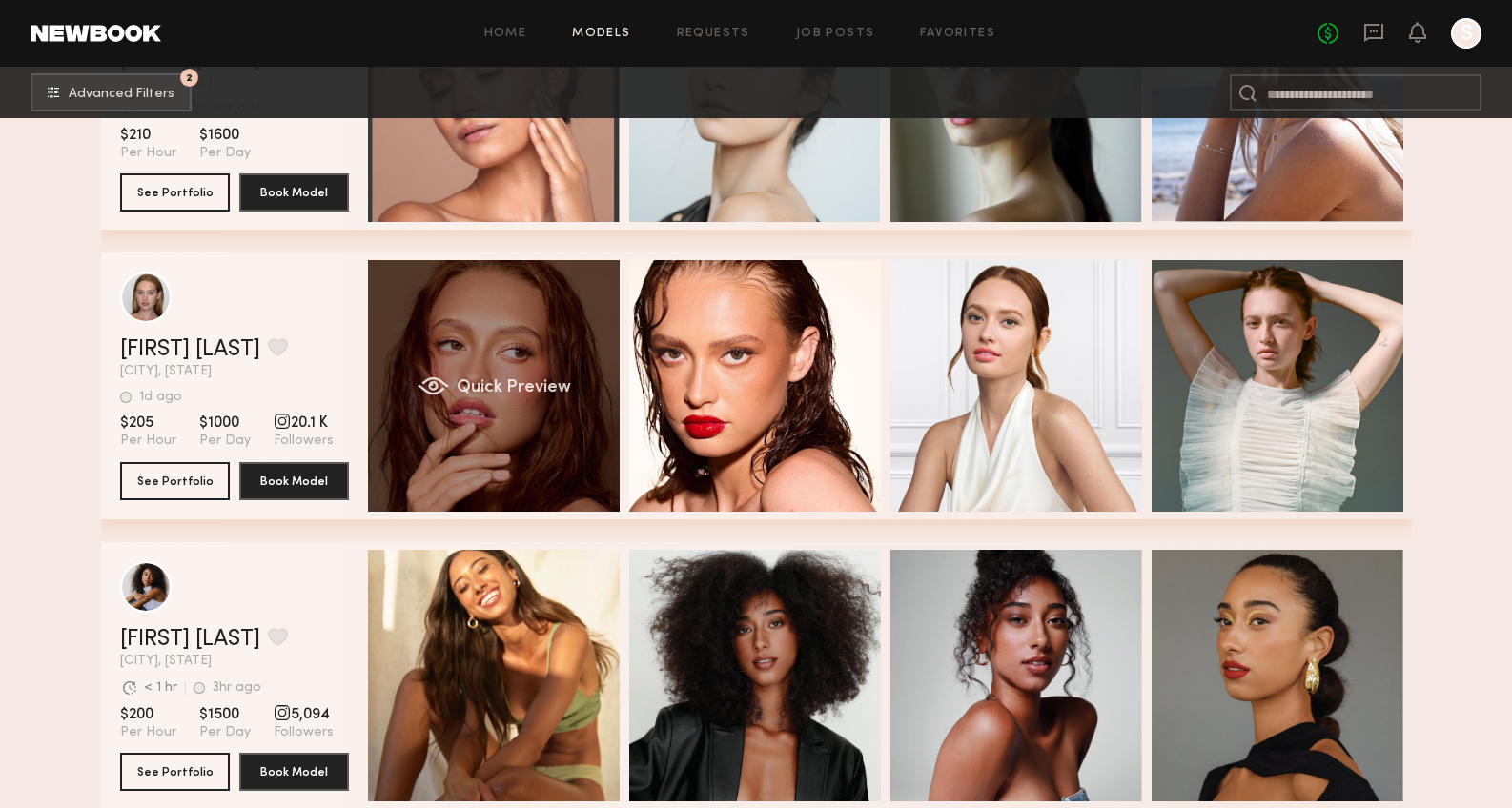 click on "Quick Preview" 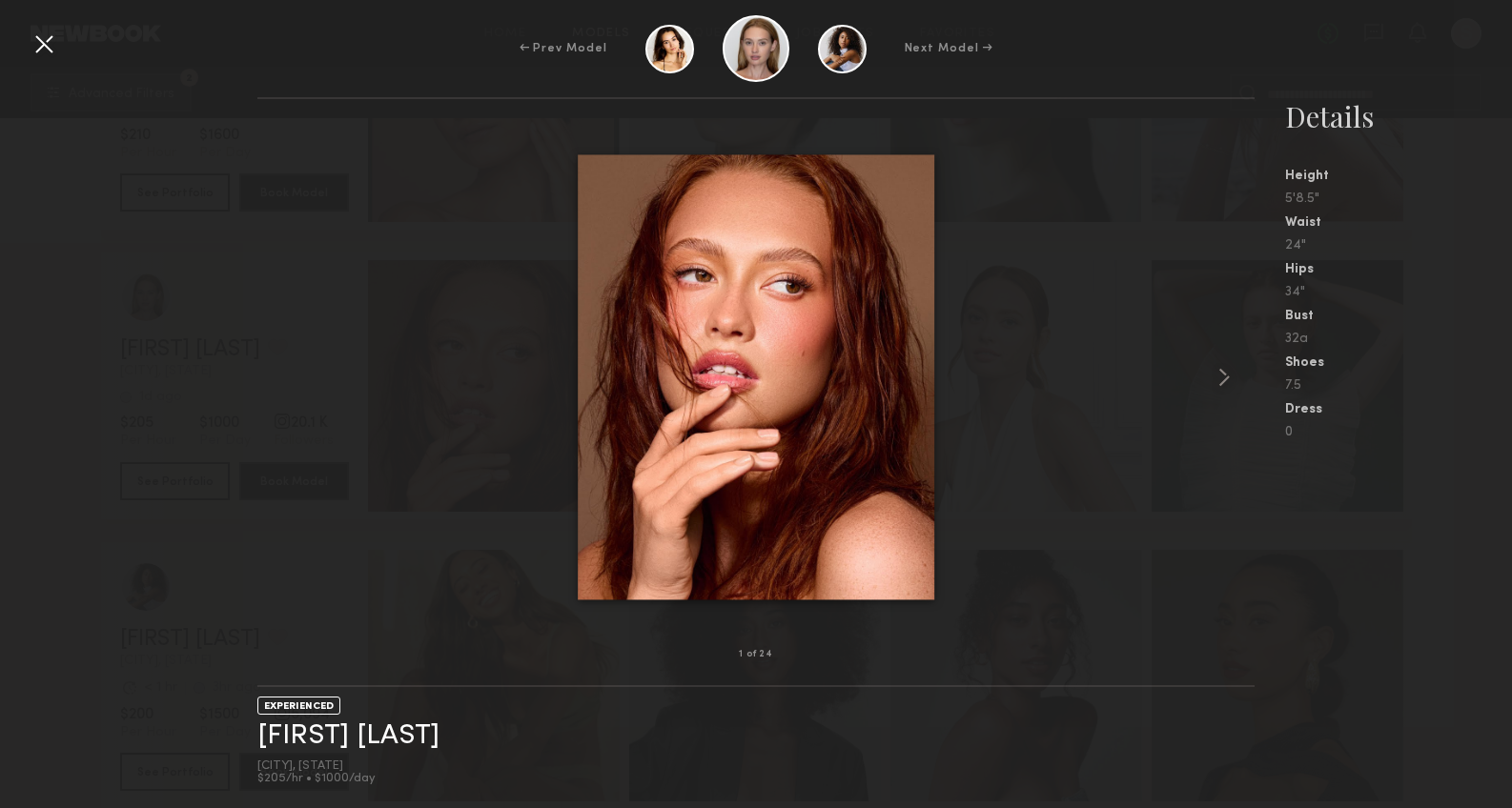click at bounding box center (44, 44) 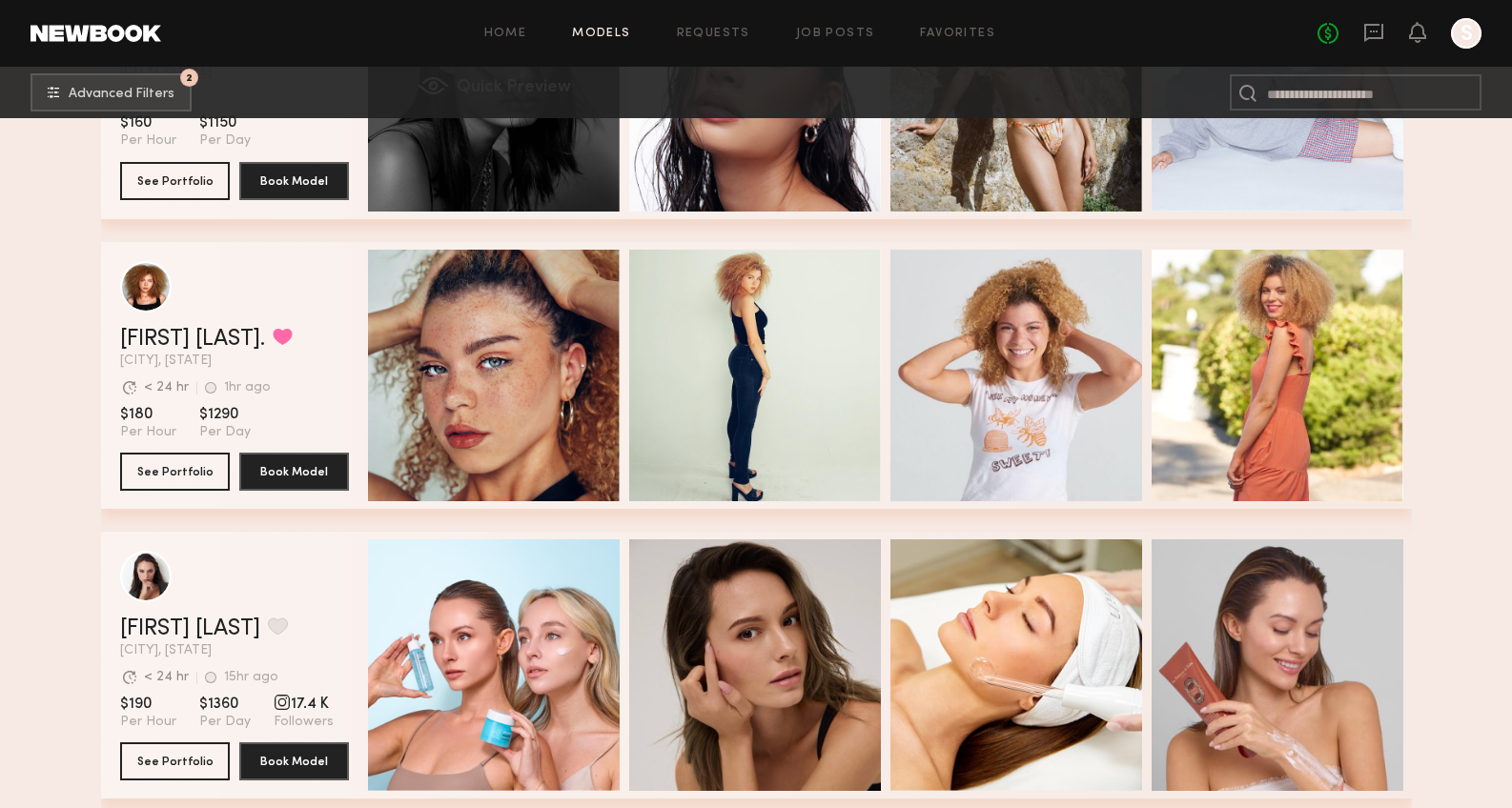 scroll, scrollTop: 40185, scrollLeft: 0, axis: vertical 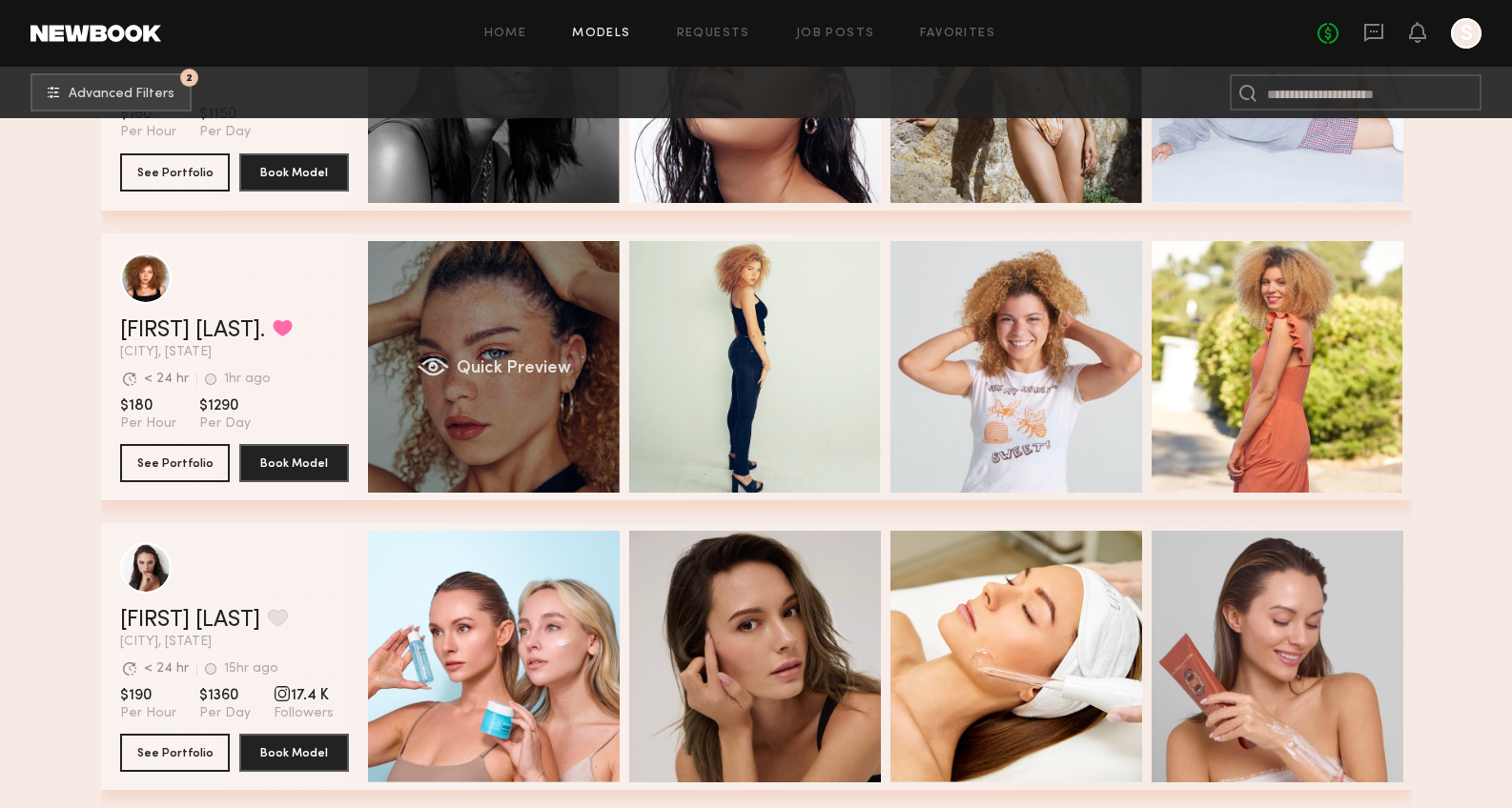 click on "Quick Preview" 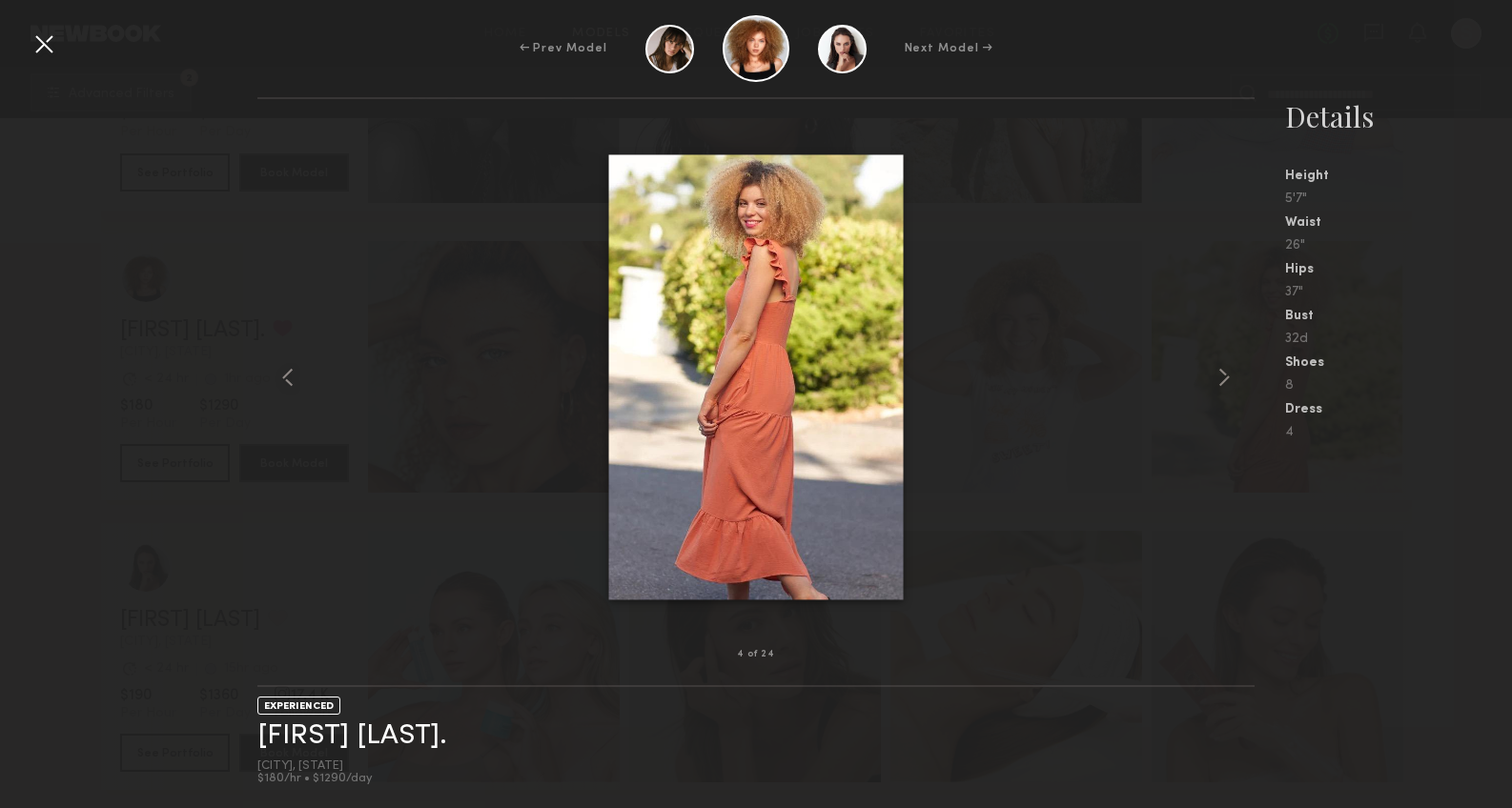 click at bounding box center [44, 44] 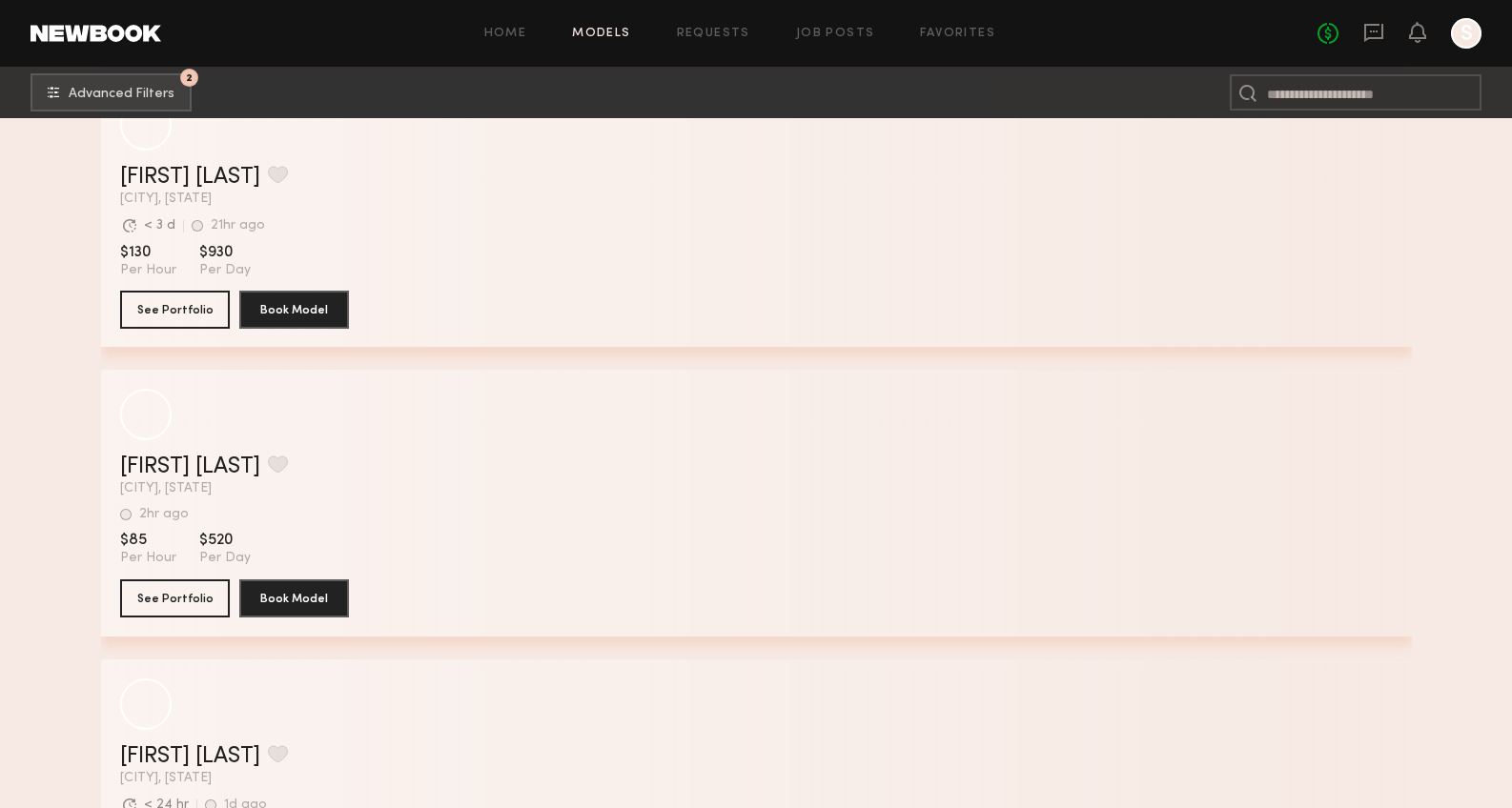 scroll, scrollTop: 45264, scrollLeft: 0, axis: vertical 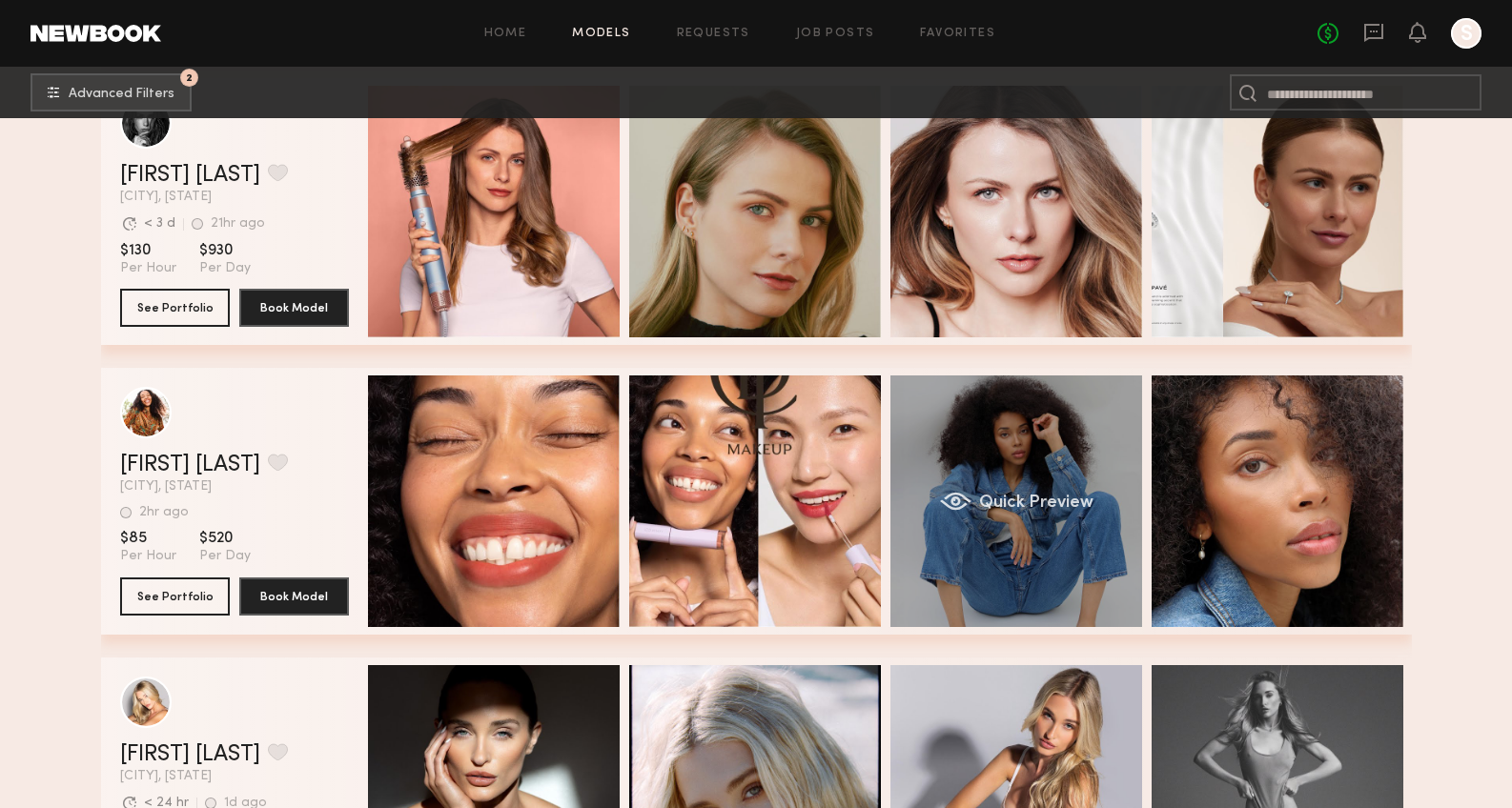 click on "Quick Preview" 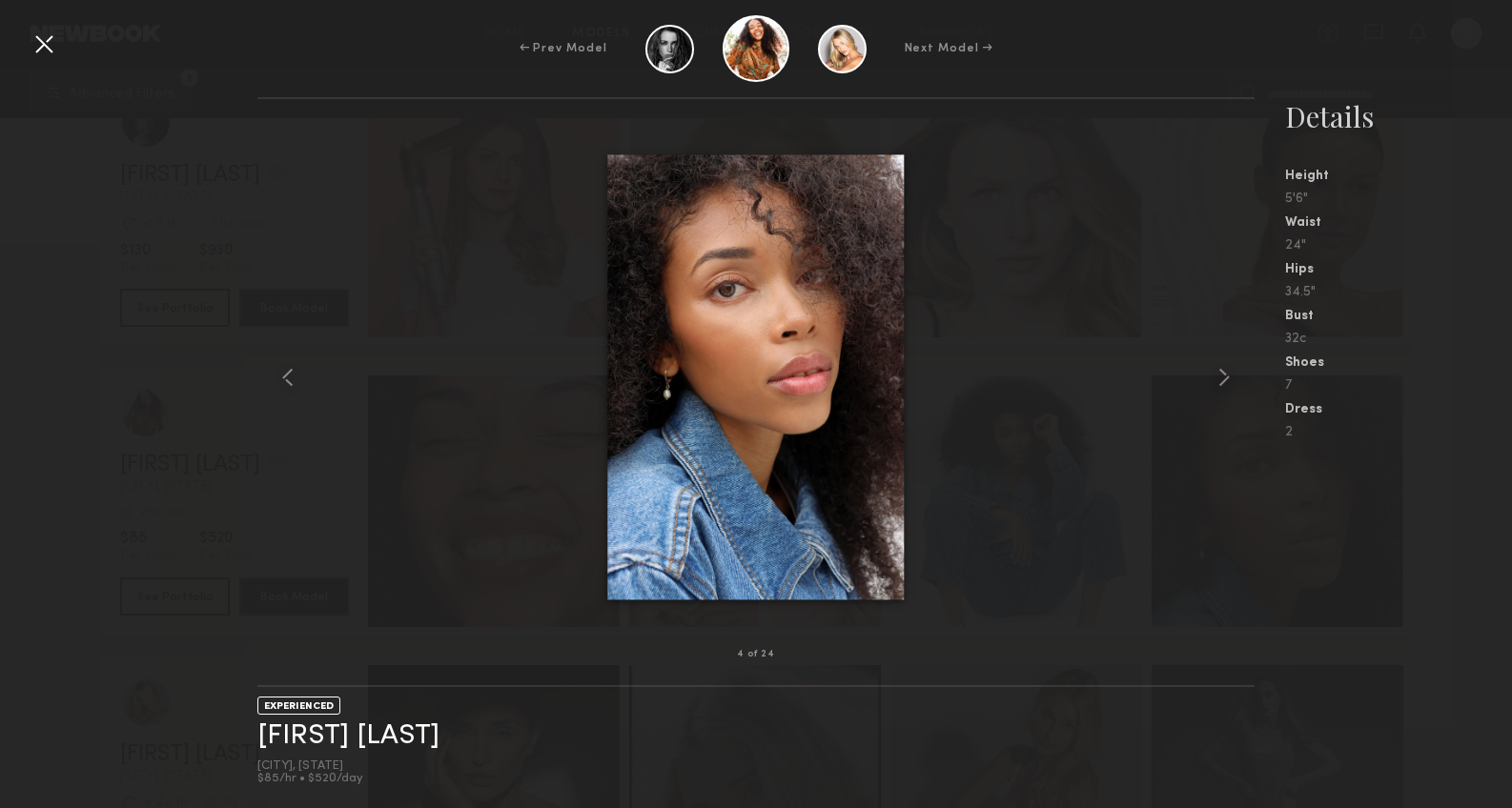 click at bounding box center (44, 44) 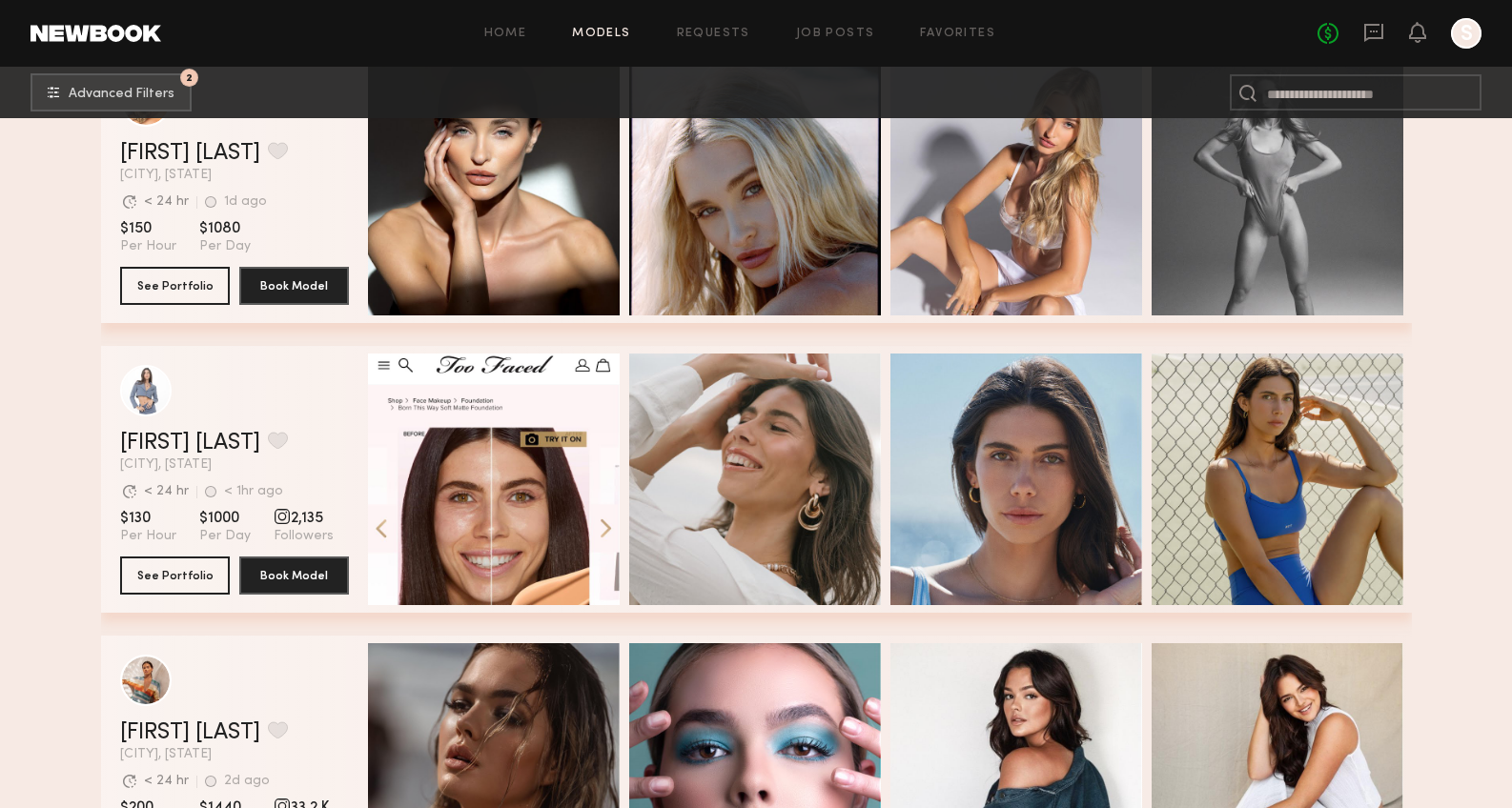 scroll, scrollTop: 45869, scrollLeft: 0, axis: vertical 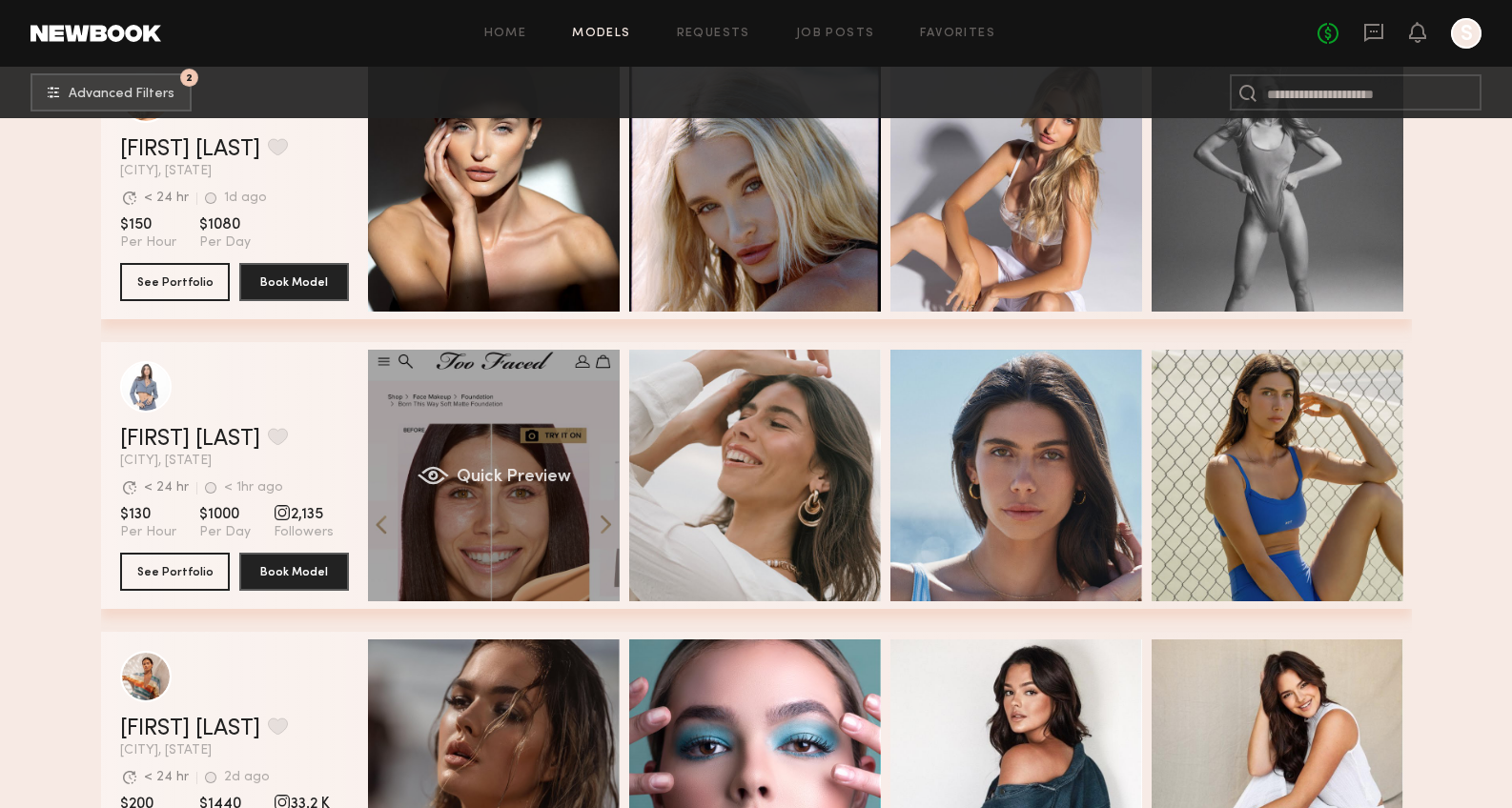 click on "Quick Preview" 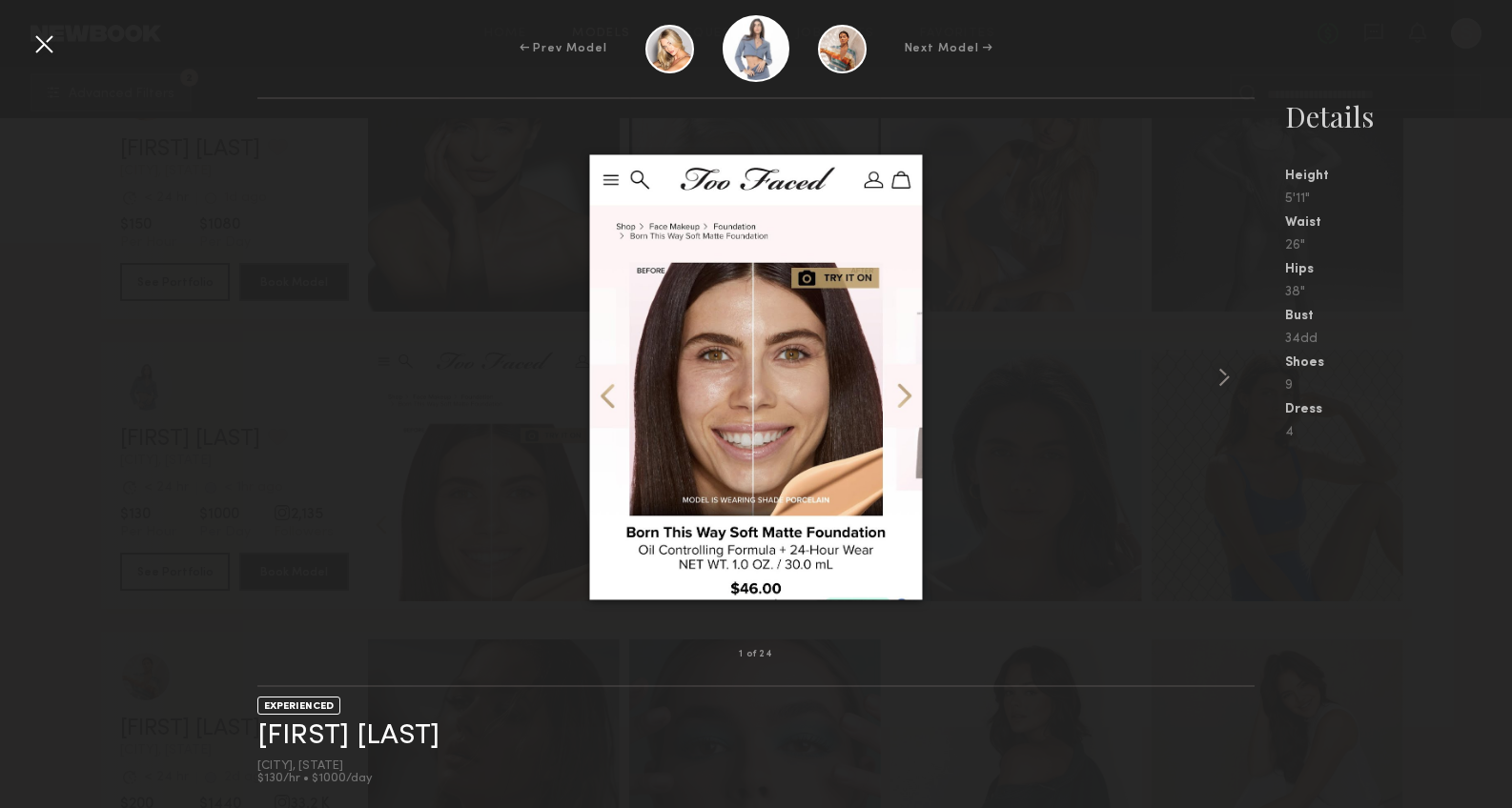 click at bounding box center (44, 44) 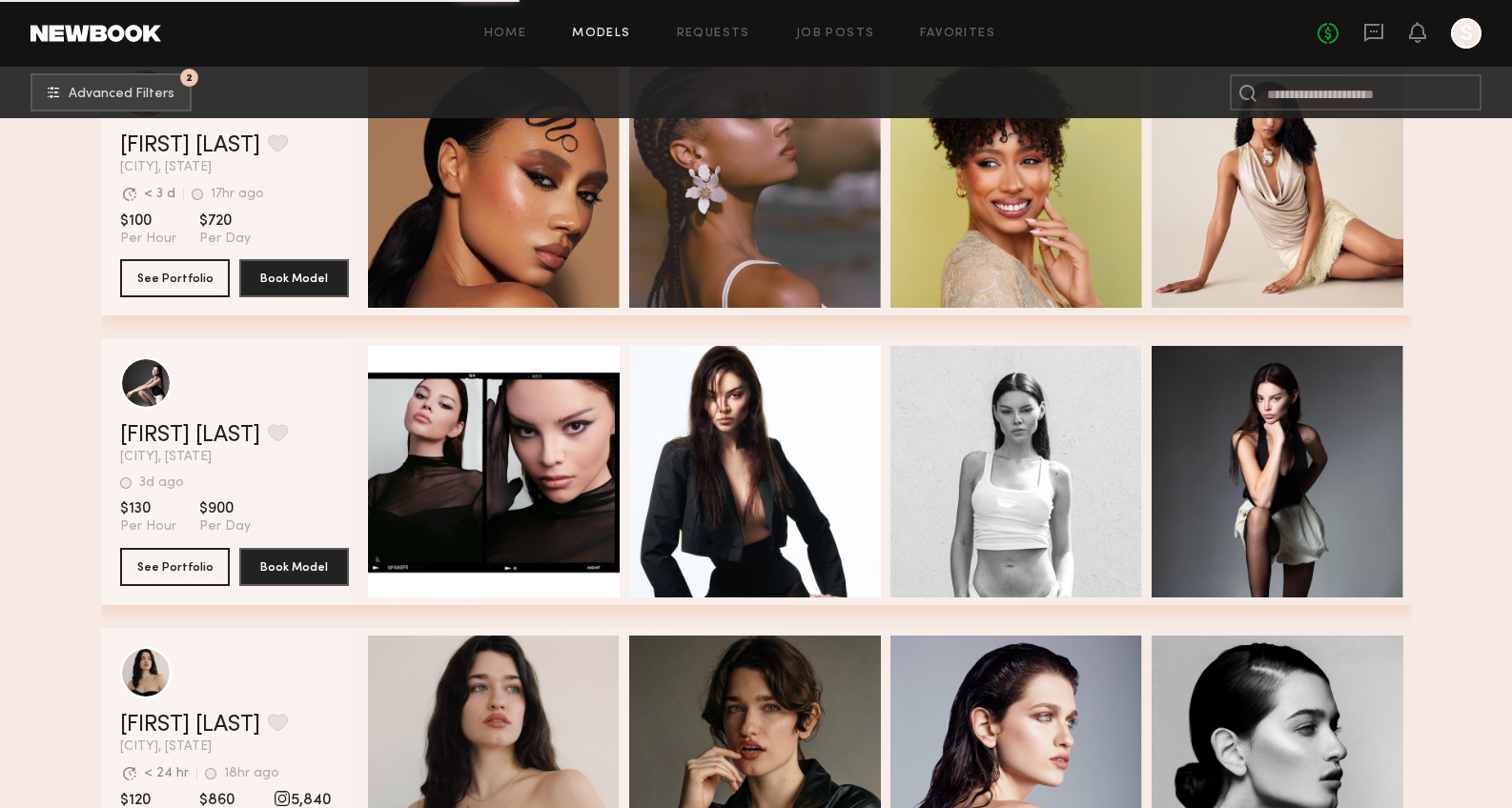 scroll, scrollTop: 48015, scrollLeft: 0, axis: vertical 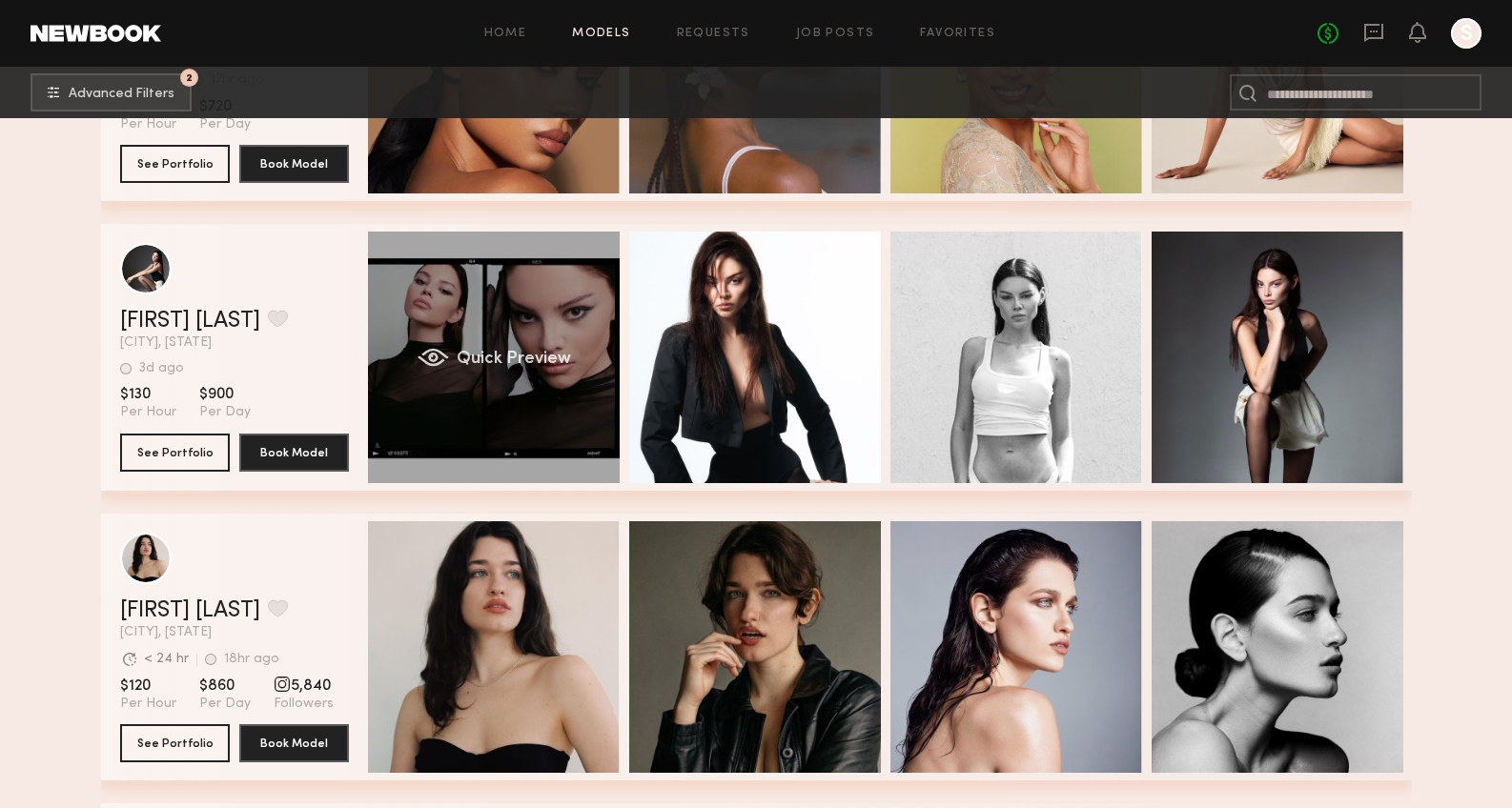 click on "Quick Preview" 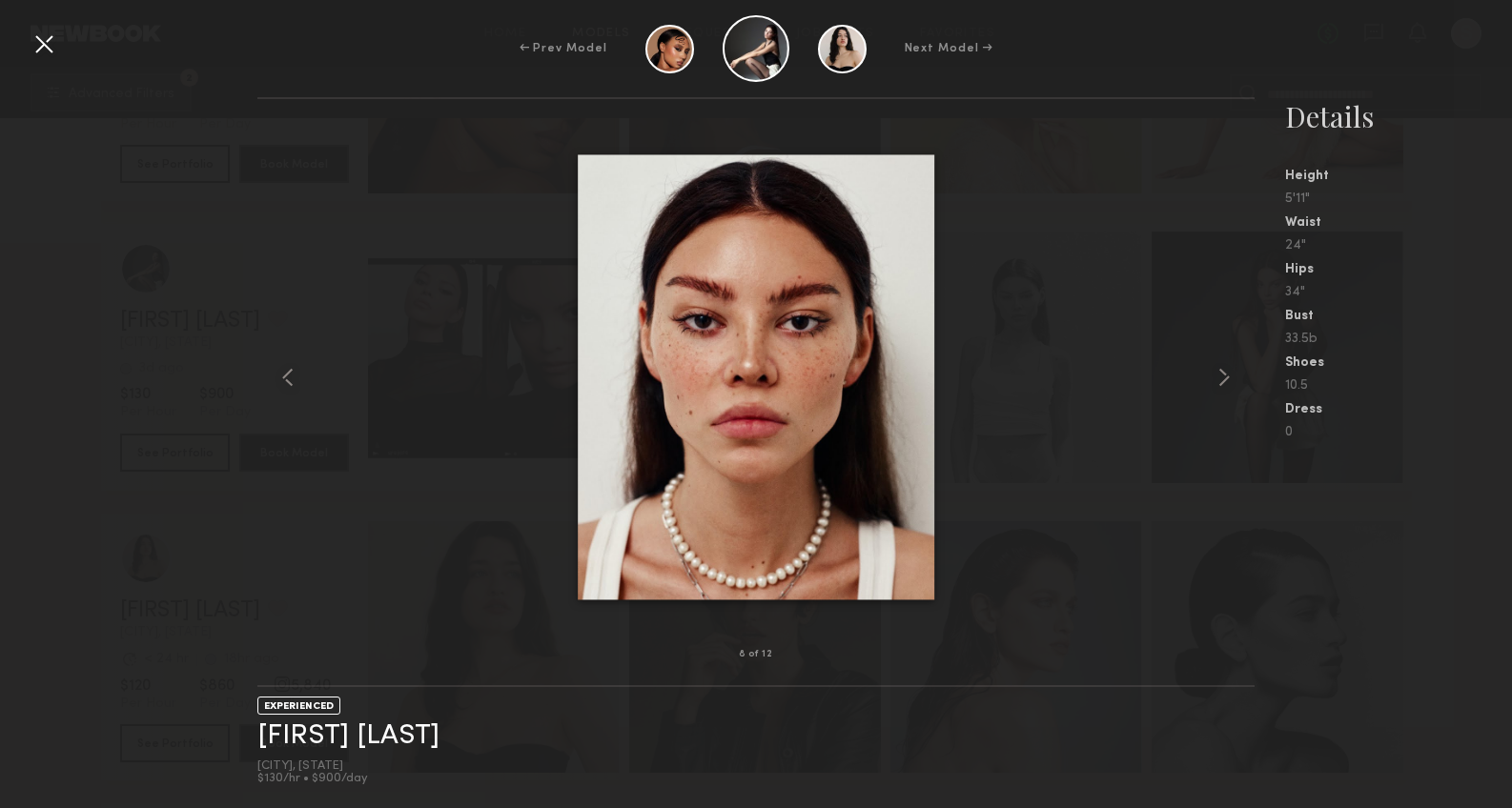 click at bounding box center (44, 44) 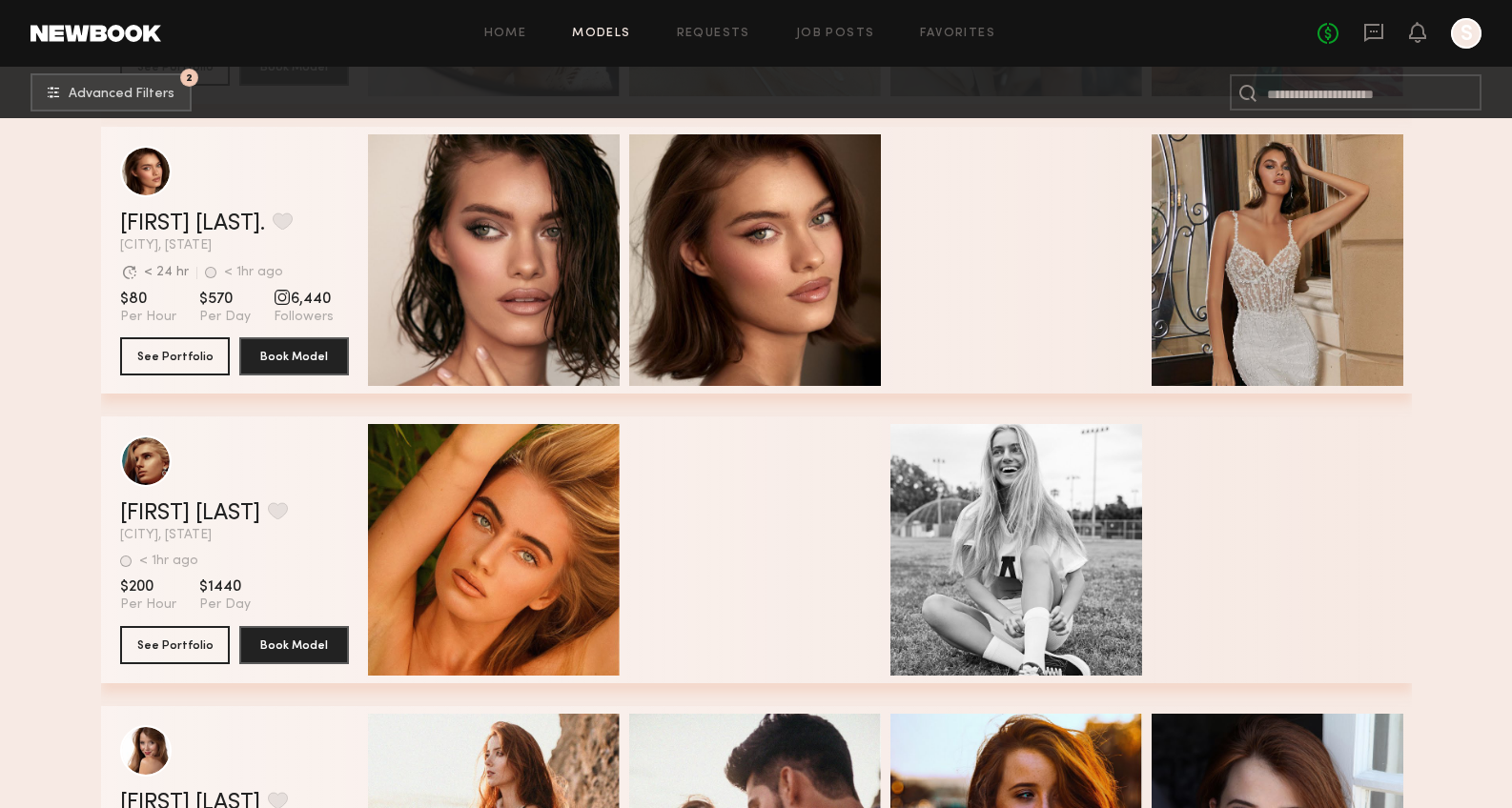 scroll, scrollTop: 52438, scrollLeft: 0, axis: vertical 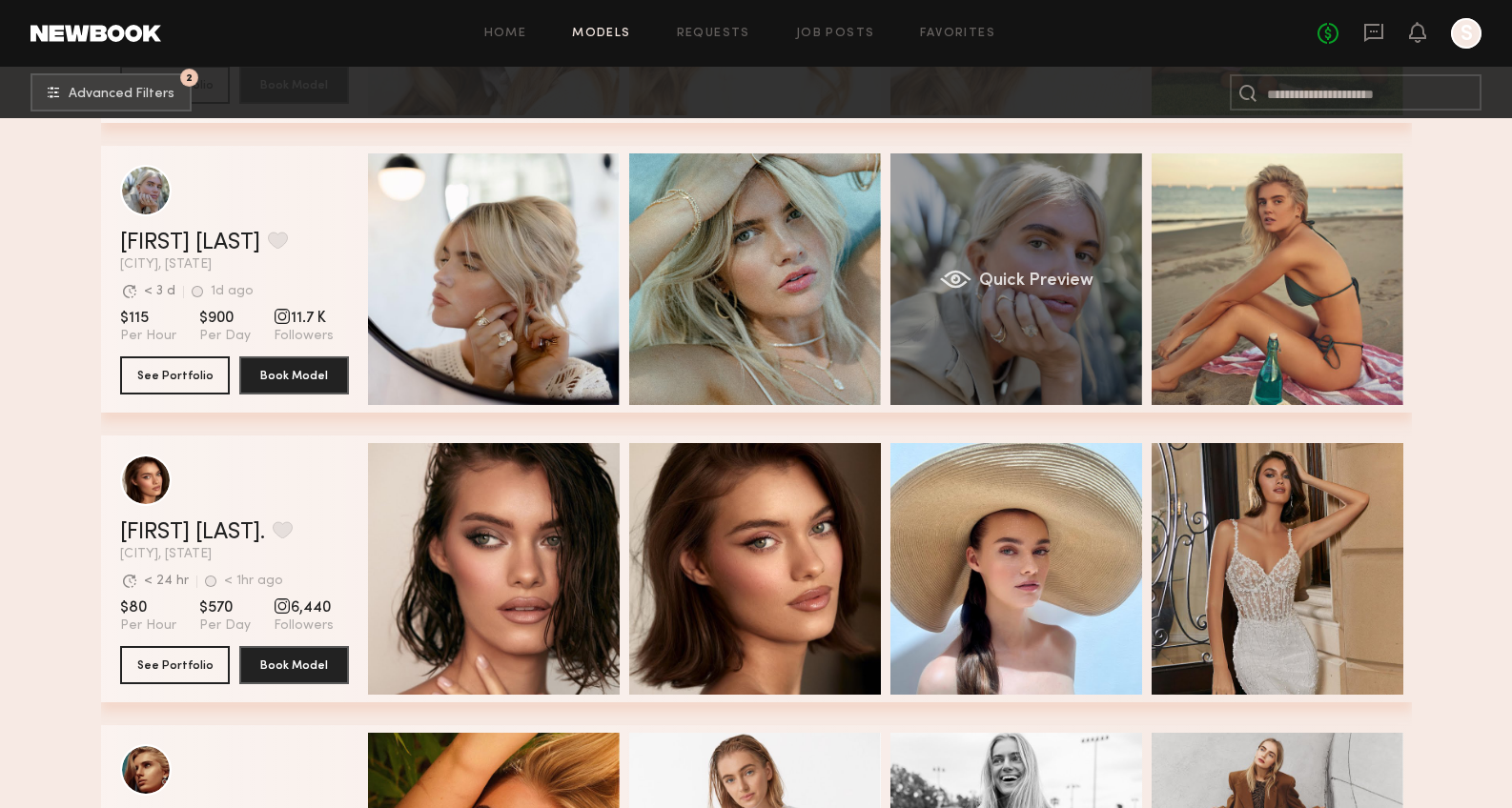 click on "Quick Preview" 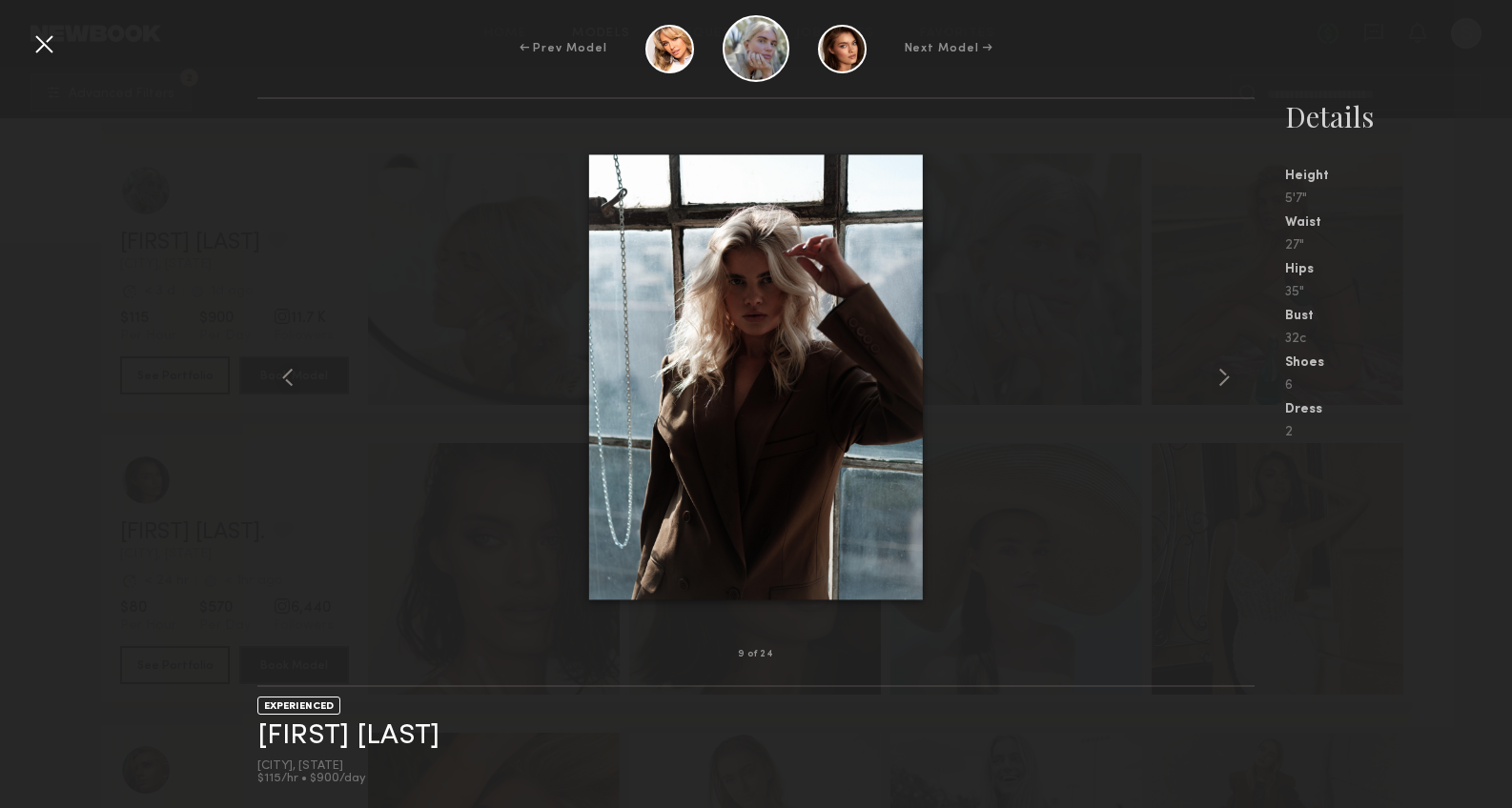 click at bounding box center (44, 44) 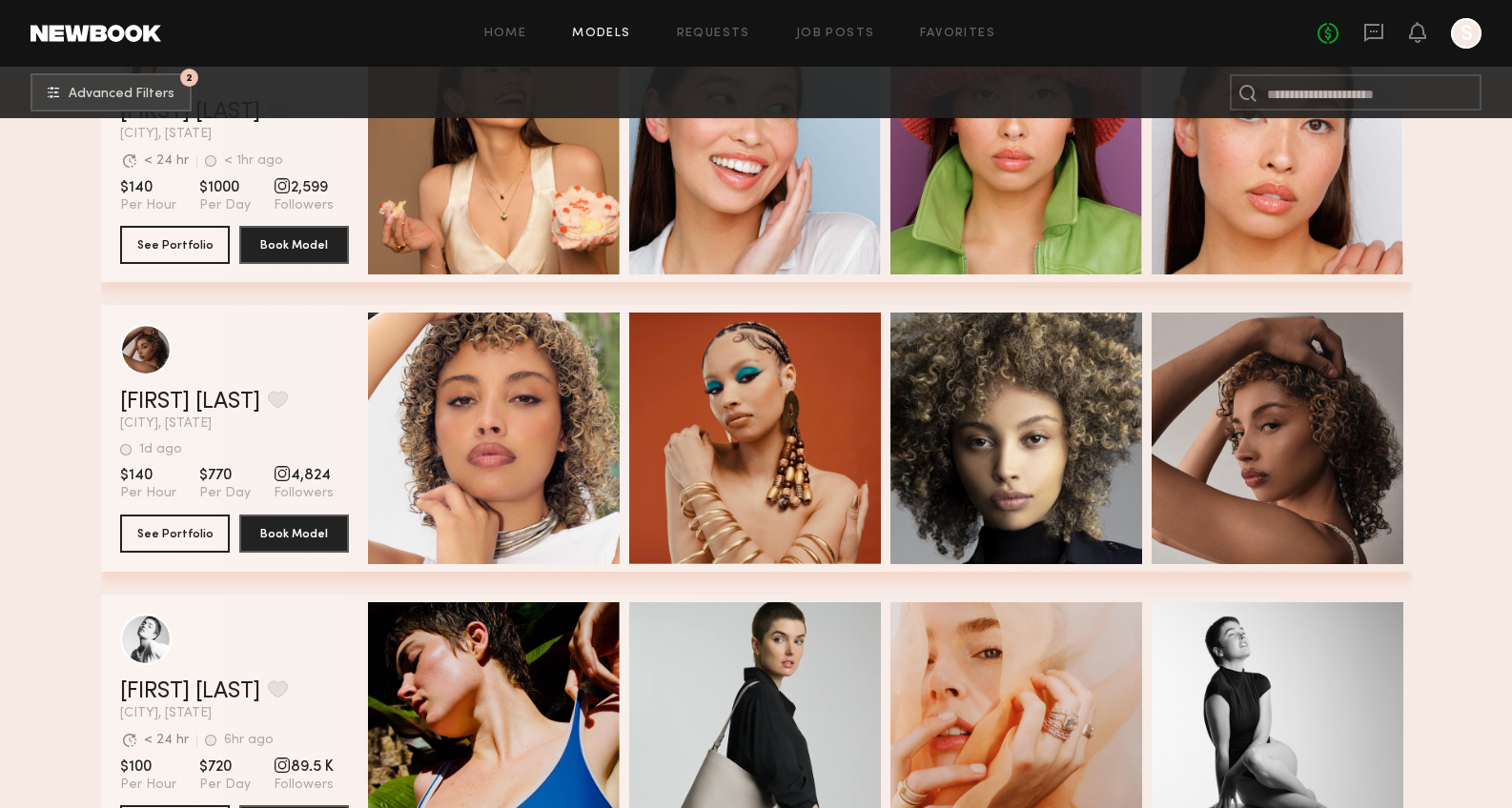 scroll, scrollTop: 53721, scrollLeft: 0, axis: vertical 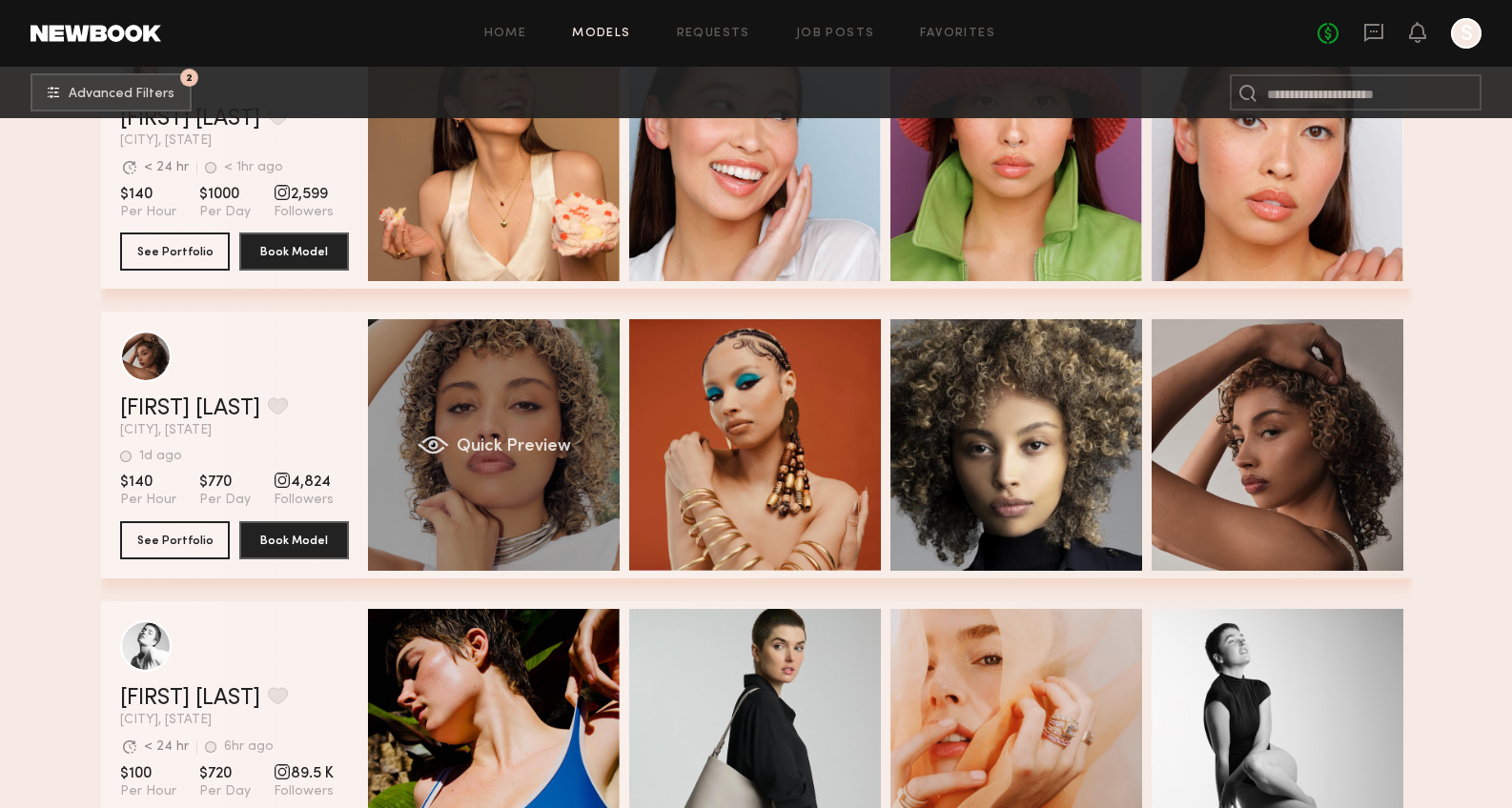 click on "Quick Preview" 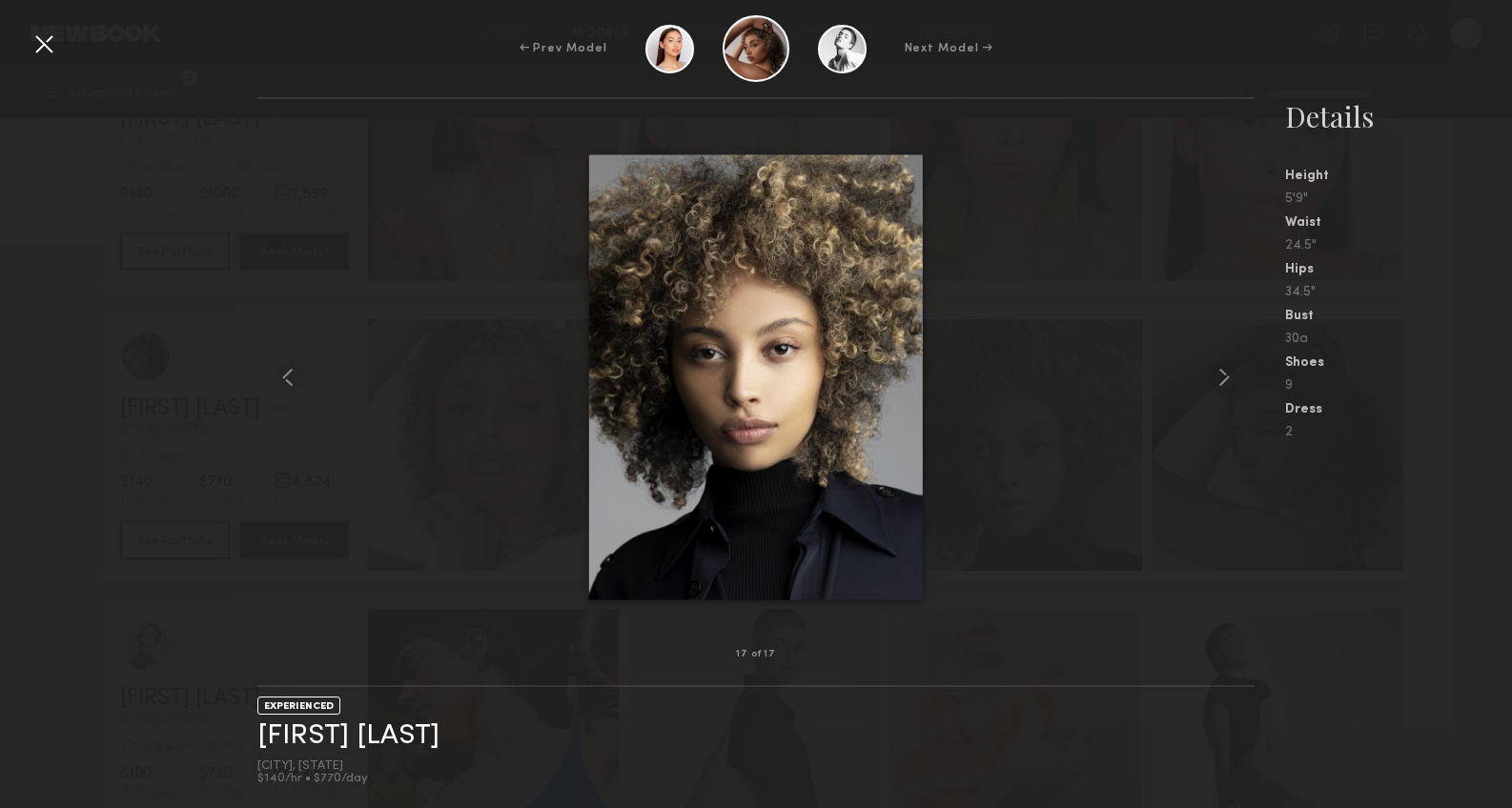 click at bounding box center (44, 44) 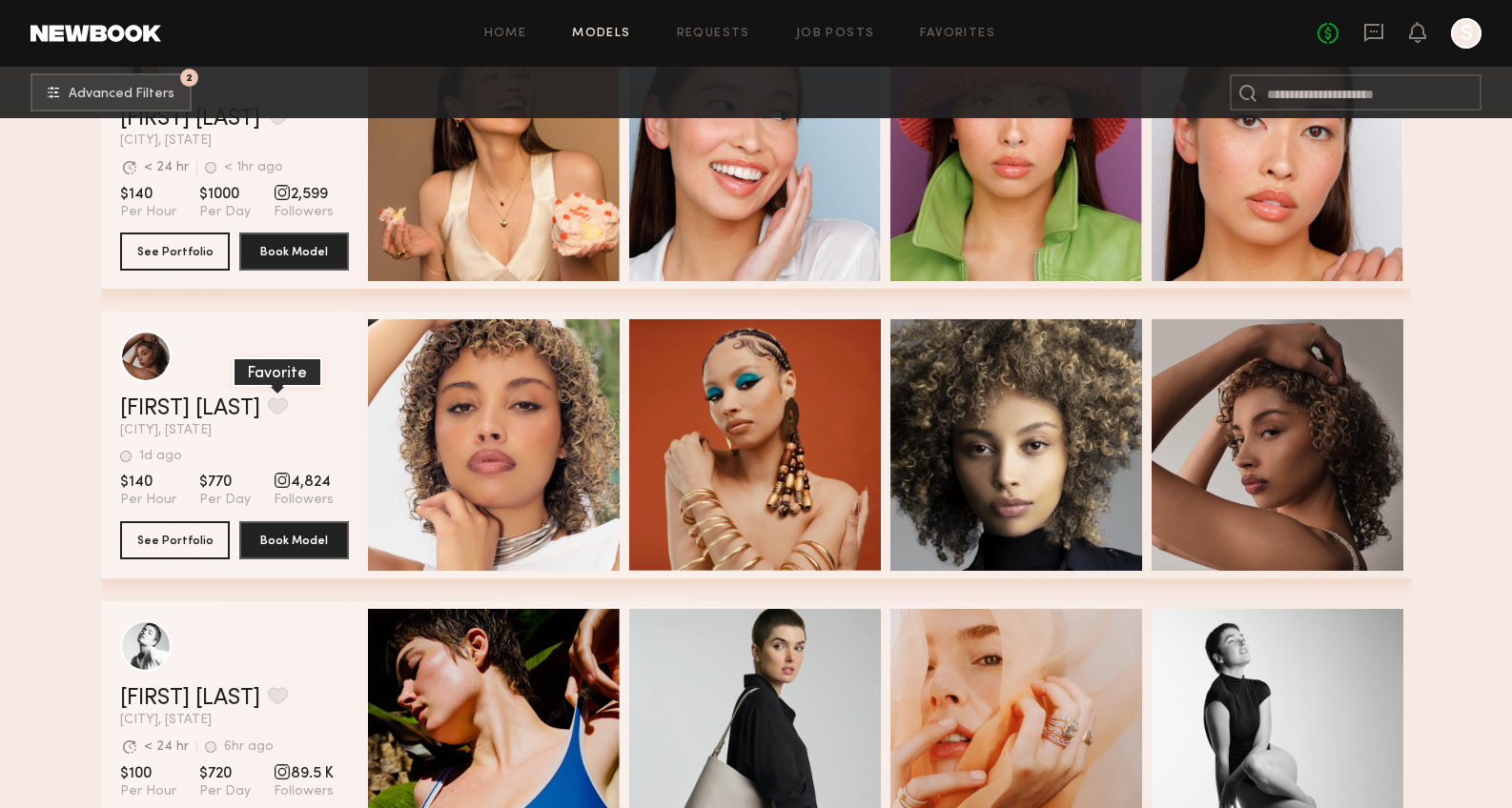 click 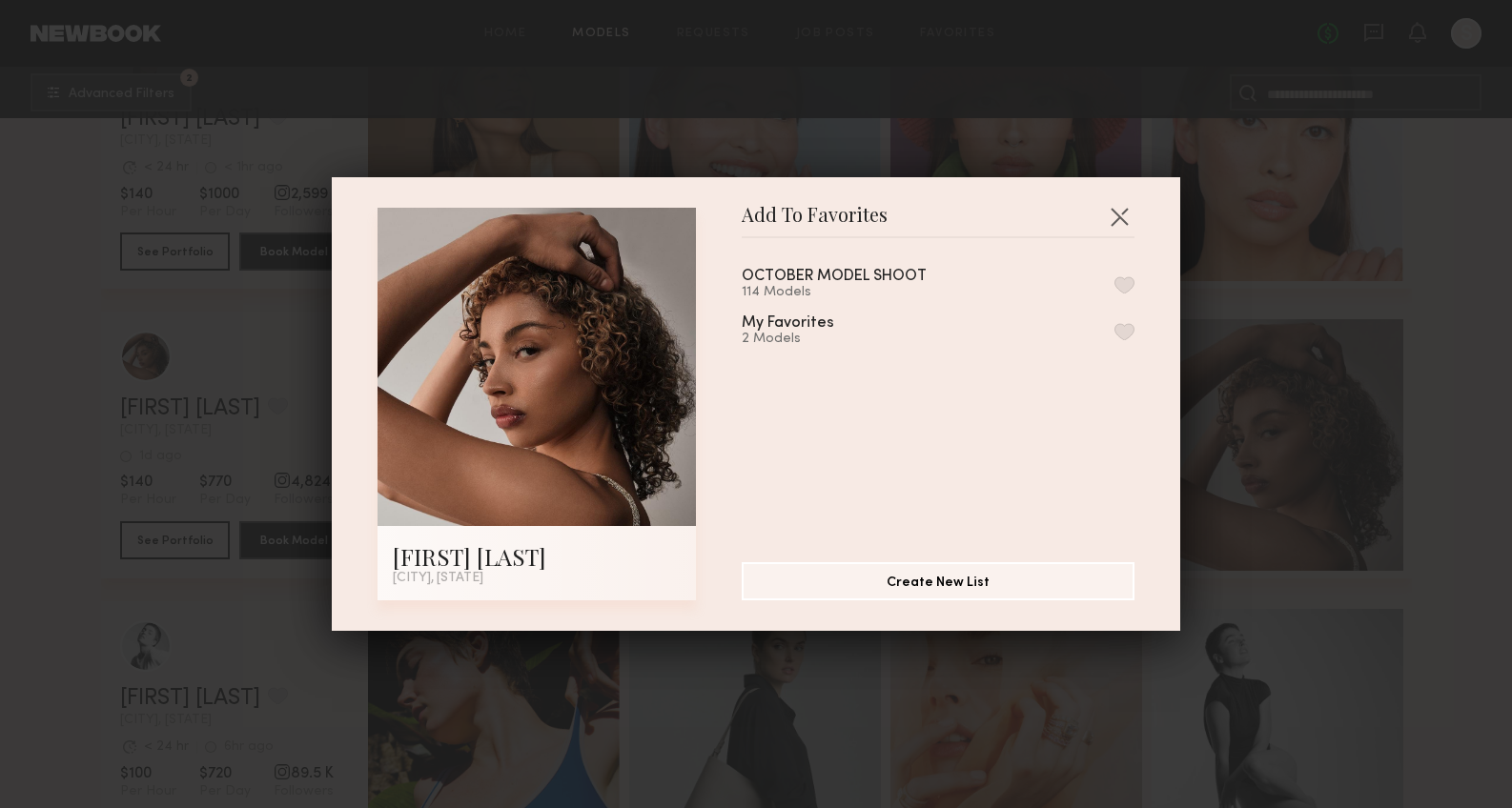 click at bounding box center [1124, 332] 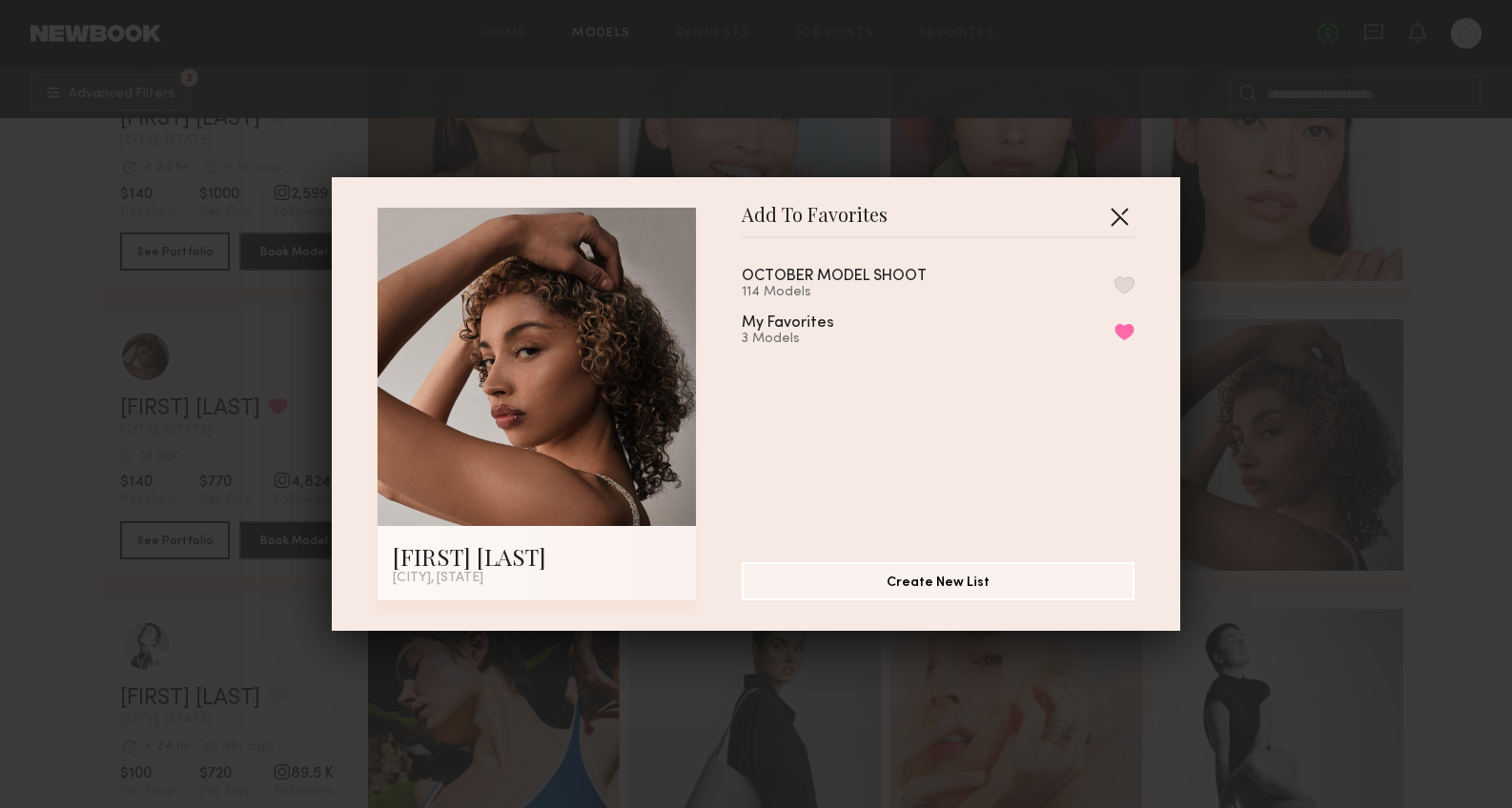 click at bounding box center [1119, 216] 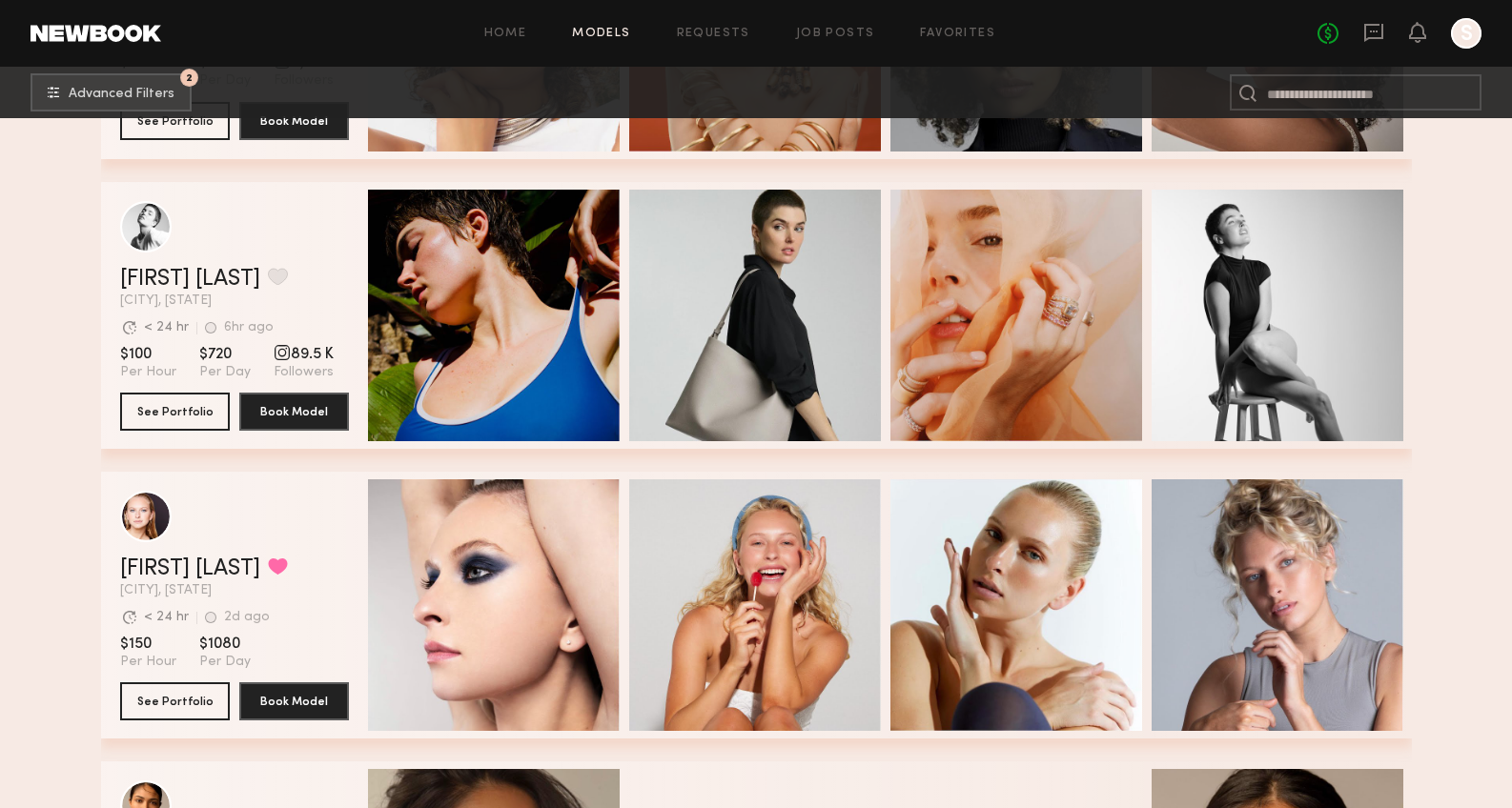 scroll, scrollTop: 54201, scrollLeft: 0, axis: vertical 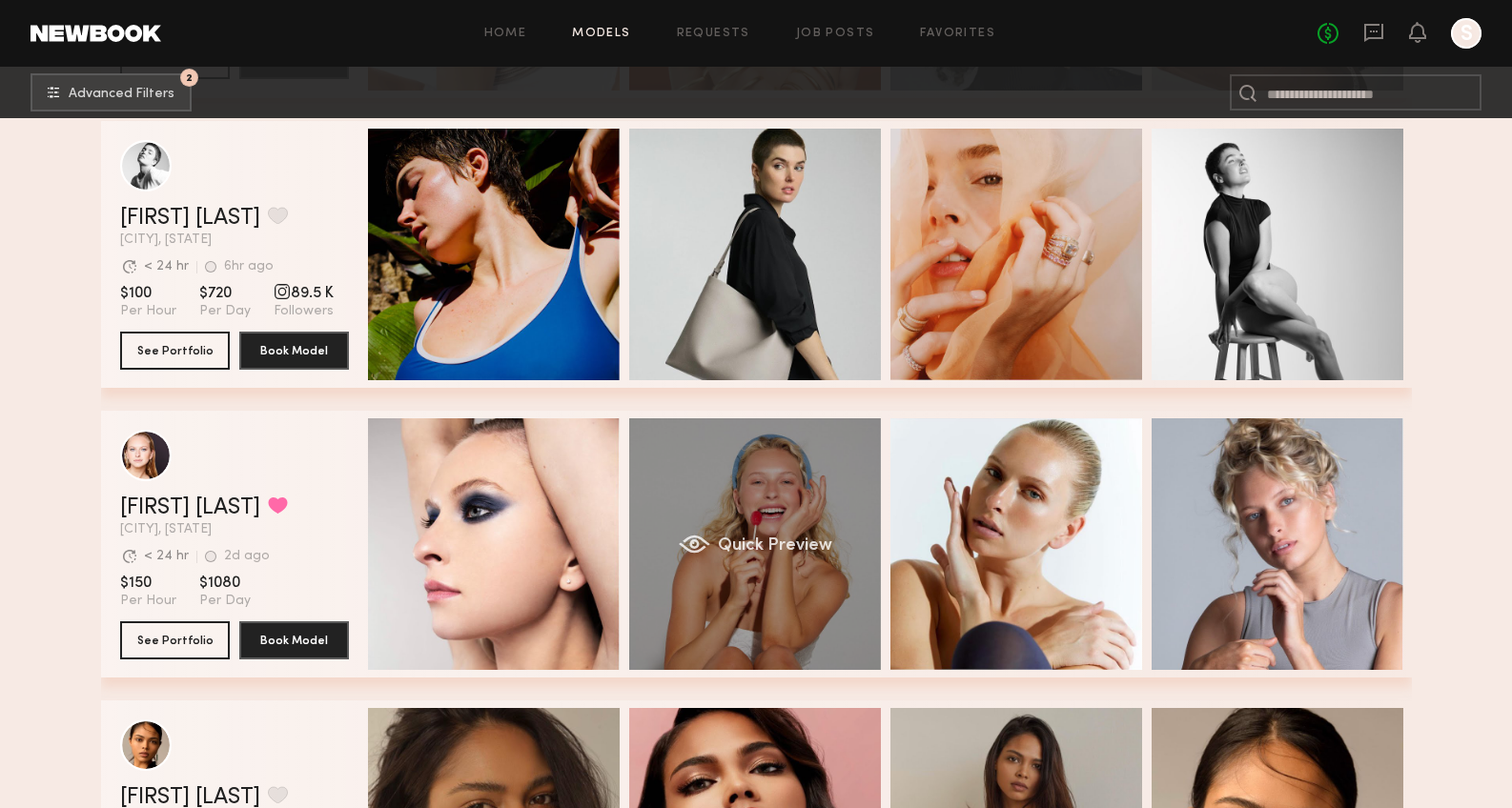 click on "Quick Preview" 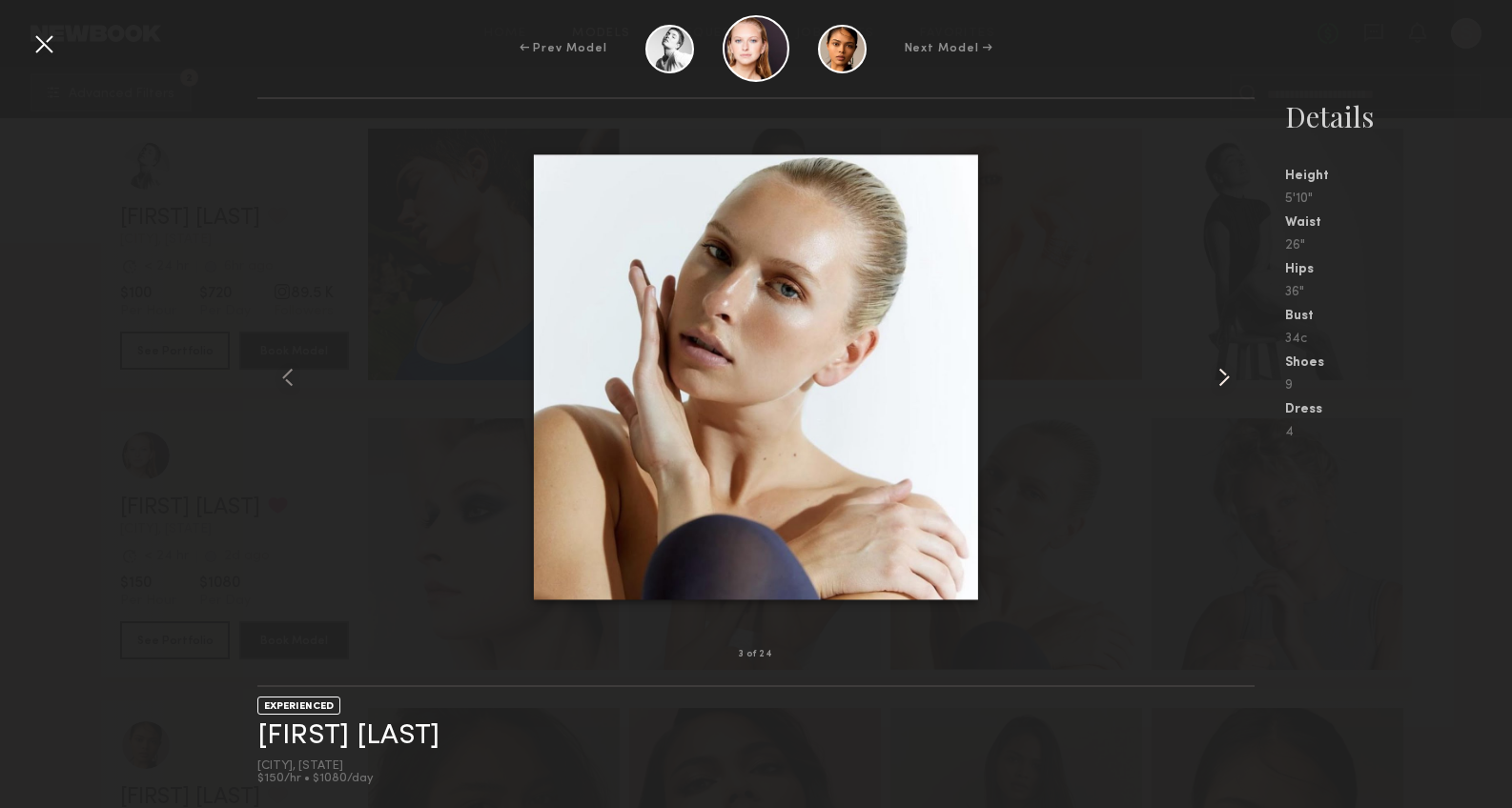 click at bounding box center (1224, 377) 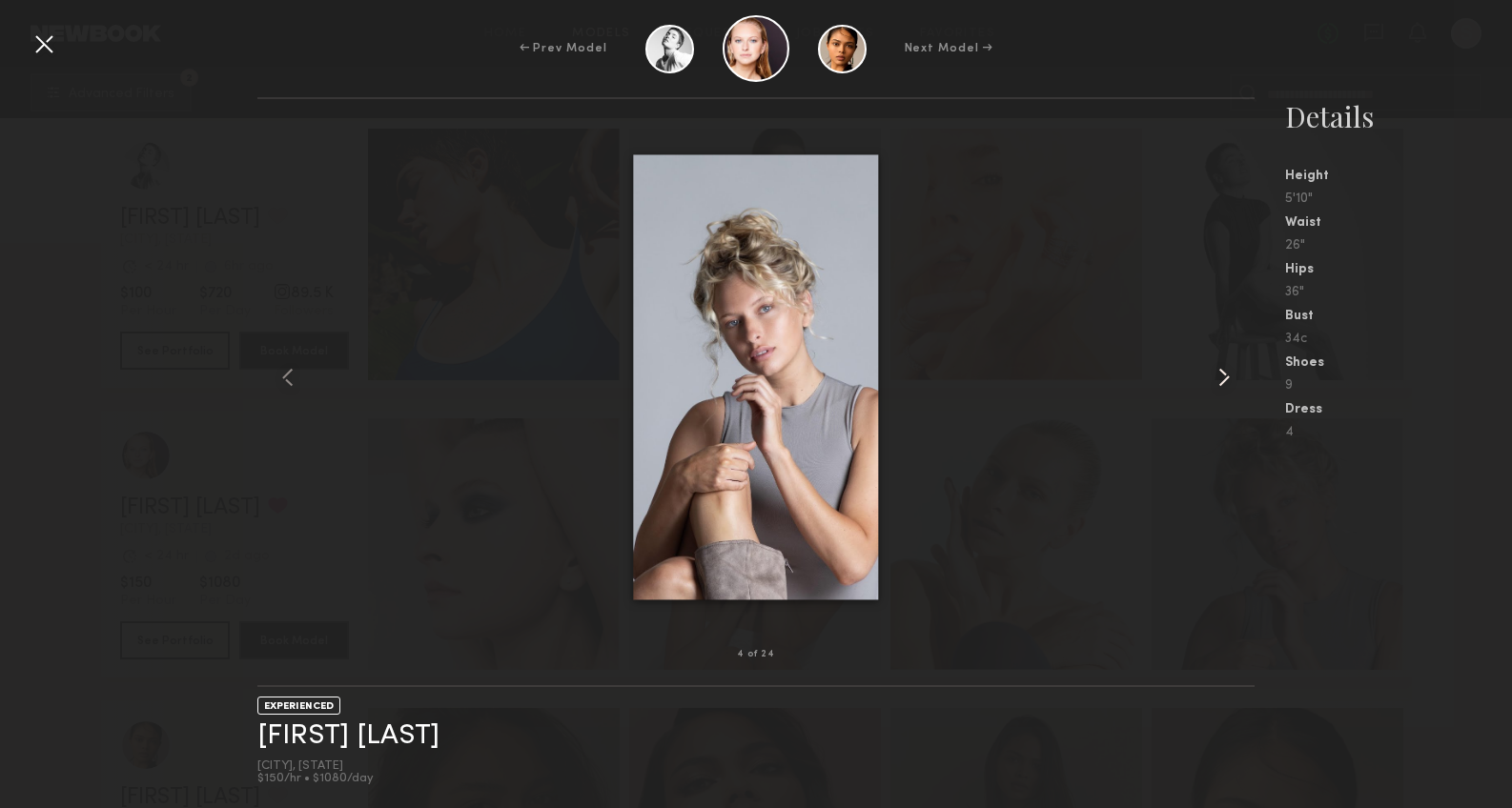 click at bounding box center [1224, 377] 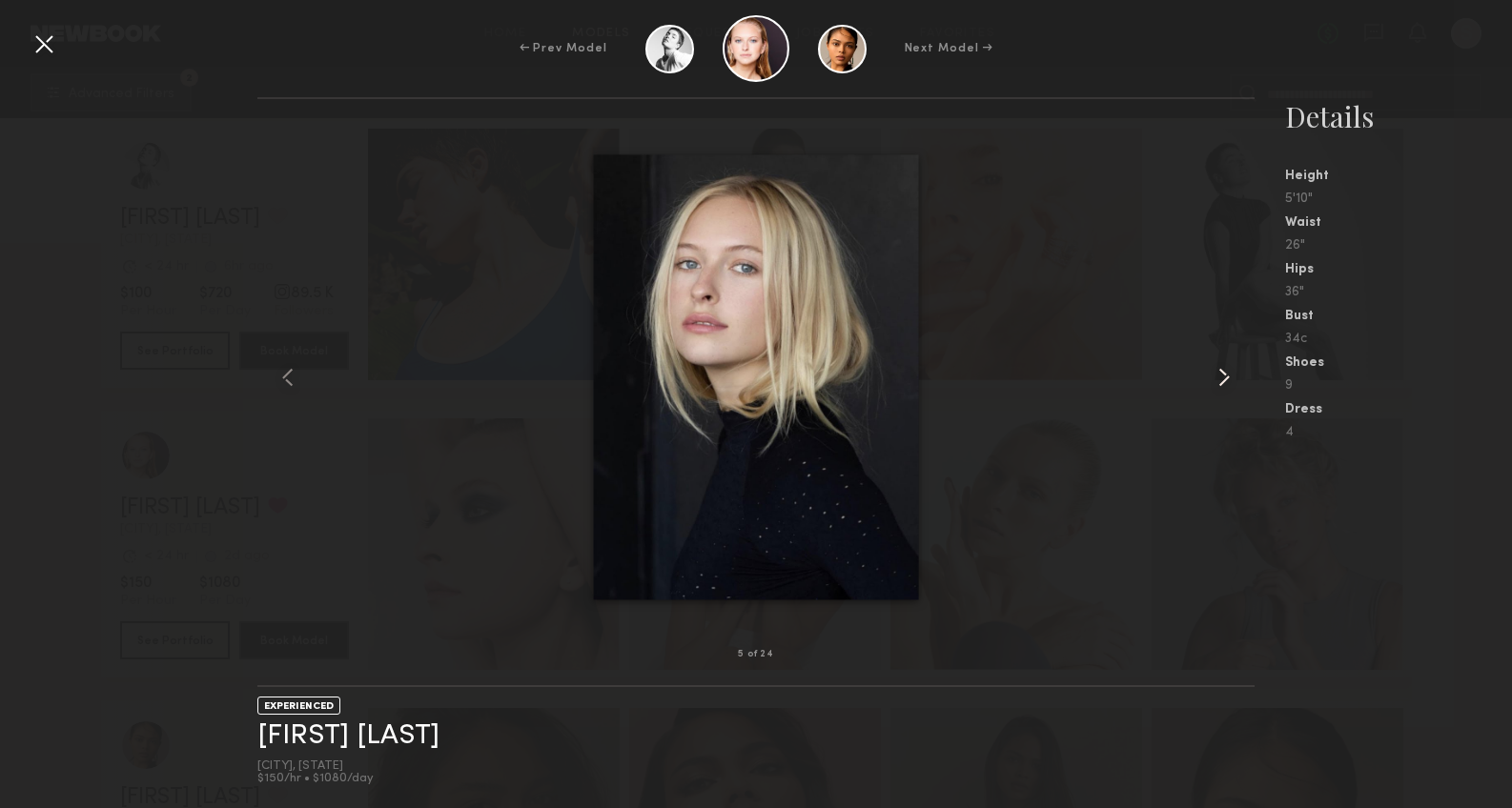click at bounding box center (1224, 377) 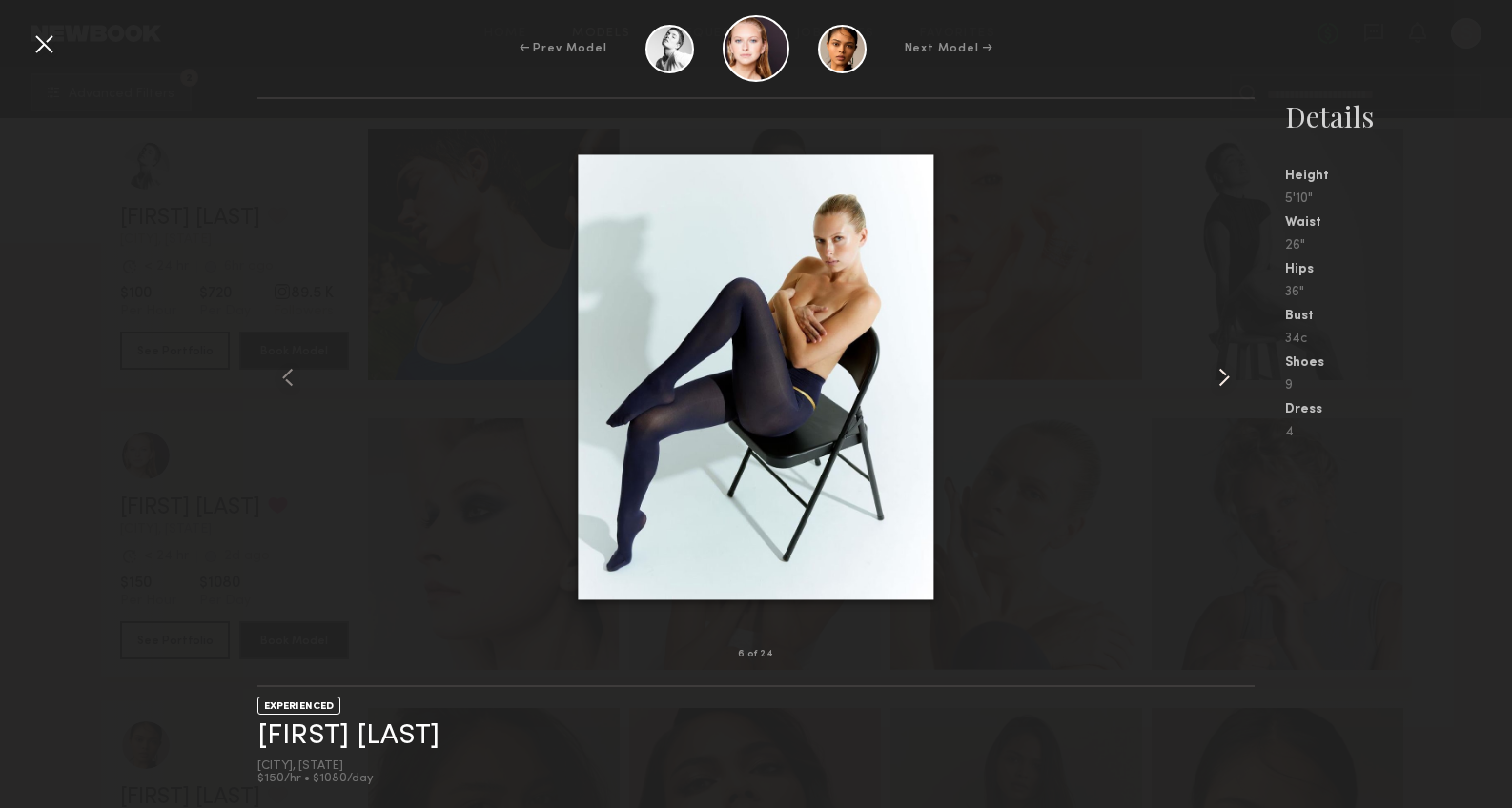 click at bounding box center (1224, 377) 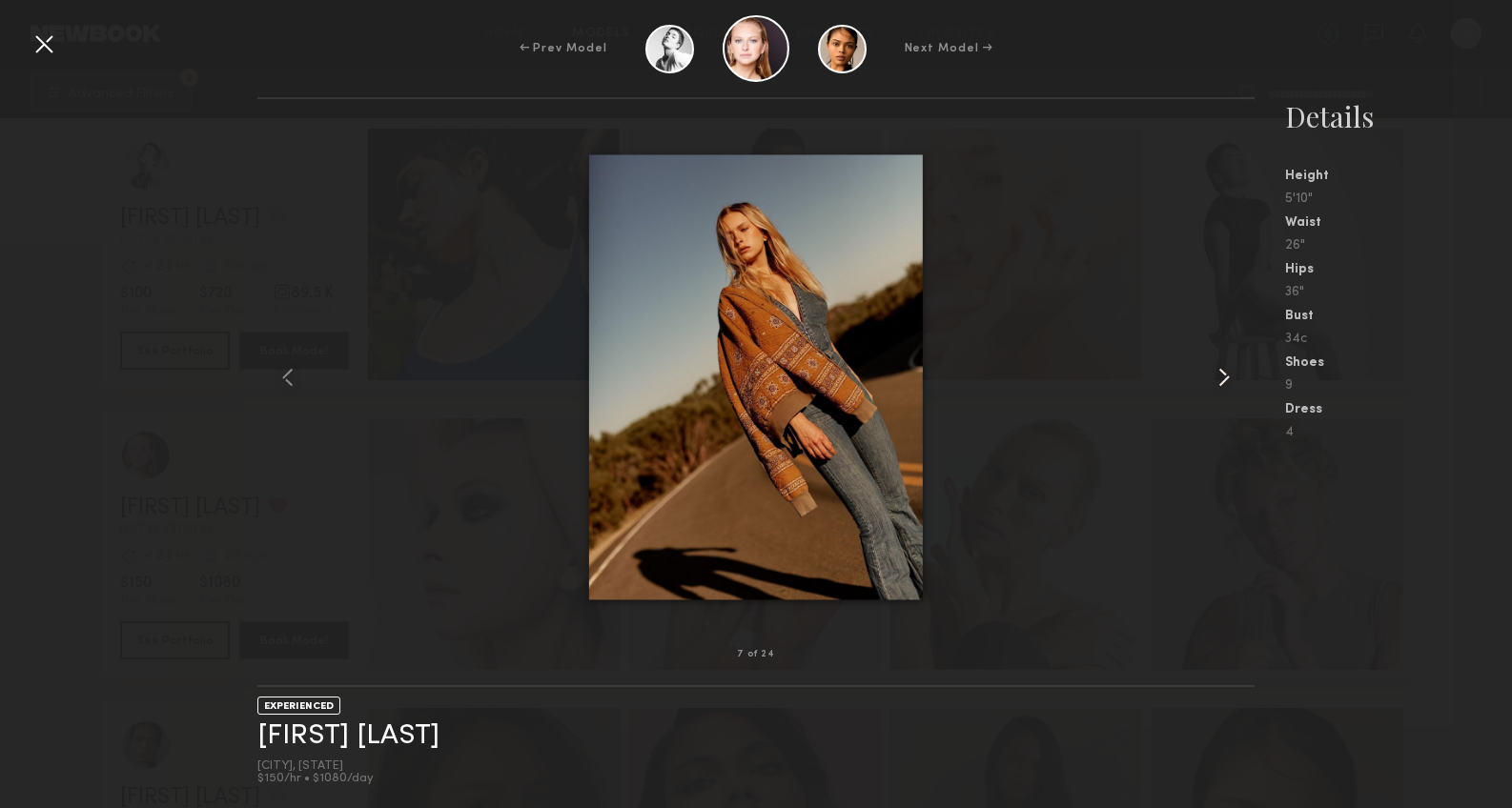 click at bounding box center [1224, 377] 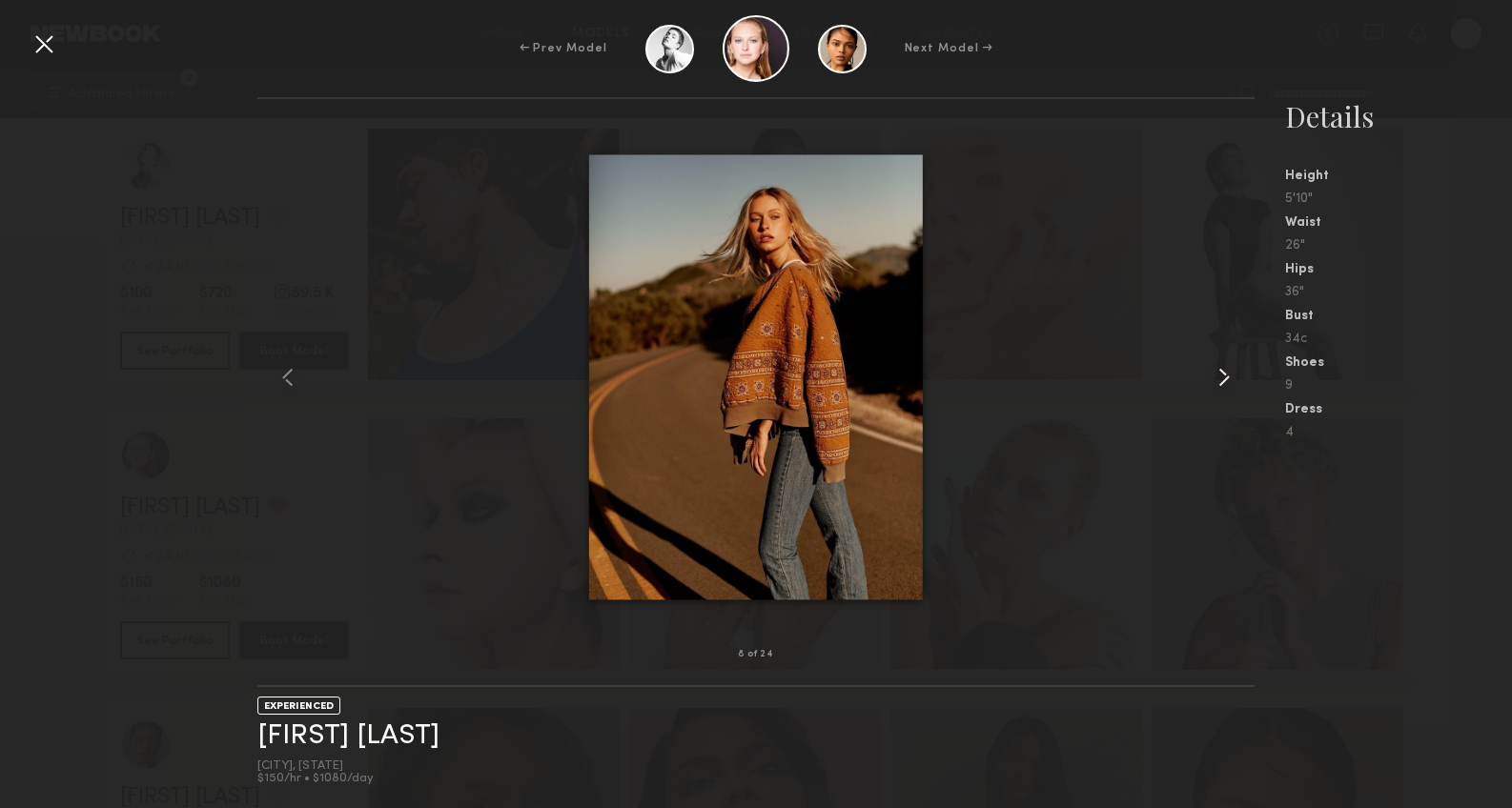 click at bounding box center (1224, 377) 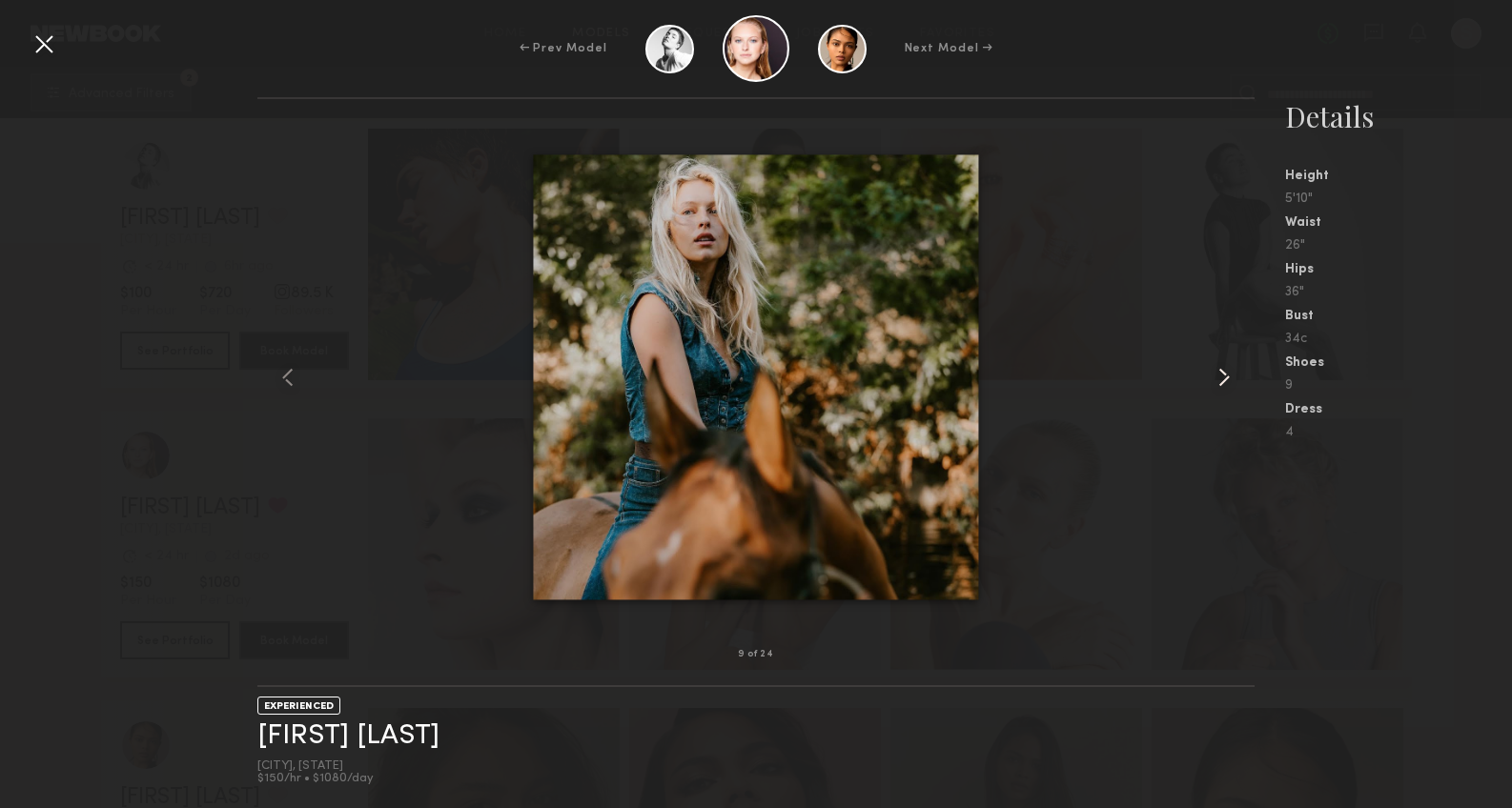 click at bounding box center [1224, 377] 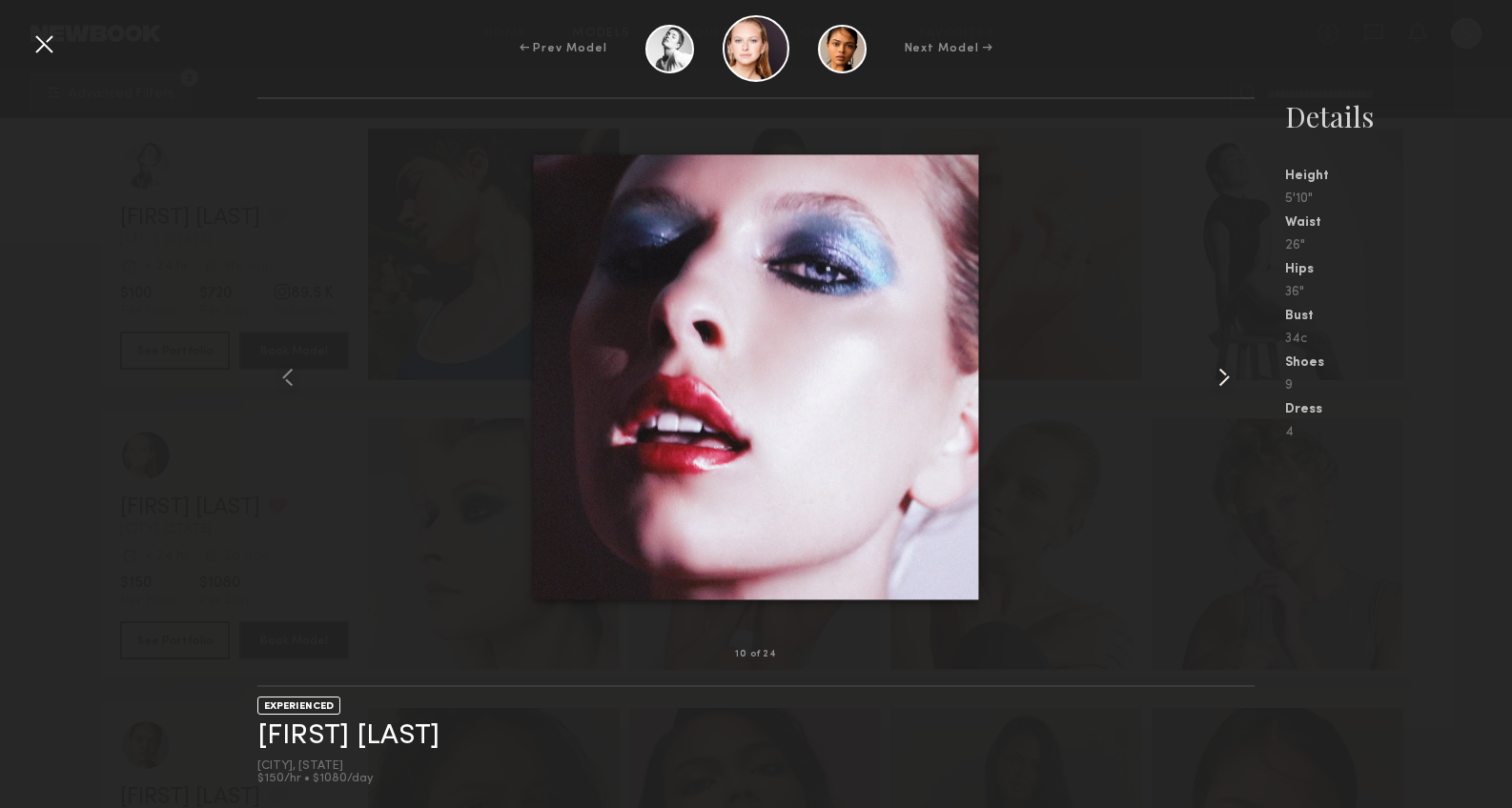 click at bounding box center [1224, 377] 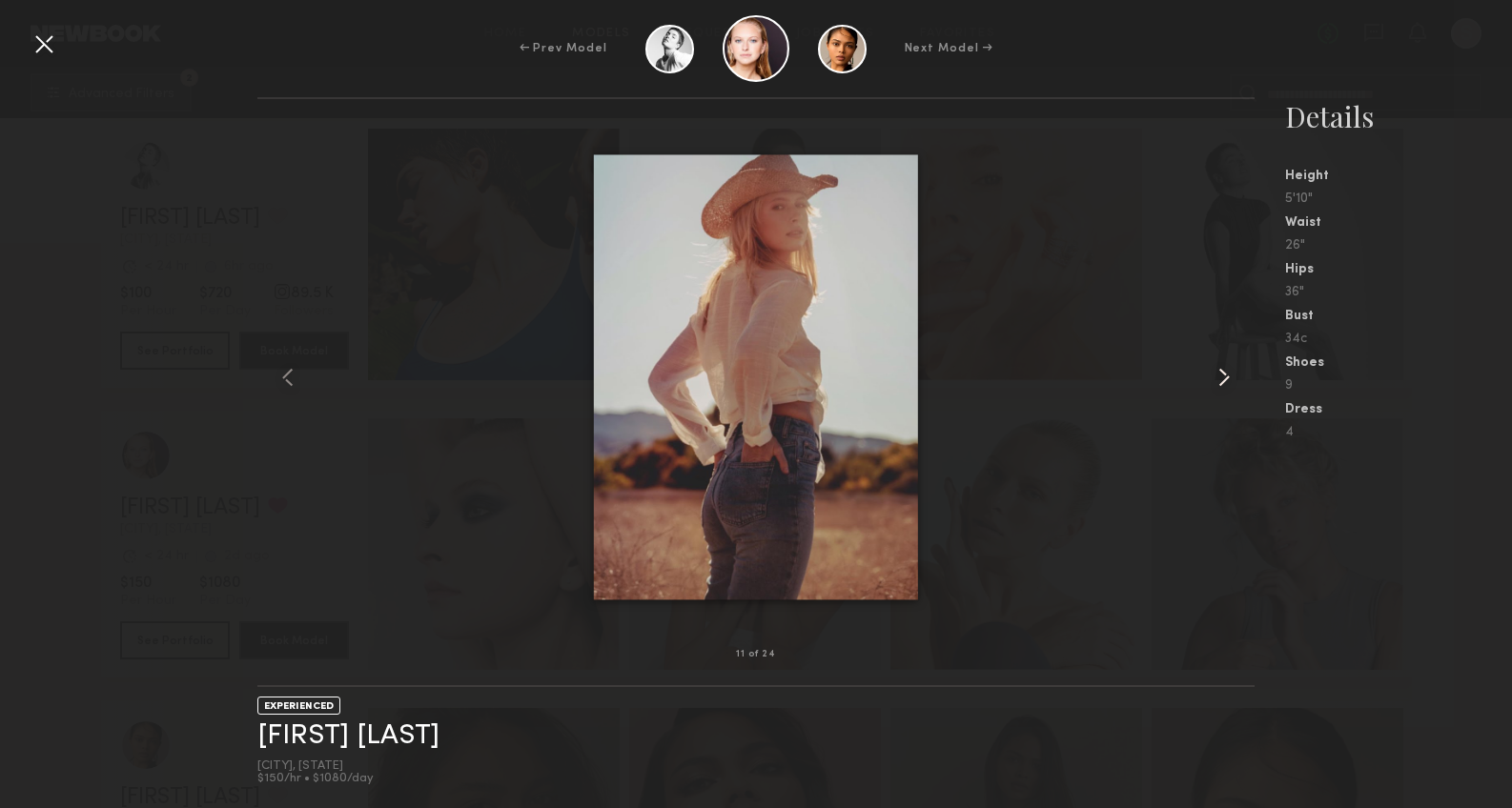 click at bounding box center (1224, 377) 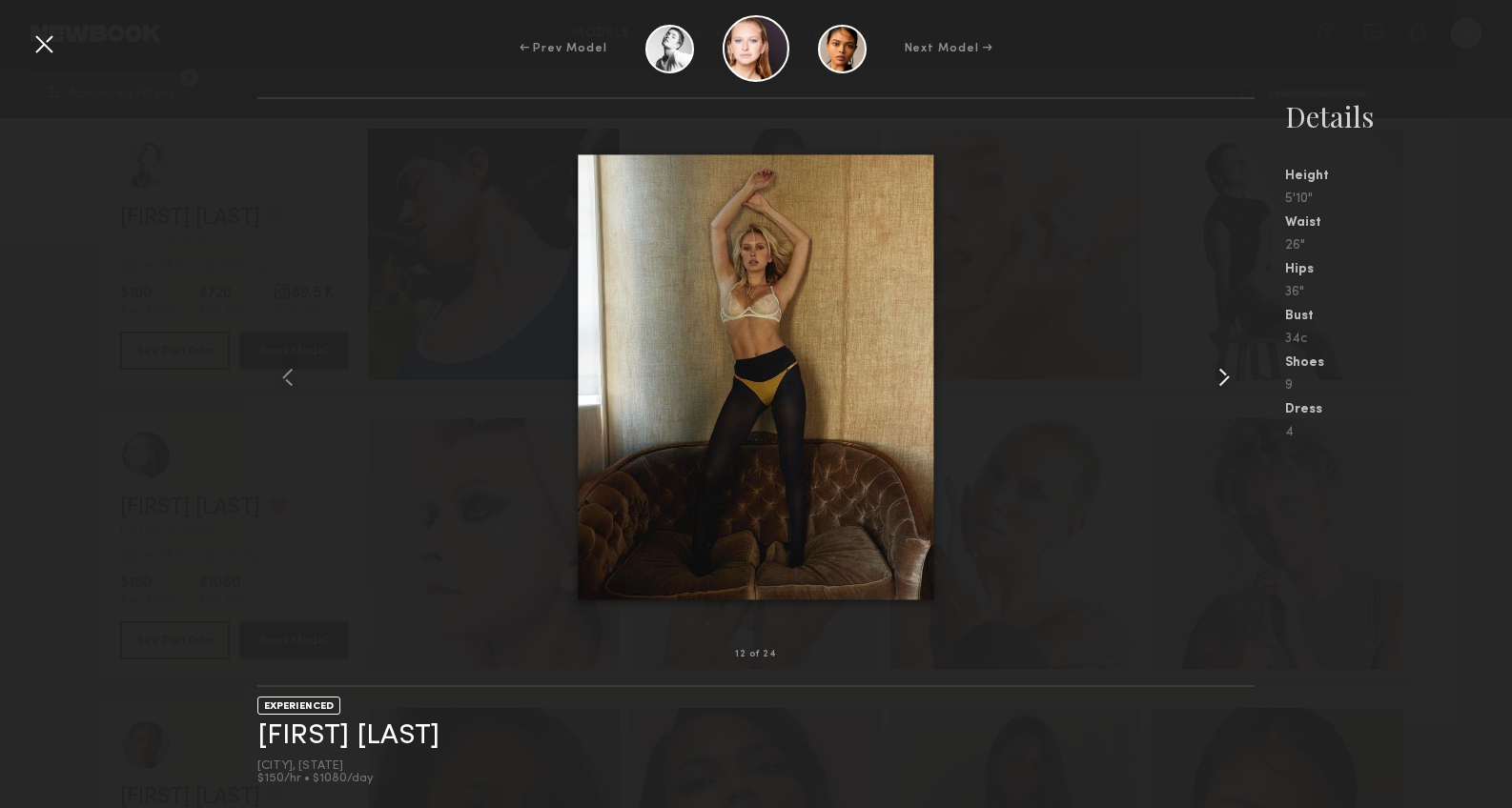 click at bounding box center [1224, 377] 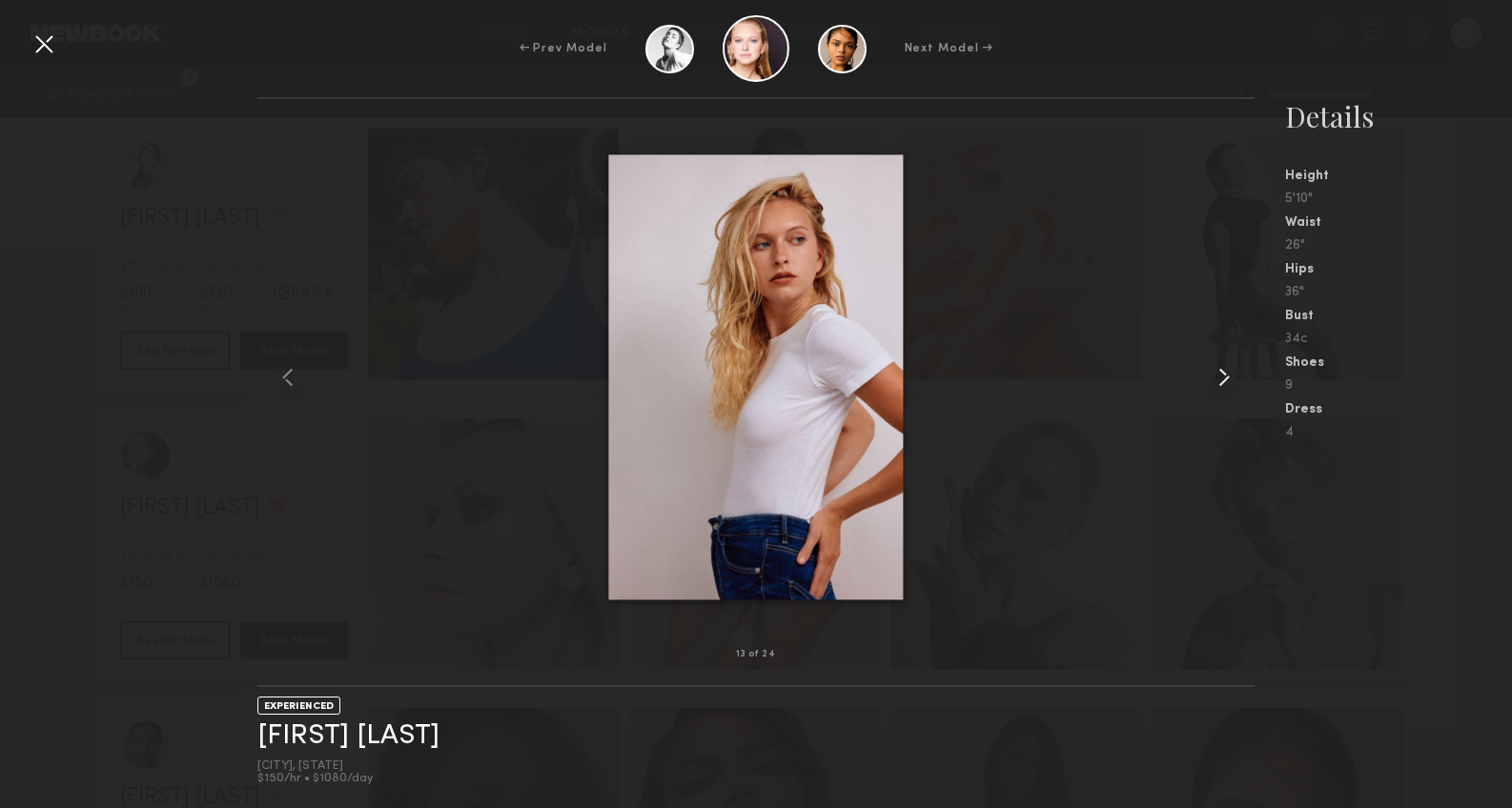 click at bounding box center [1224, 377] 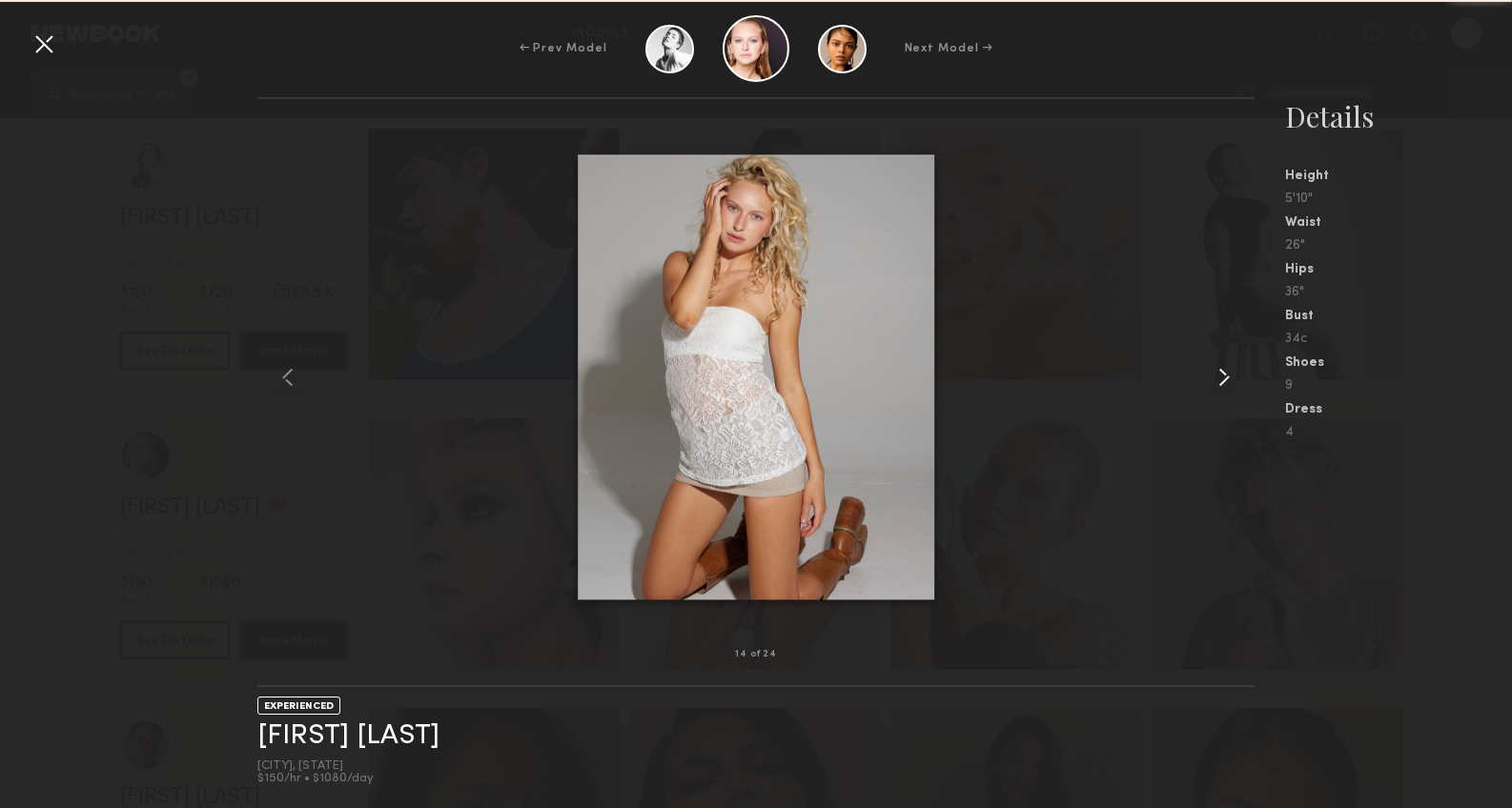 click at bounding box center [1224, 377] 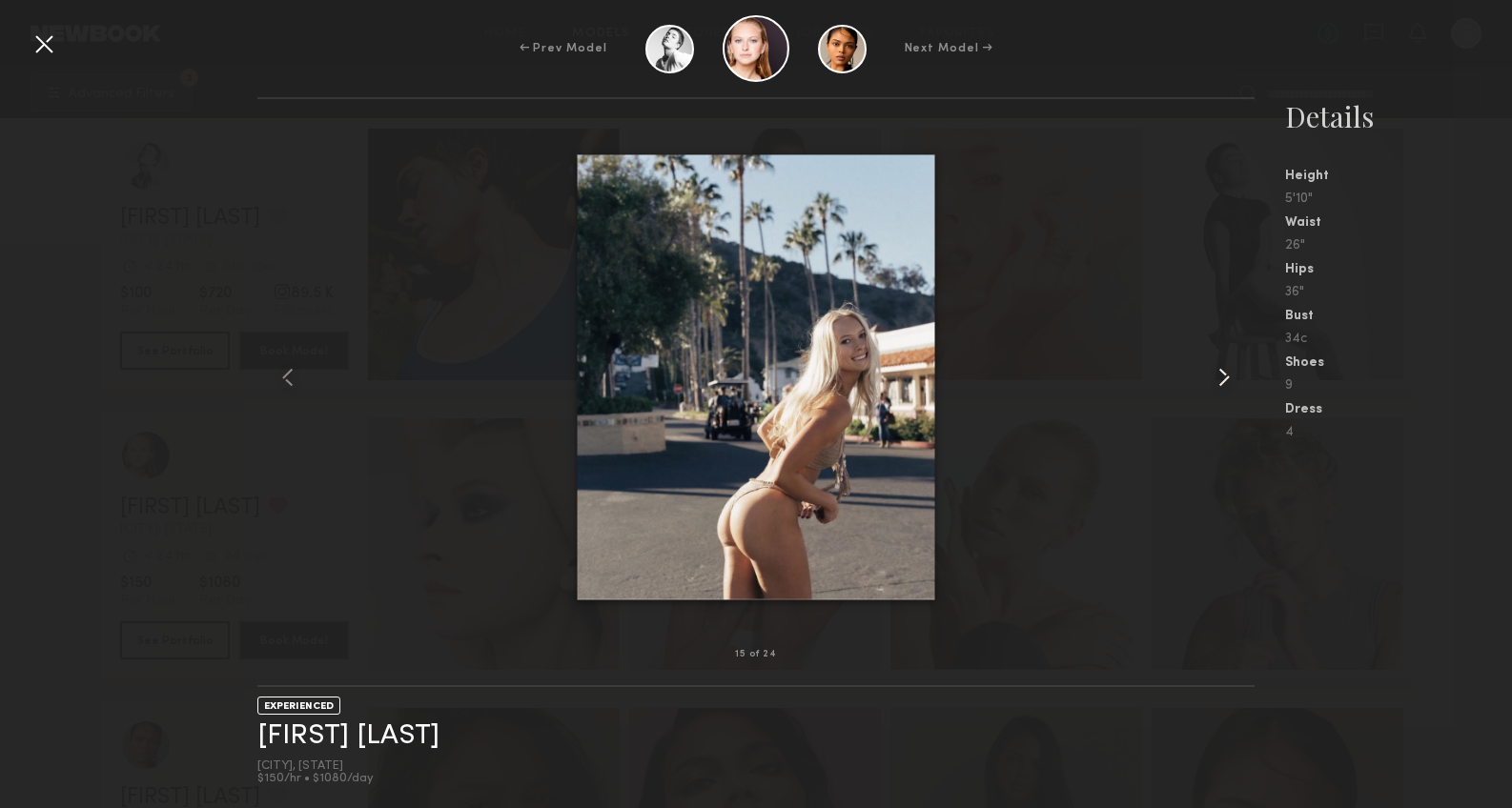 click at bounding box center (1224, 377) 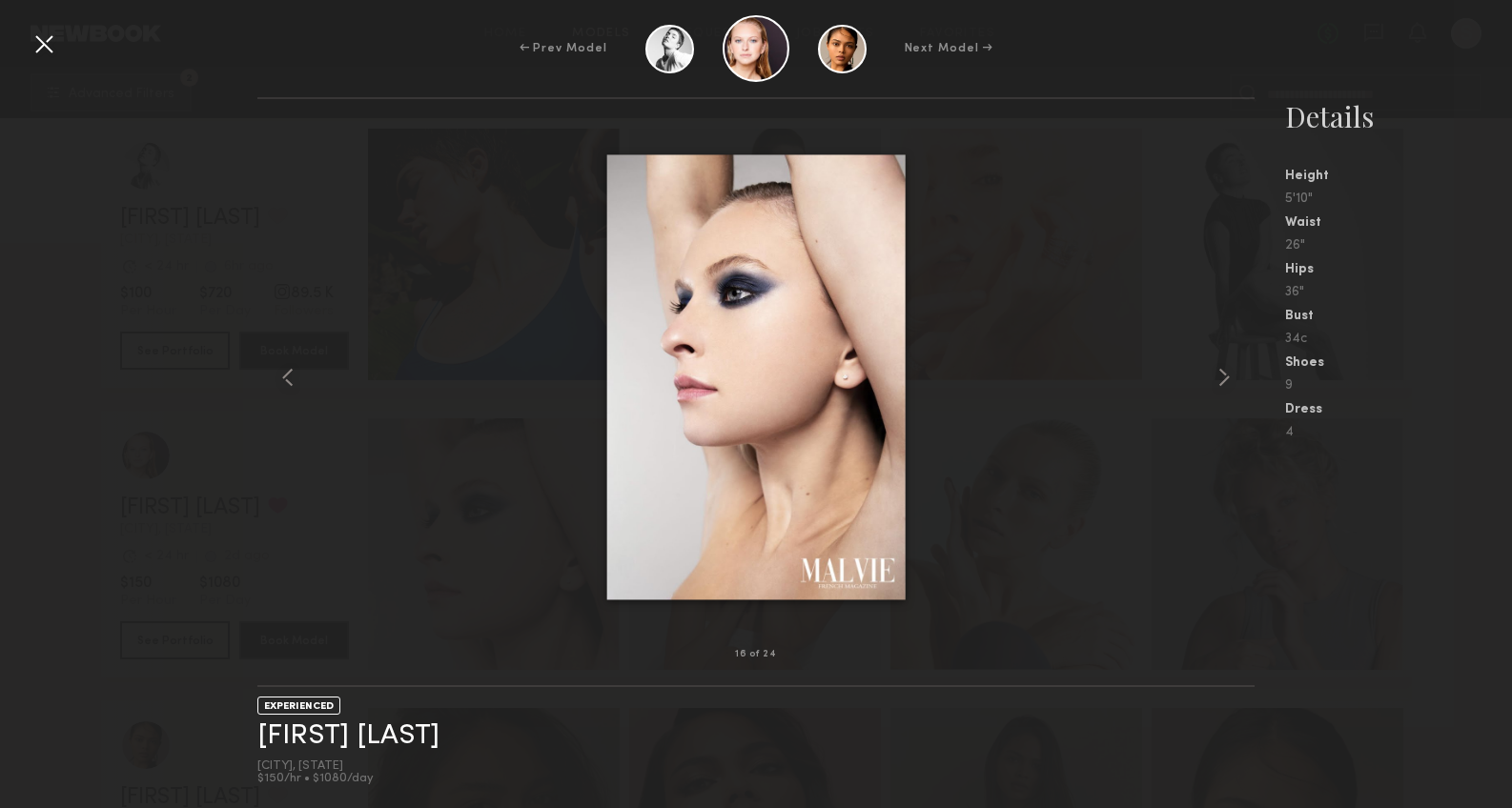 click at bounding box center [44, 44] 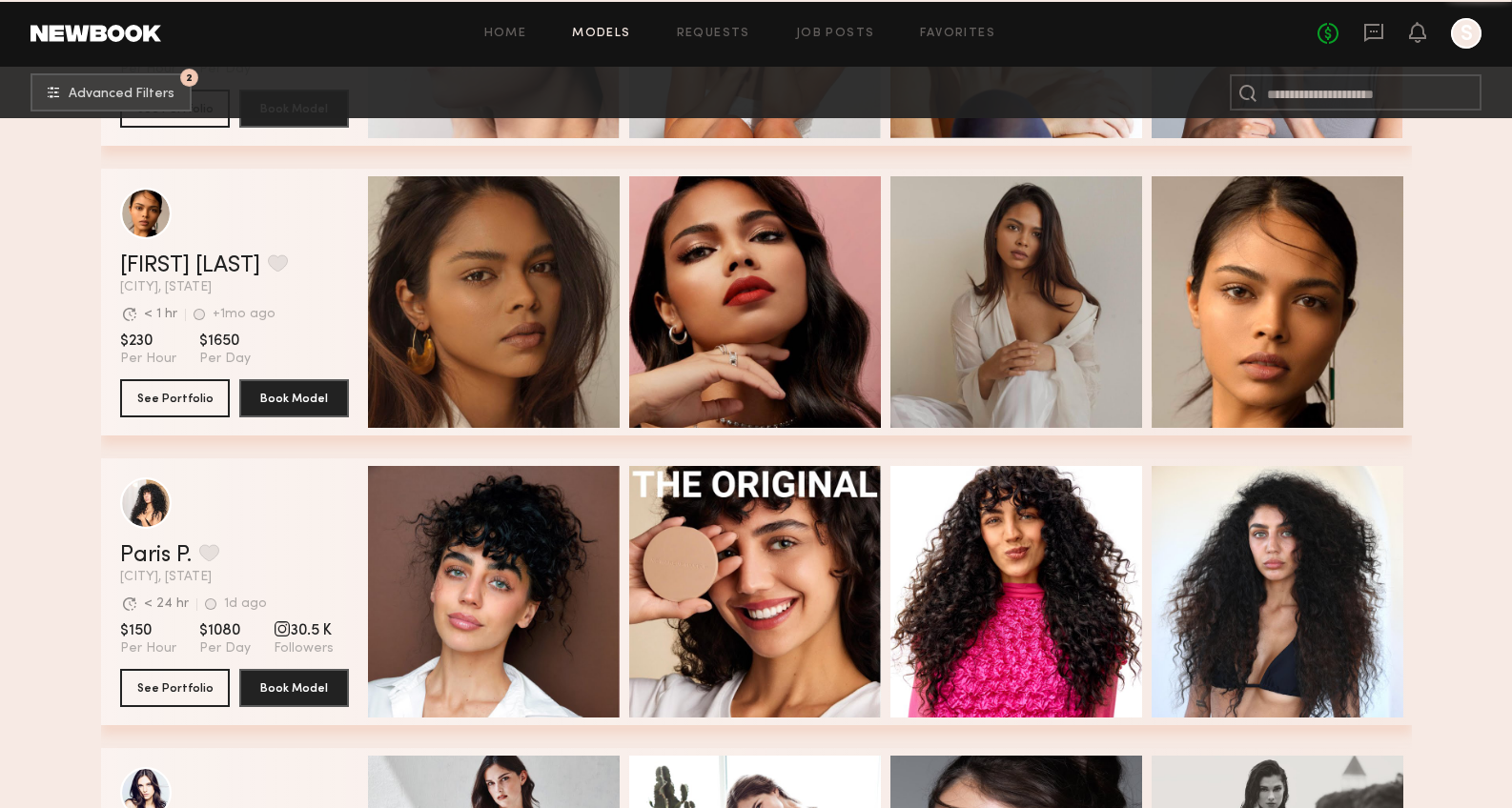 scroll, scrollTop: 54794, scrollLeft: 0, axis: vertical 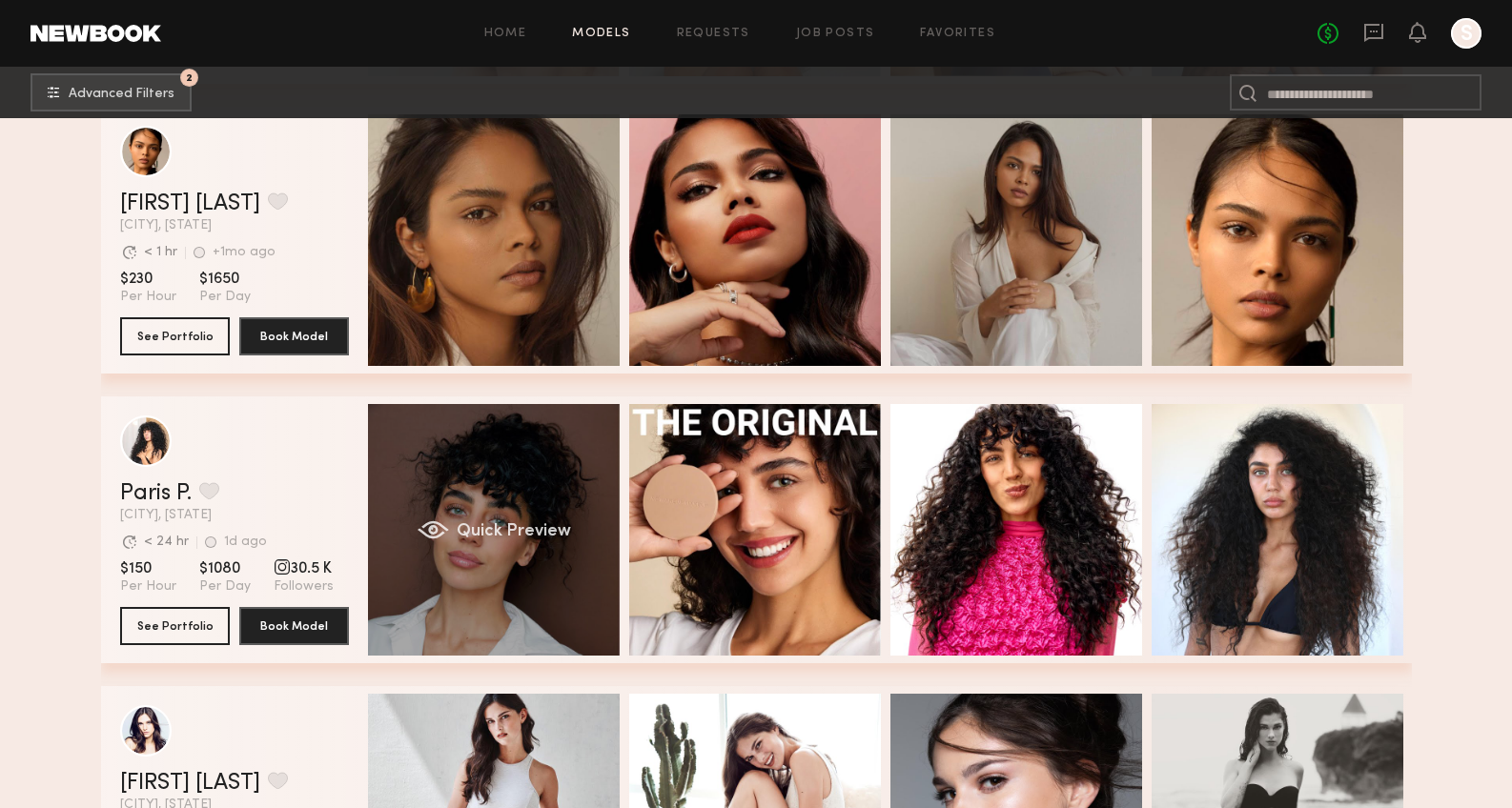 click on "Quick Preview" 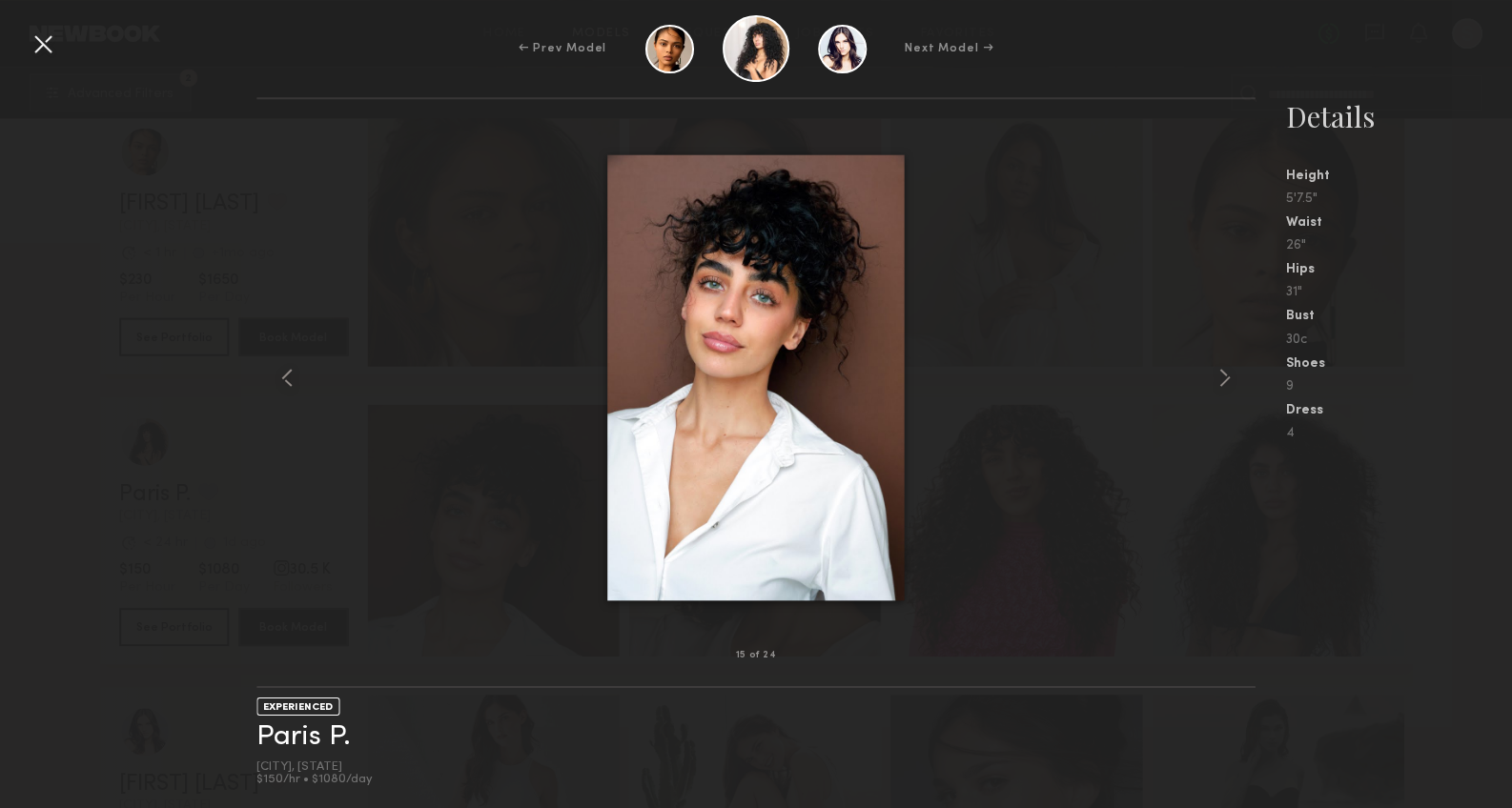 scroll, scrollTop: 54793, scrollLeft: 0, axis: vertical 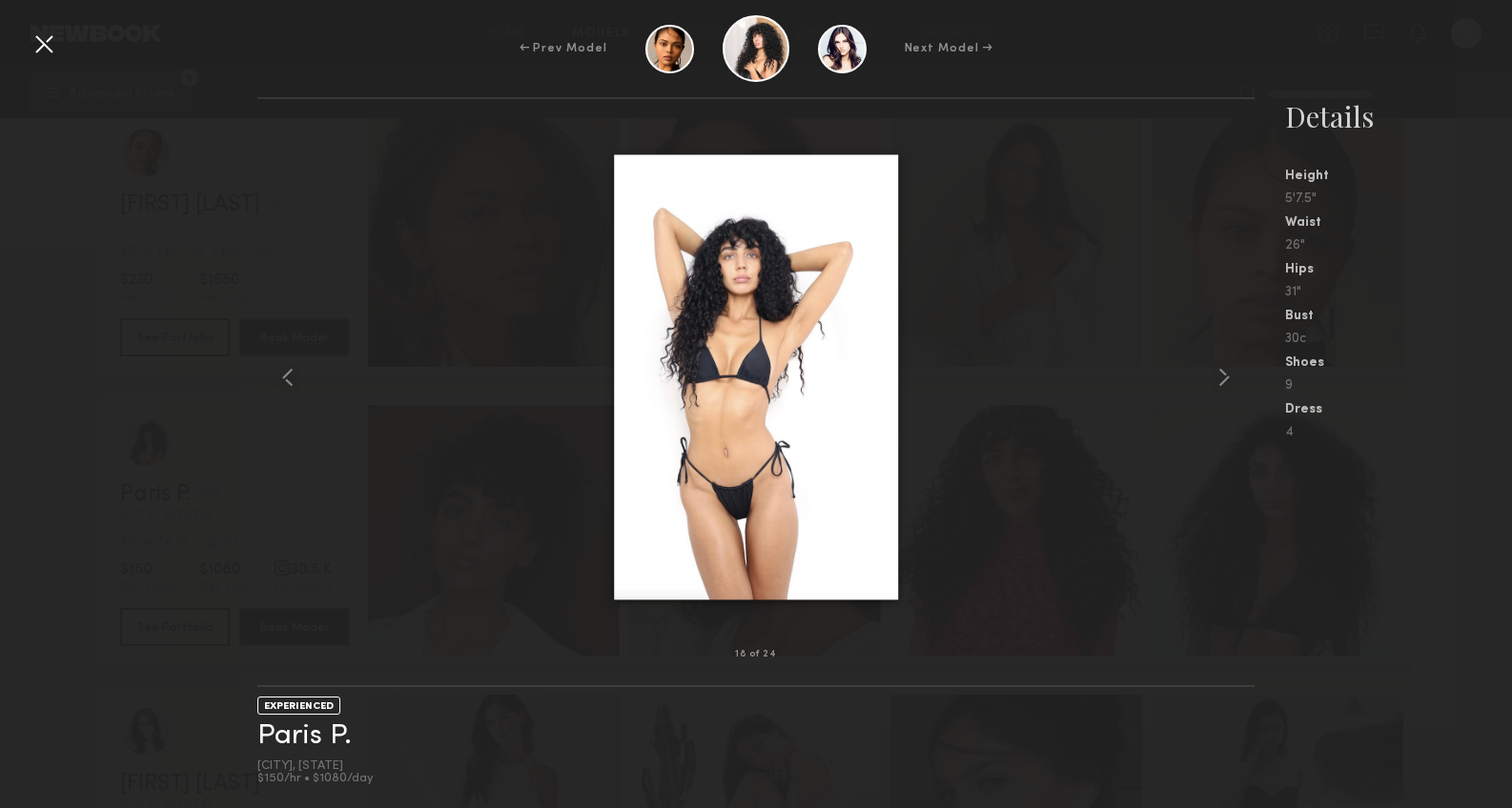 click at bounding box center [756, 376] 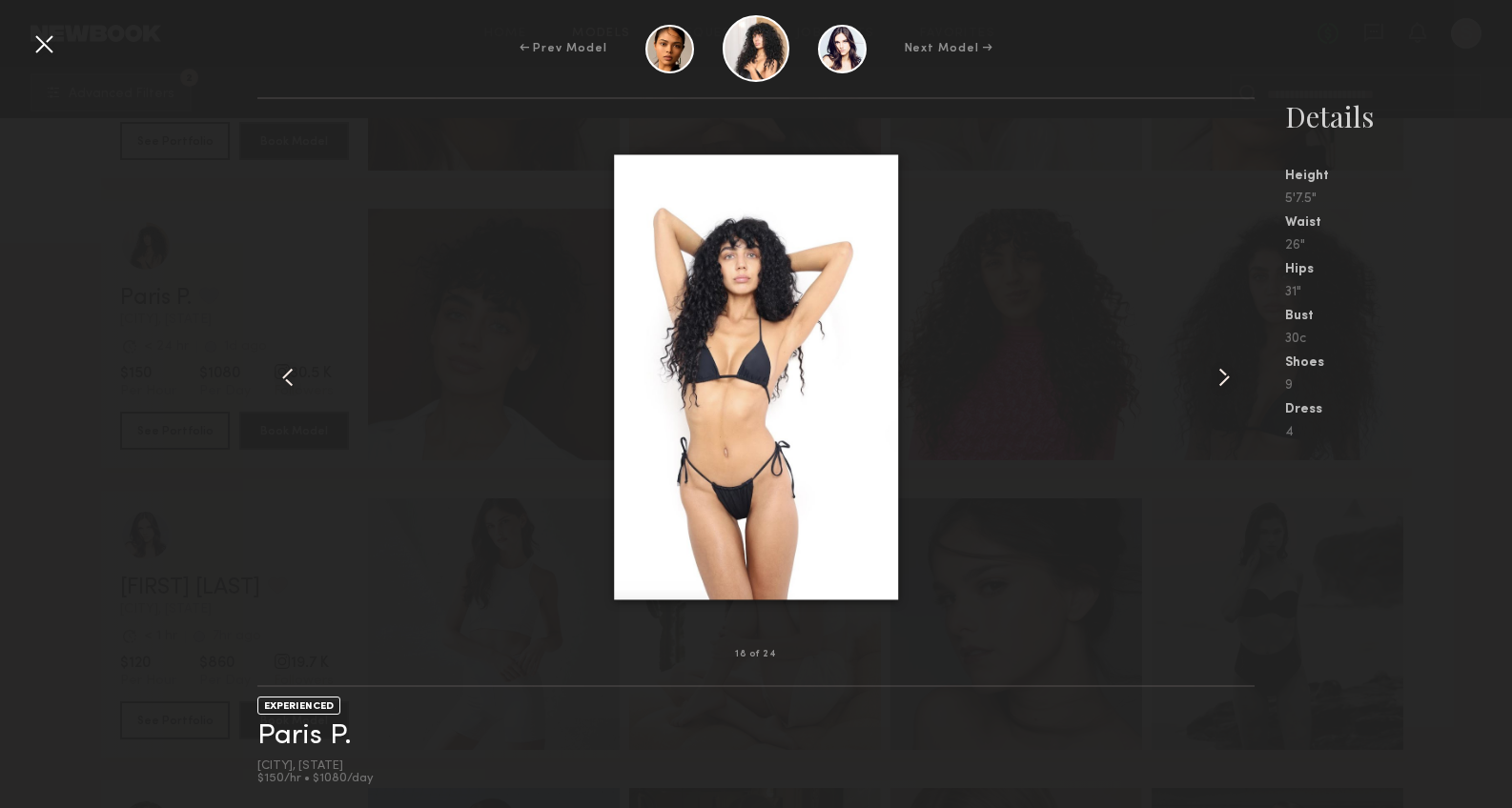 scroll, scrollTop: 54993, scrollLeft: 0, axis: vertical 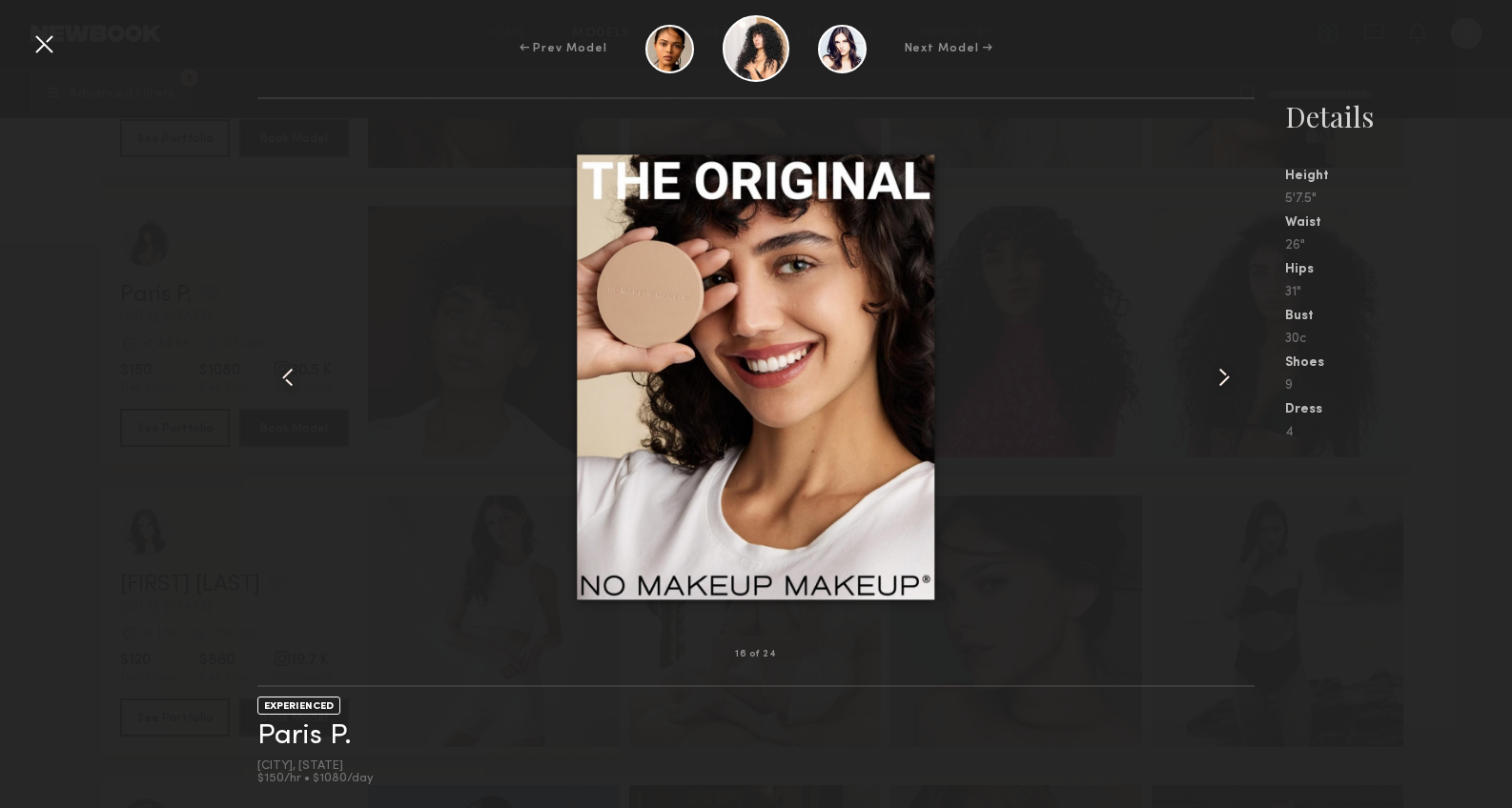 click at bounding box center (756, 376) 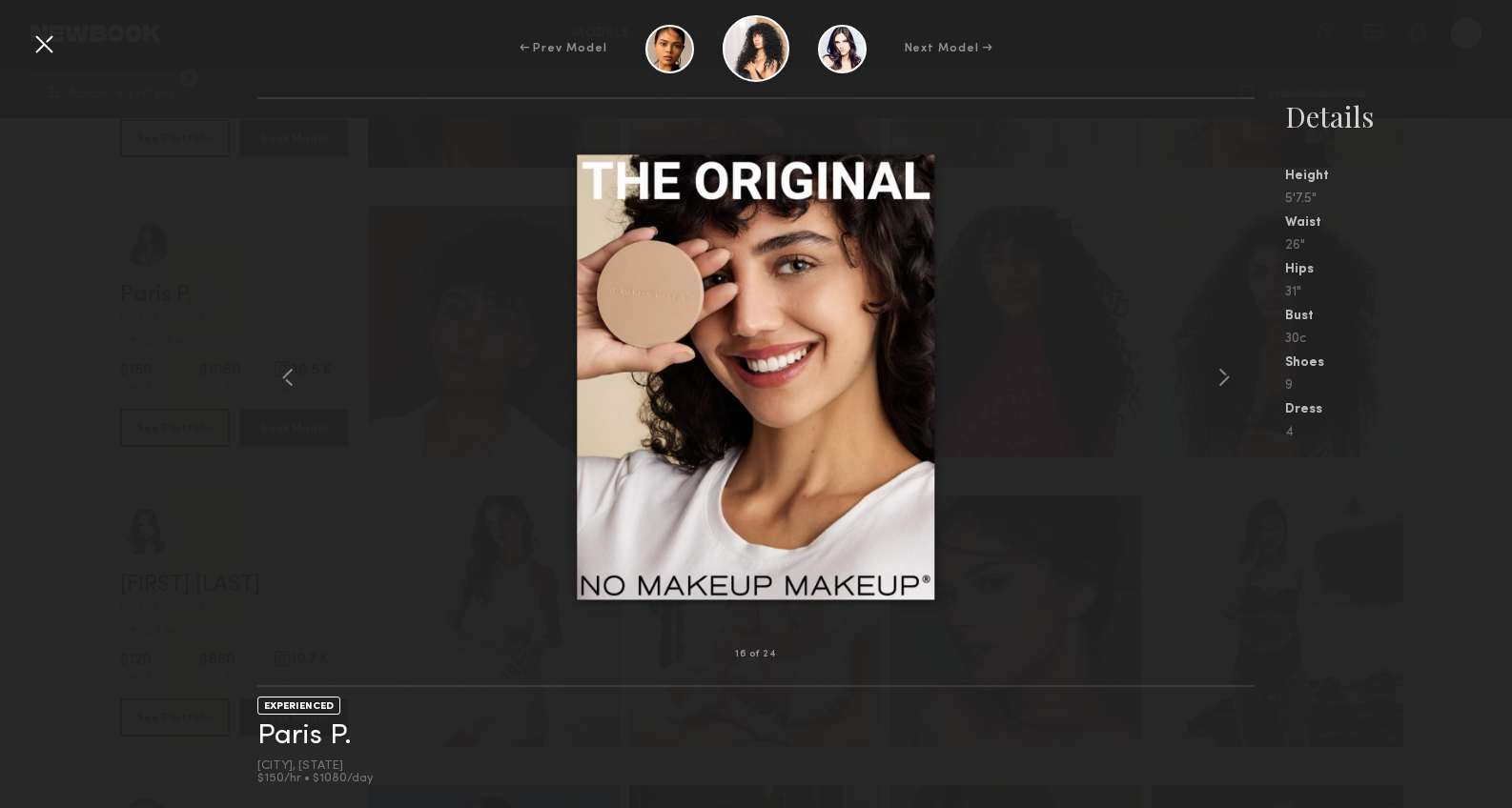click at bounding box center (44, 44) 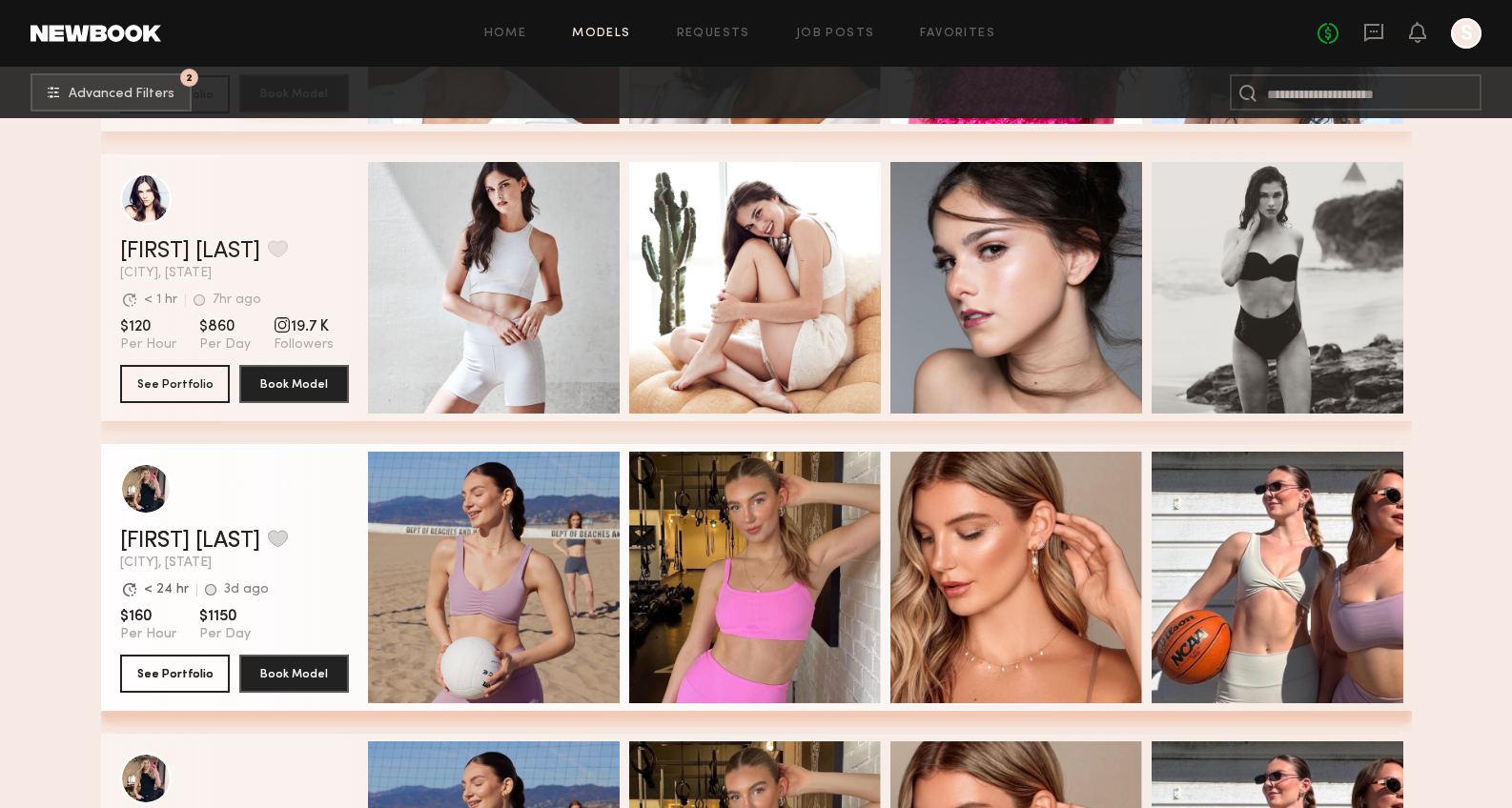 scroll, scrollTop: 55459, scrollLeft: 0, axis: vertical 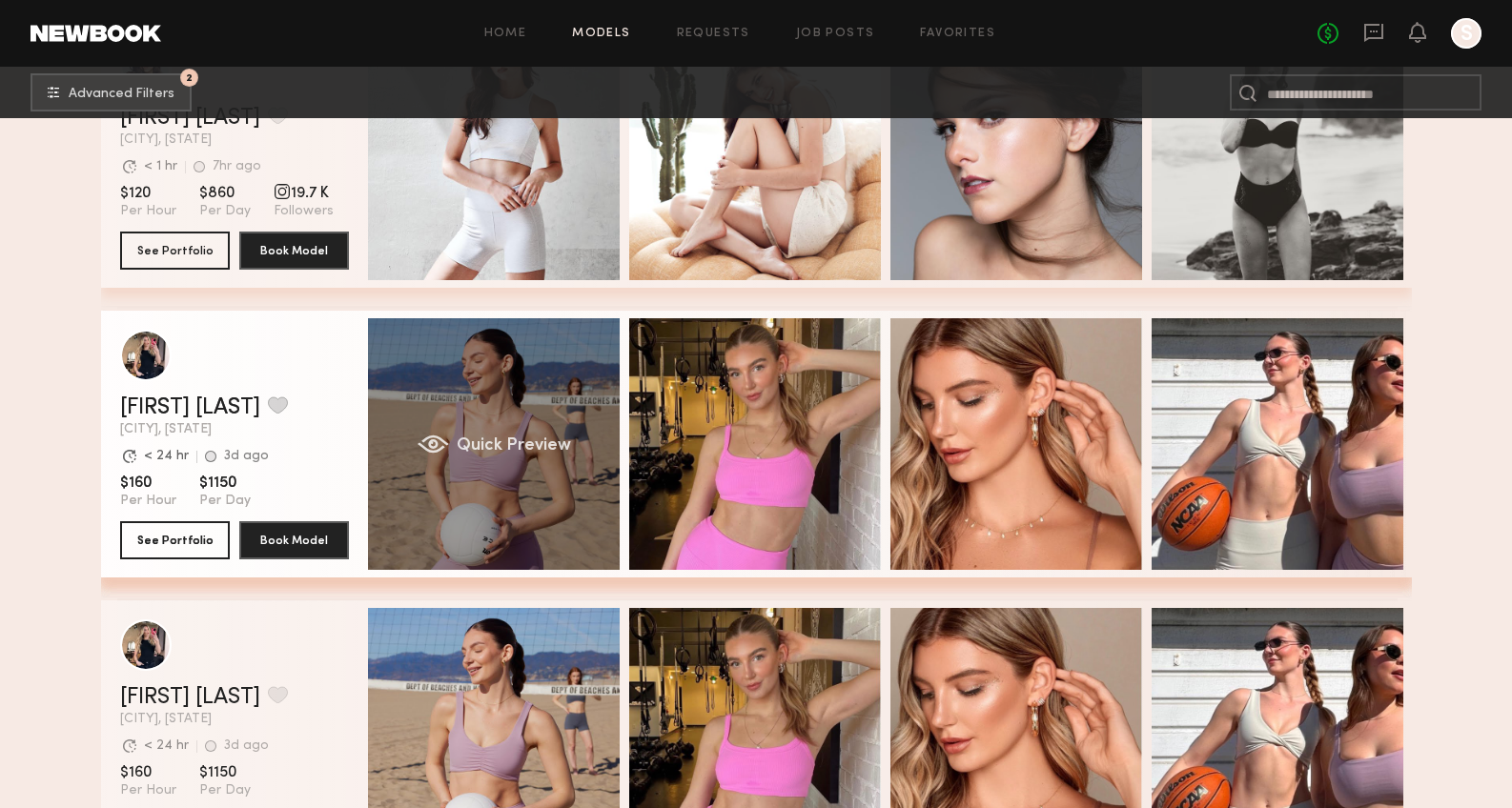 click on "Quick Preview" 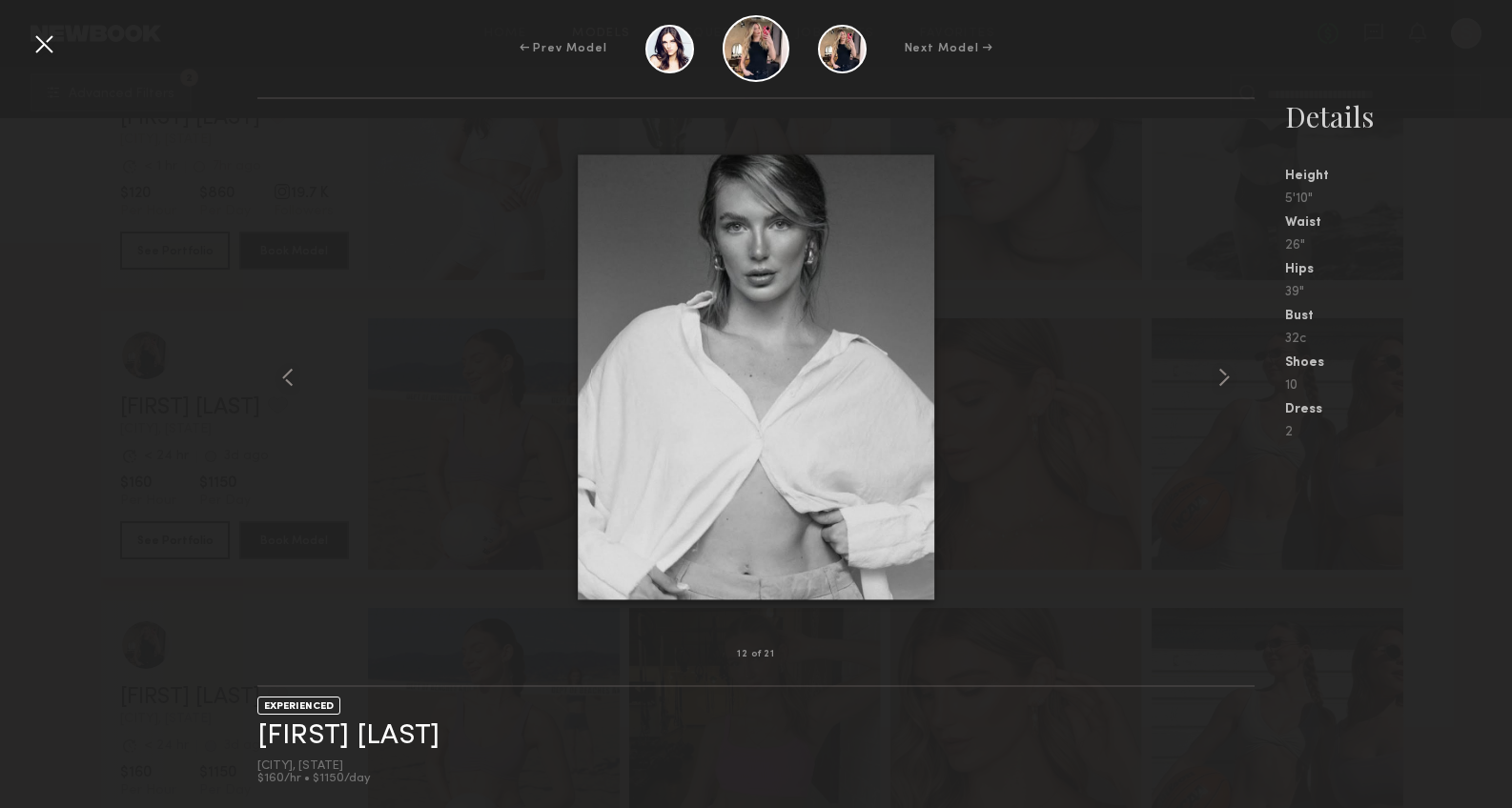 click at bounding box center (44, 44) 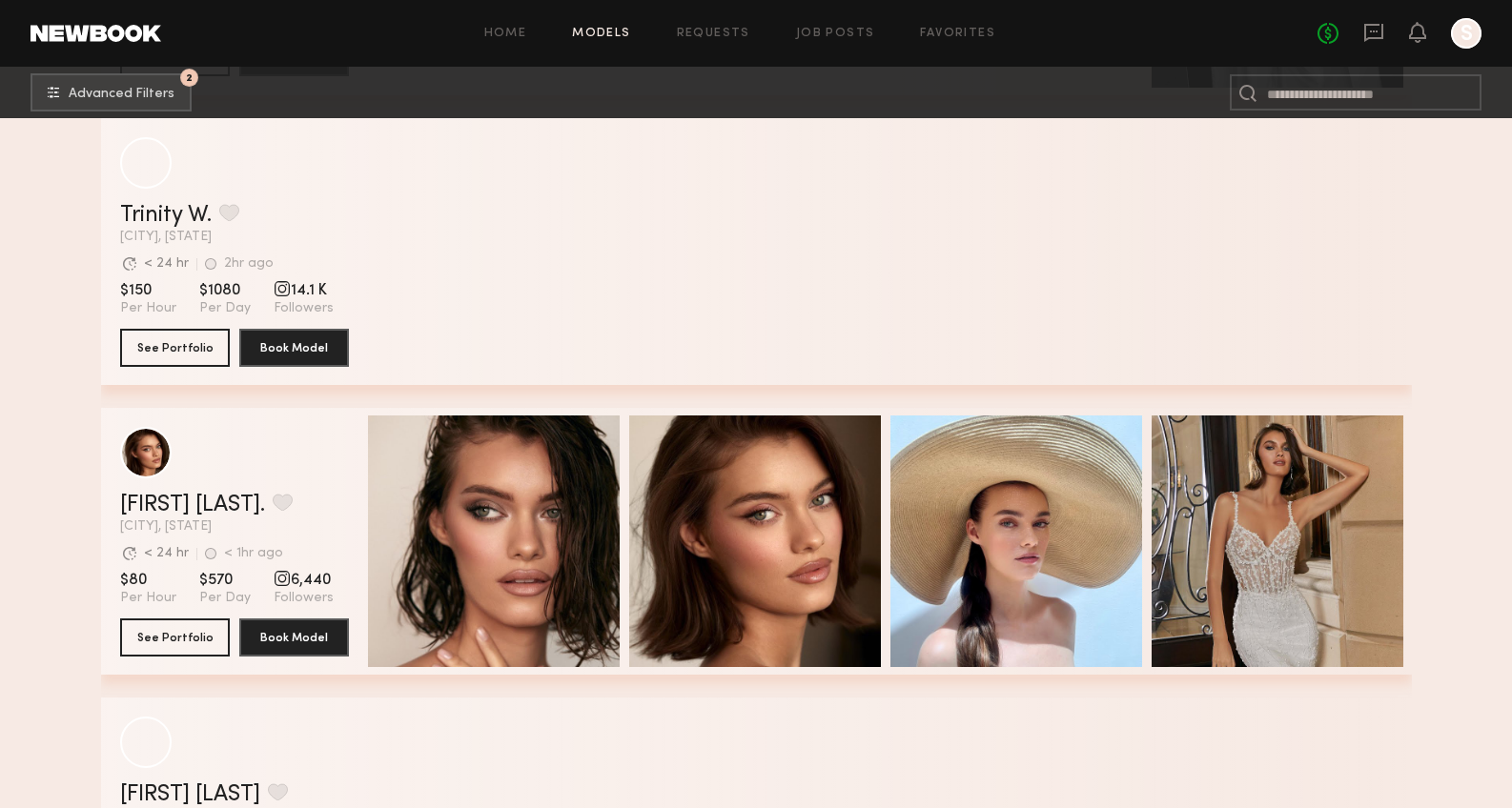 scroll, scrollTop: 62369, scrollLeft: 0, axis: vertical 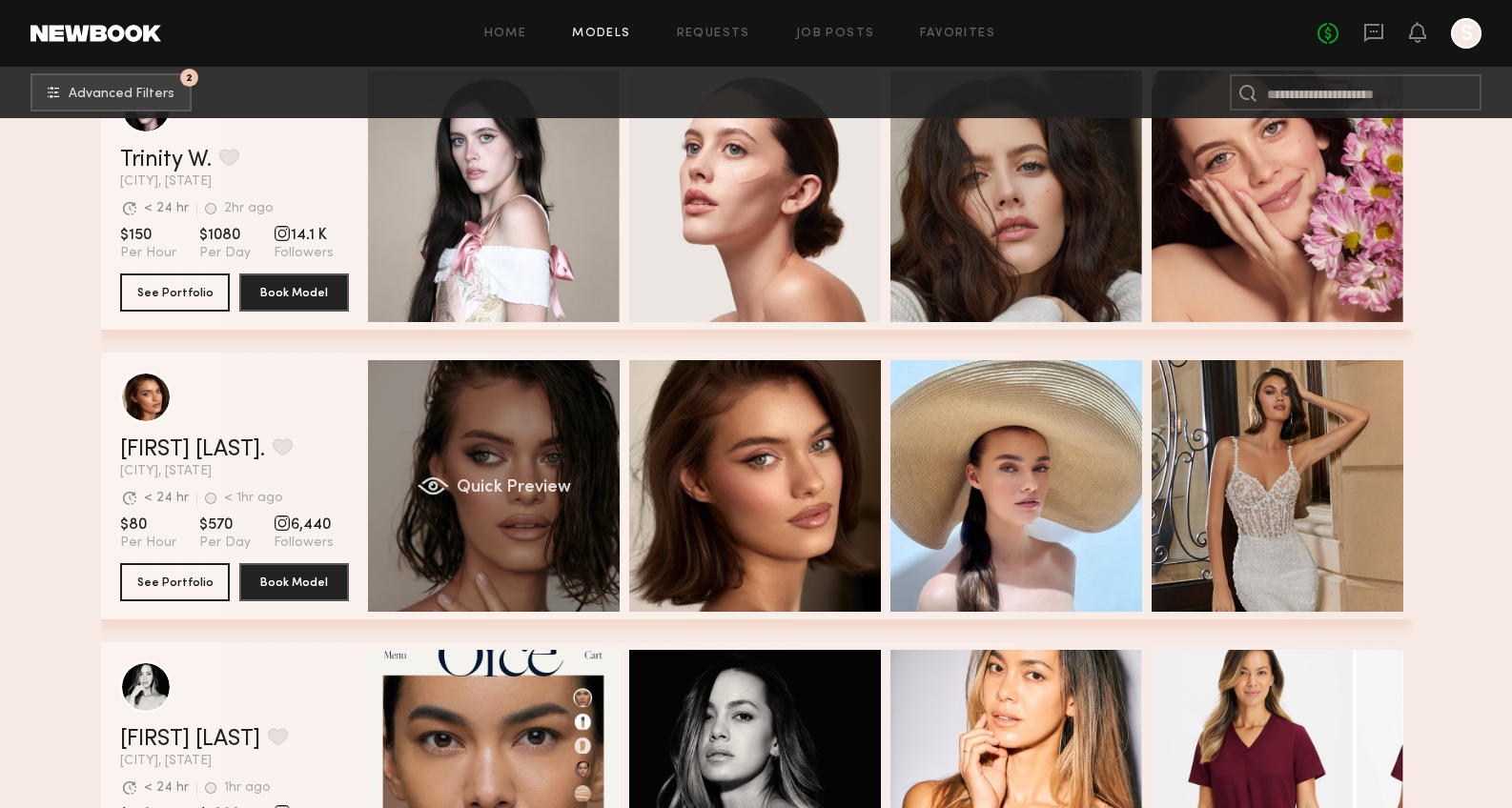 click on "Quick Preview" 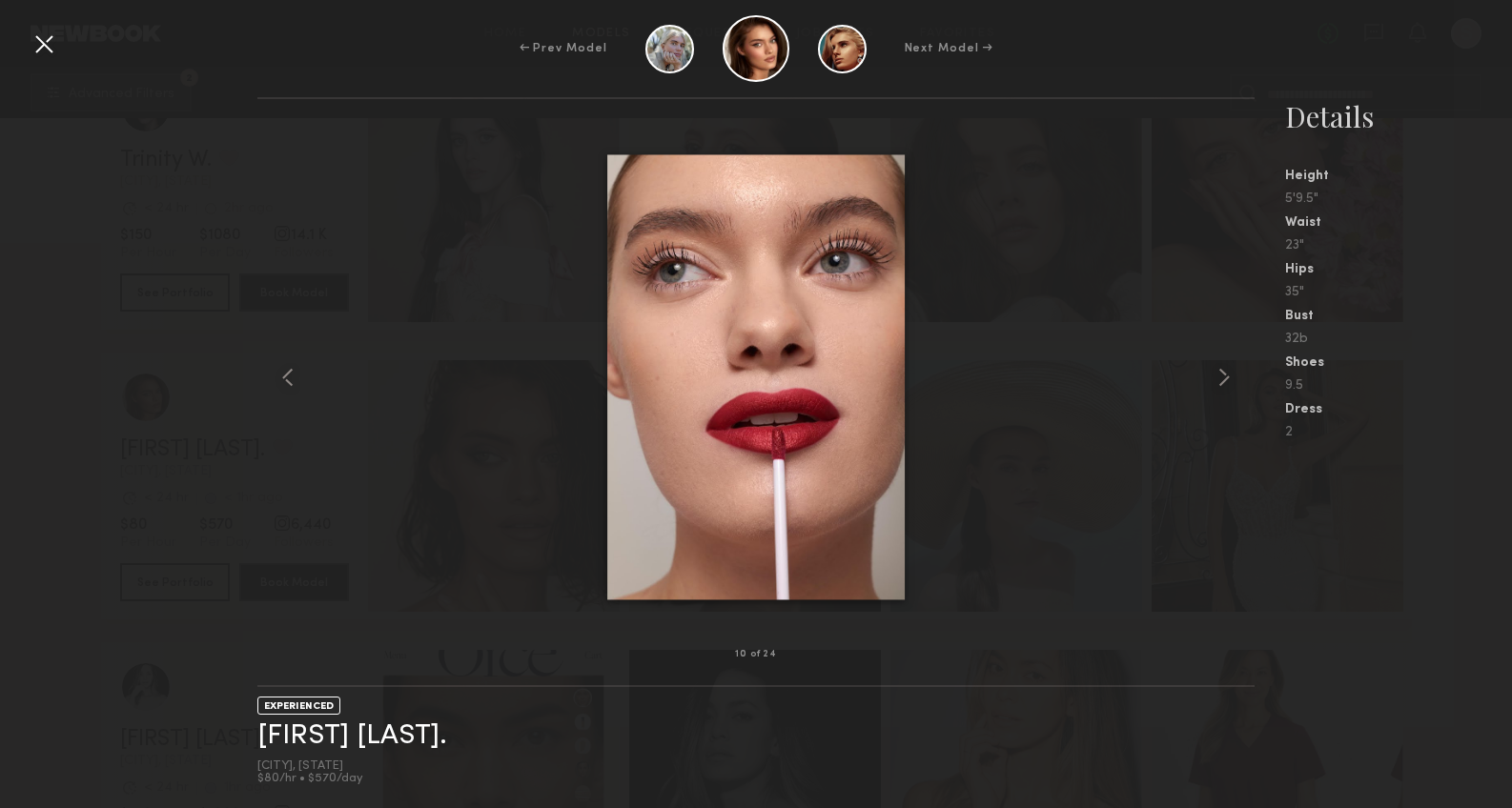 click at bounding box center (756, 376) 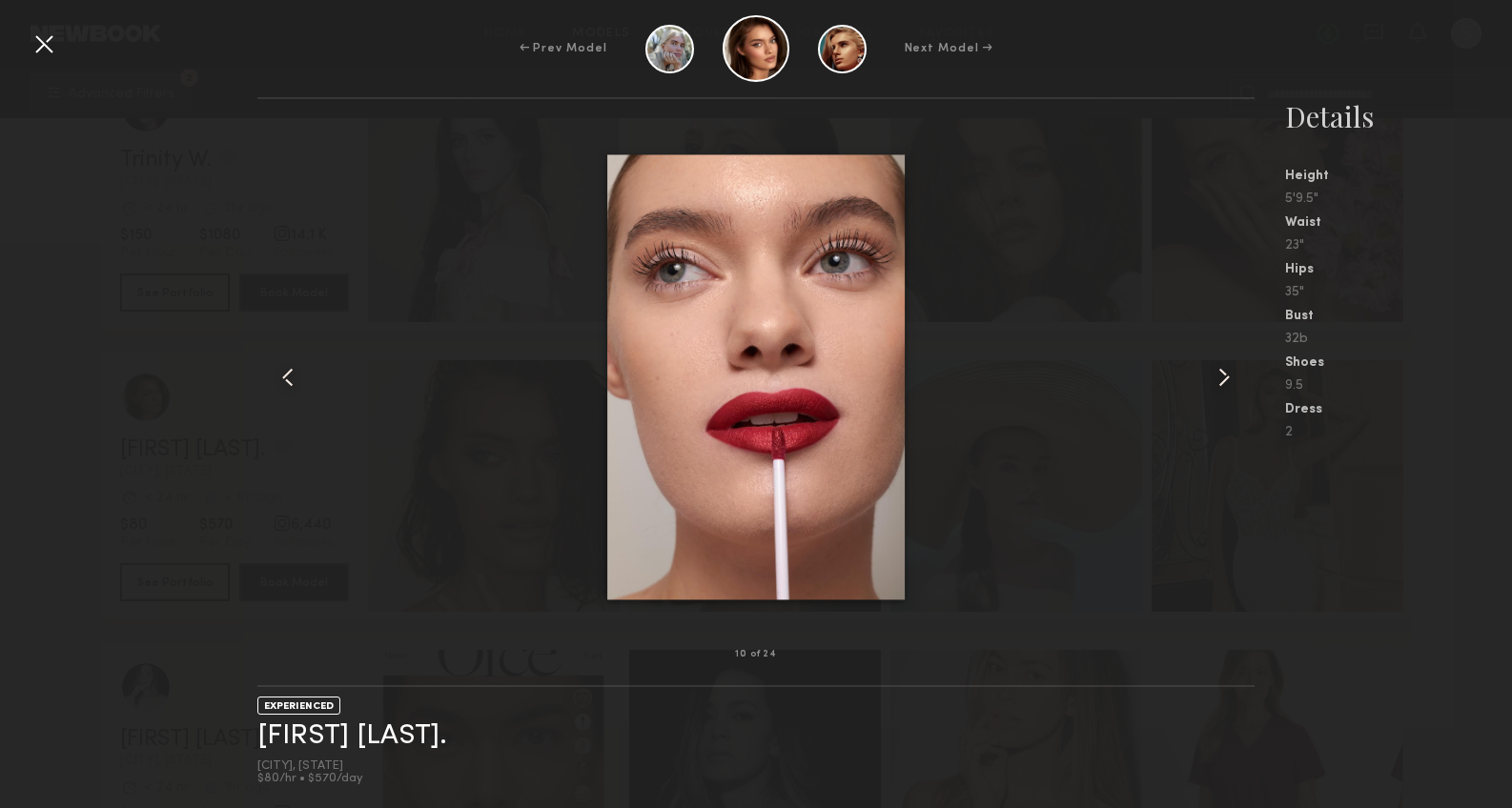 click at bounding box center [756, 376] 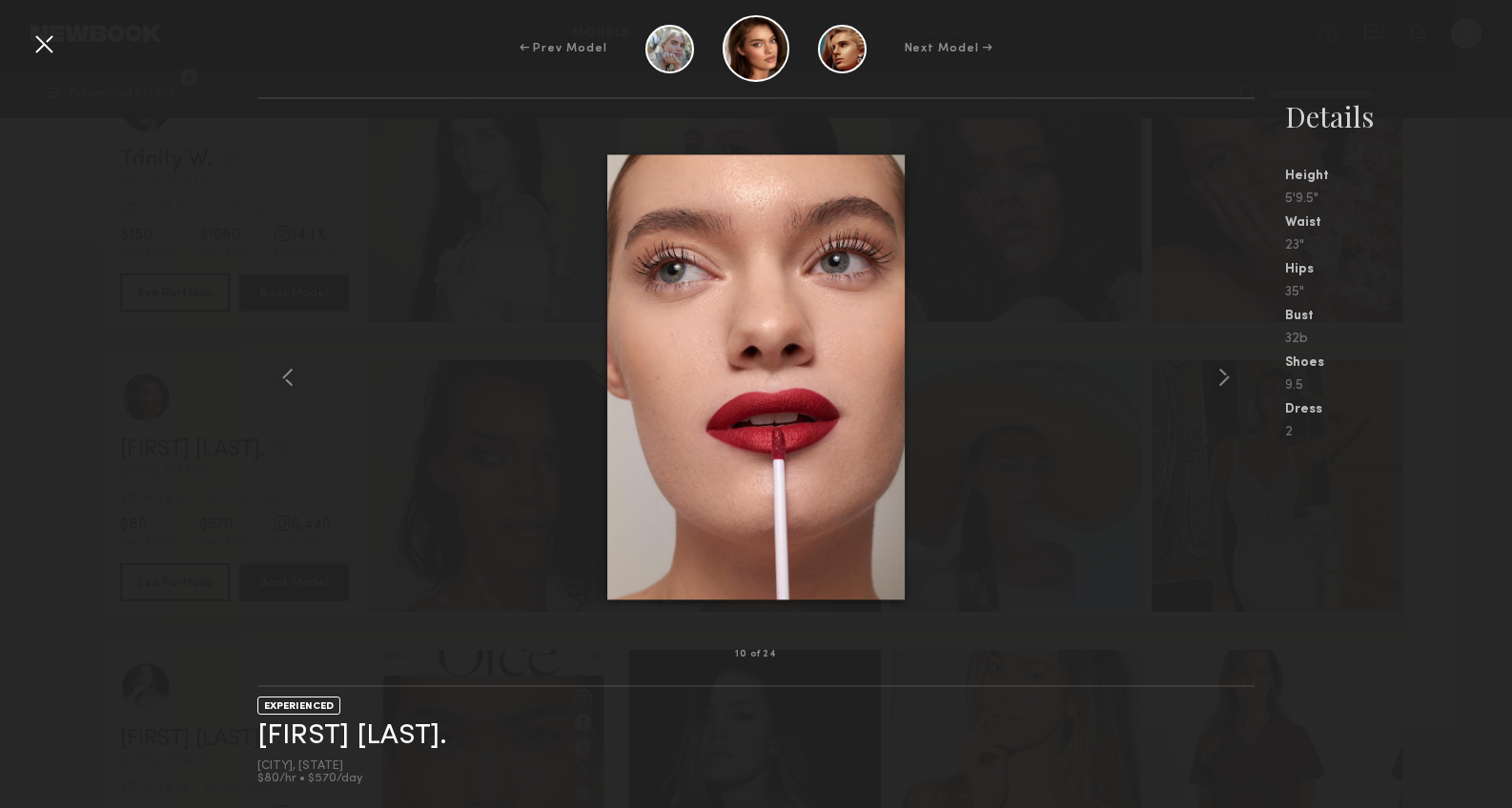click at bounding box center (44, 44) 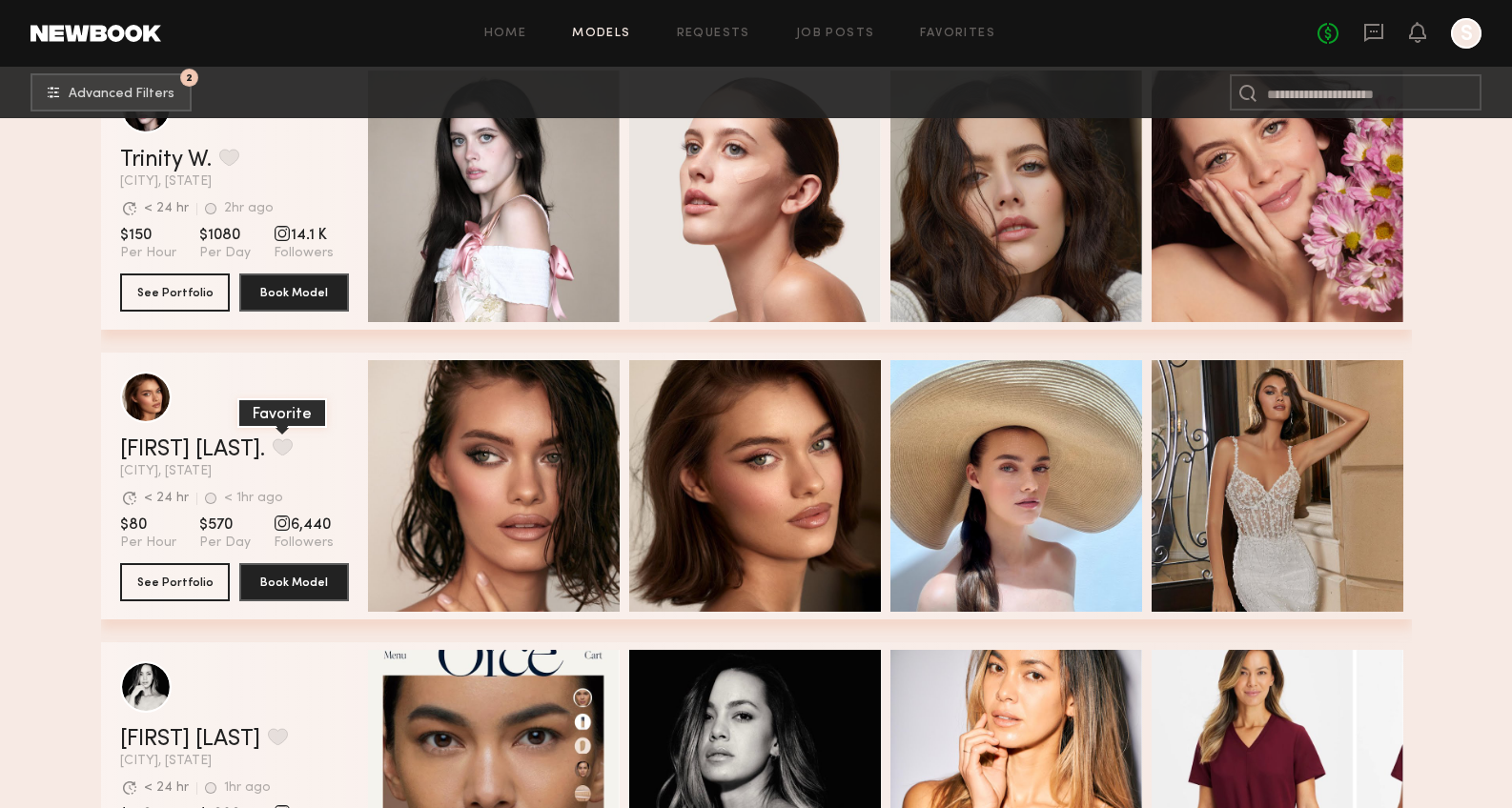 click 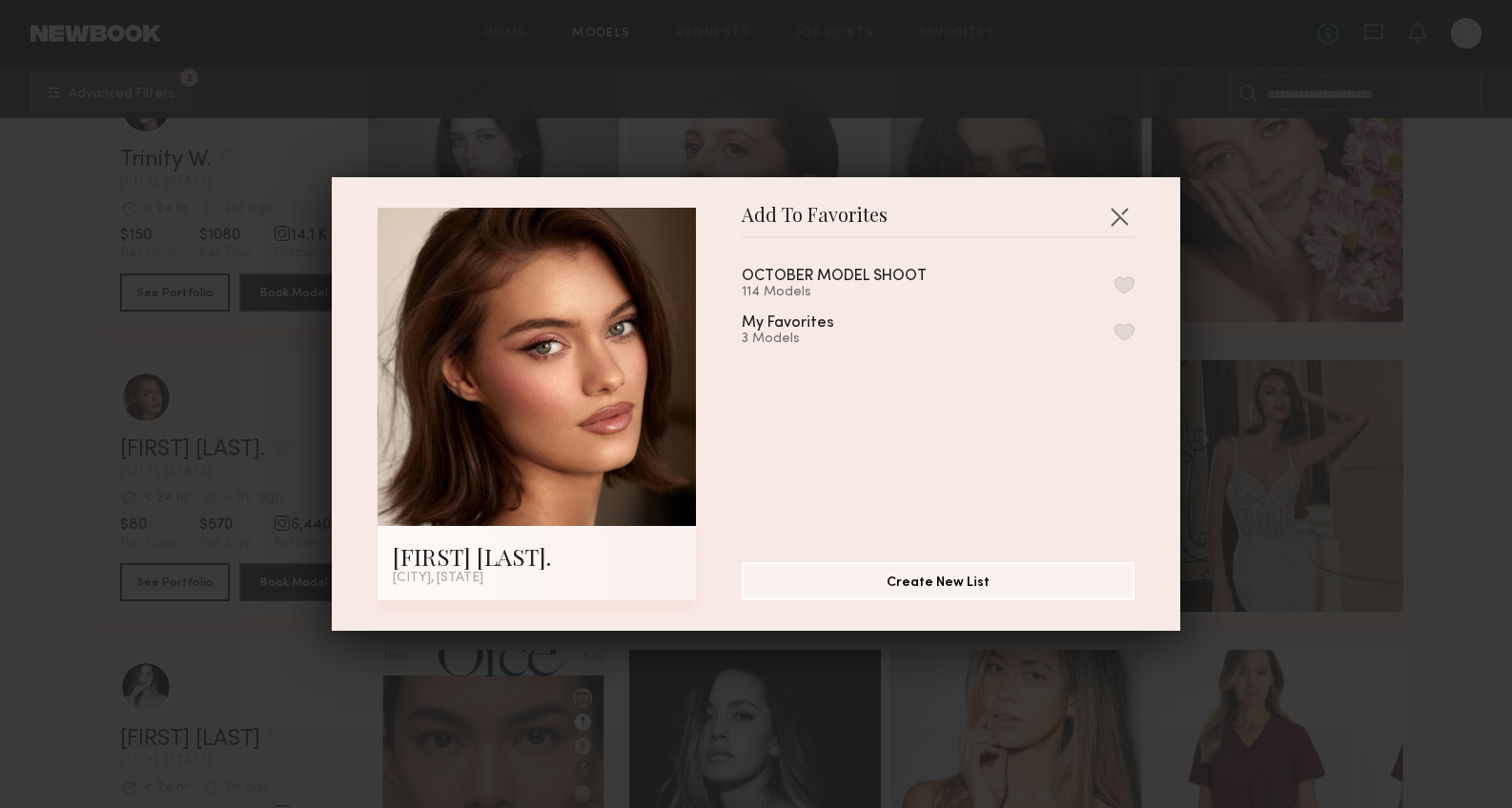 click at bounding box center [1124, 332] 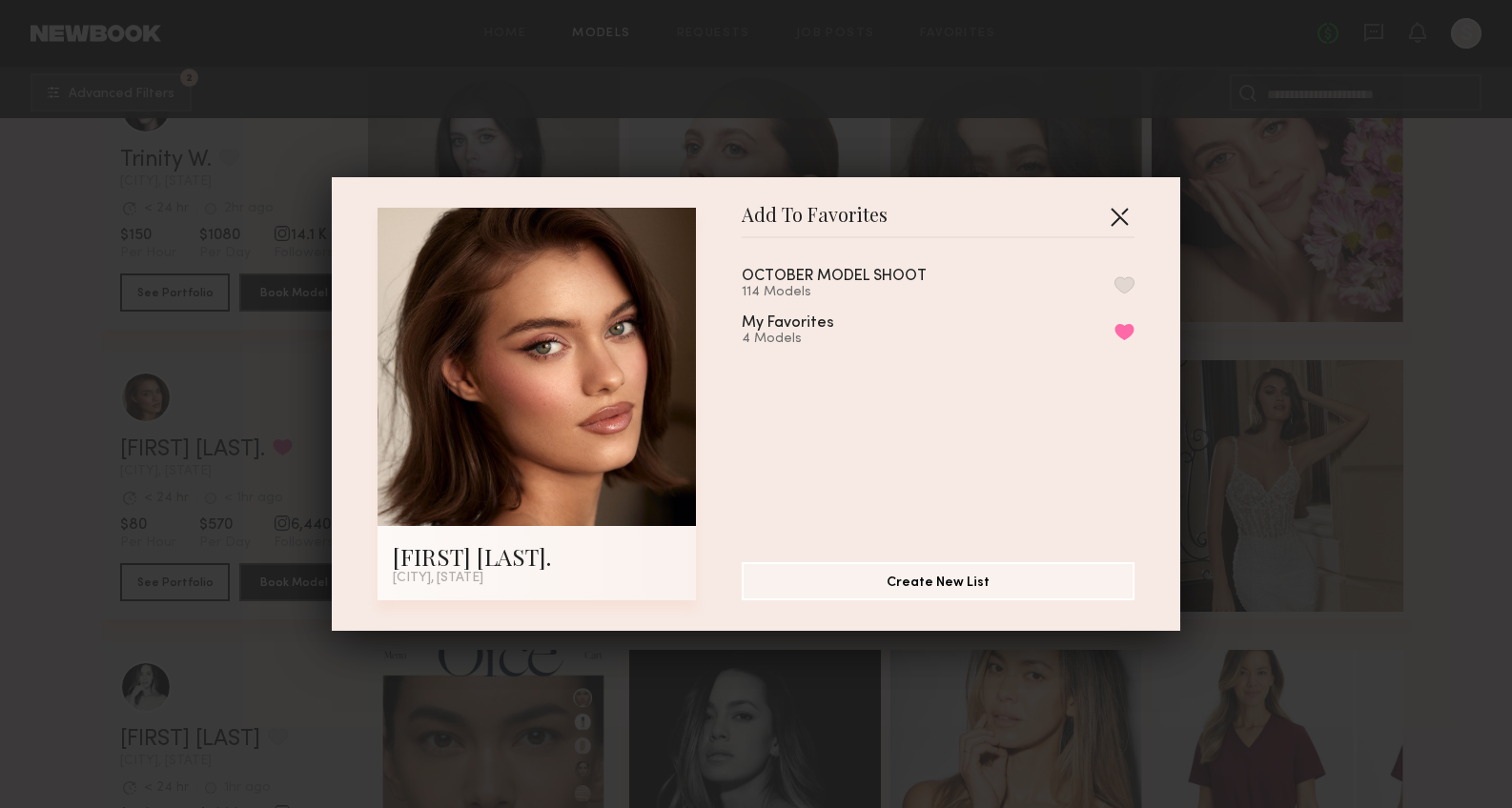 click at bounding box center [1119, 216] 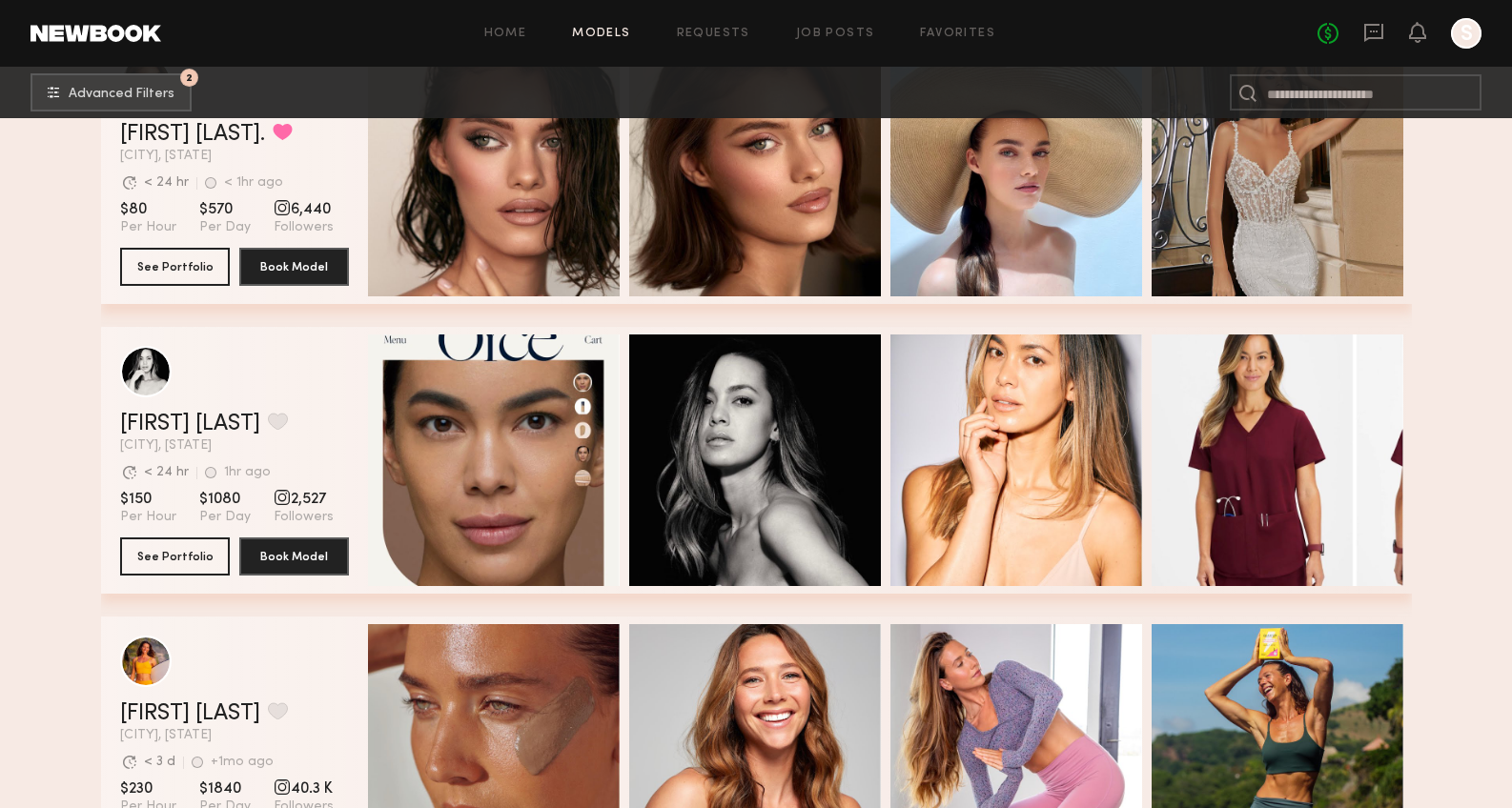 scroll, scrollTop: 62687, scrollLeft: 0, axis: vertical 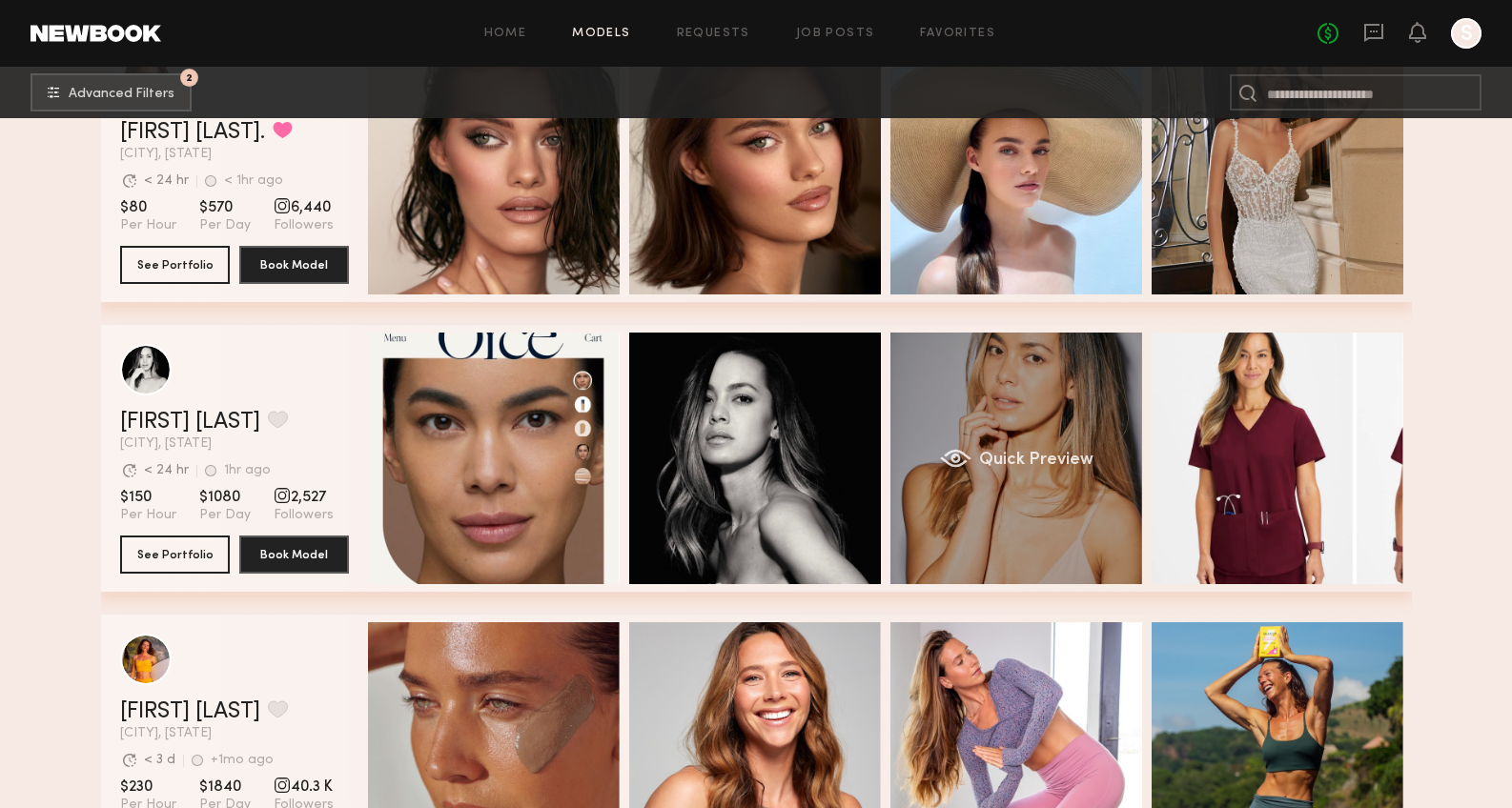 click on "Quick Preview" 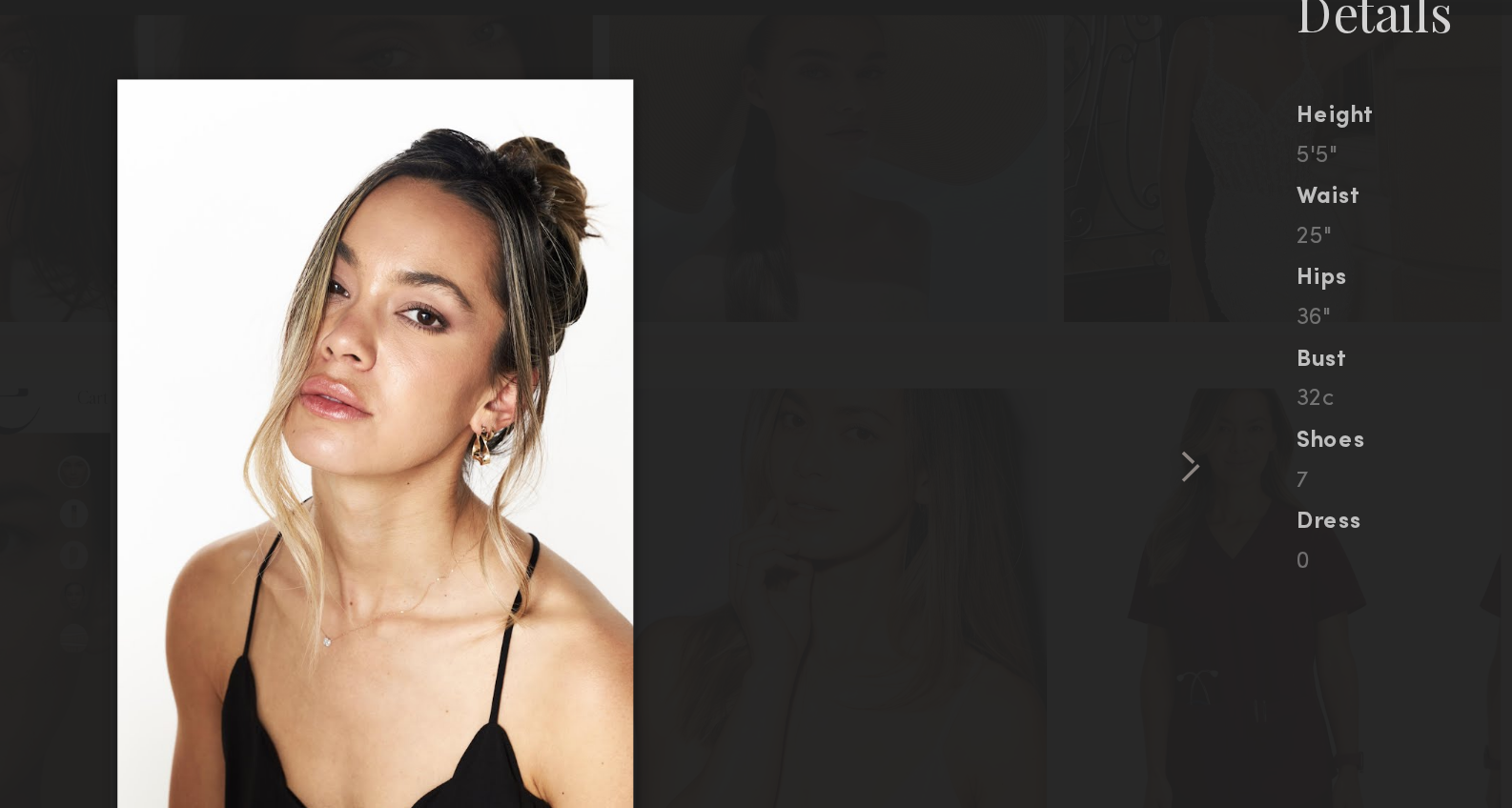 click at bounding box center [756, 376] 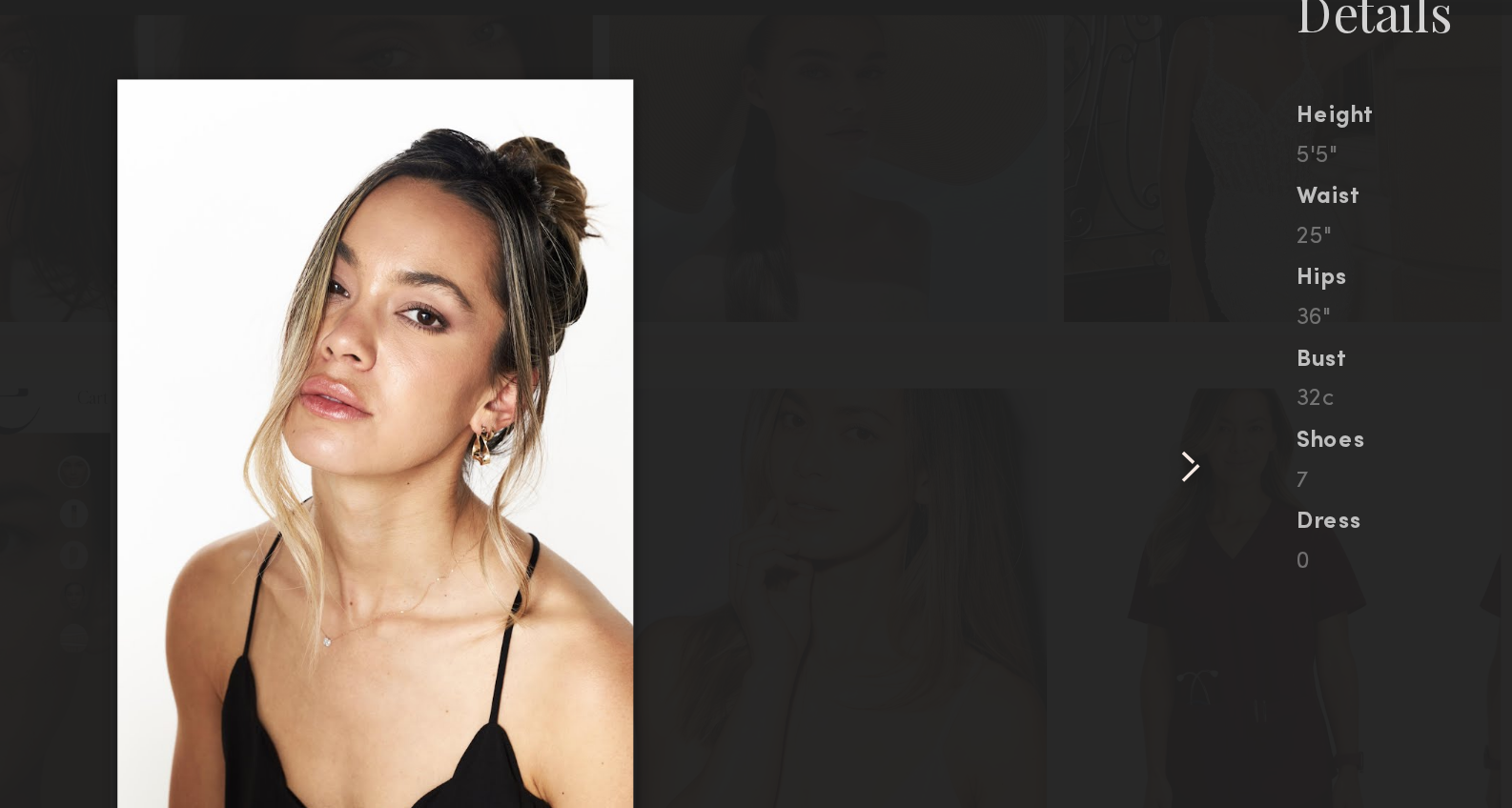 click at bounding box center [756, 376] 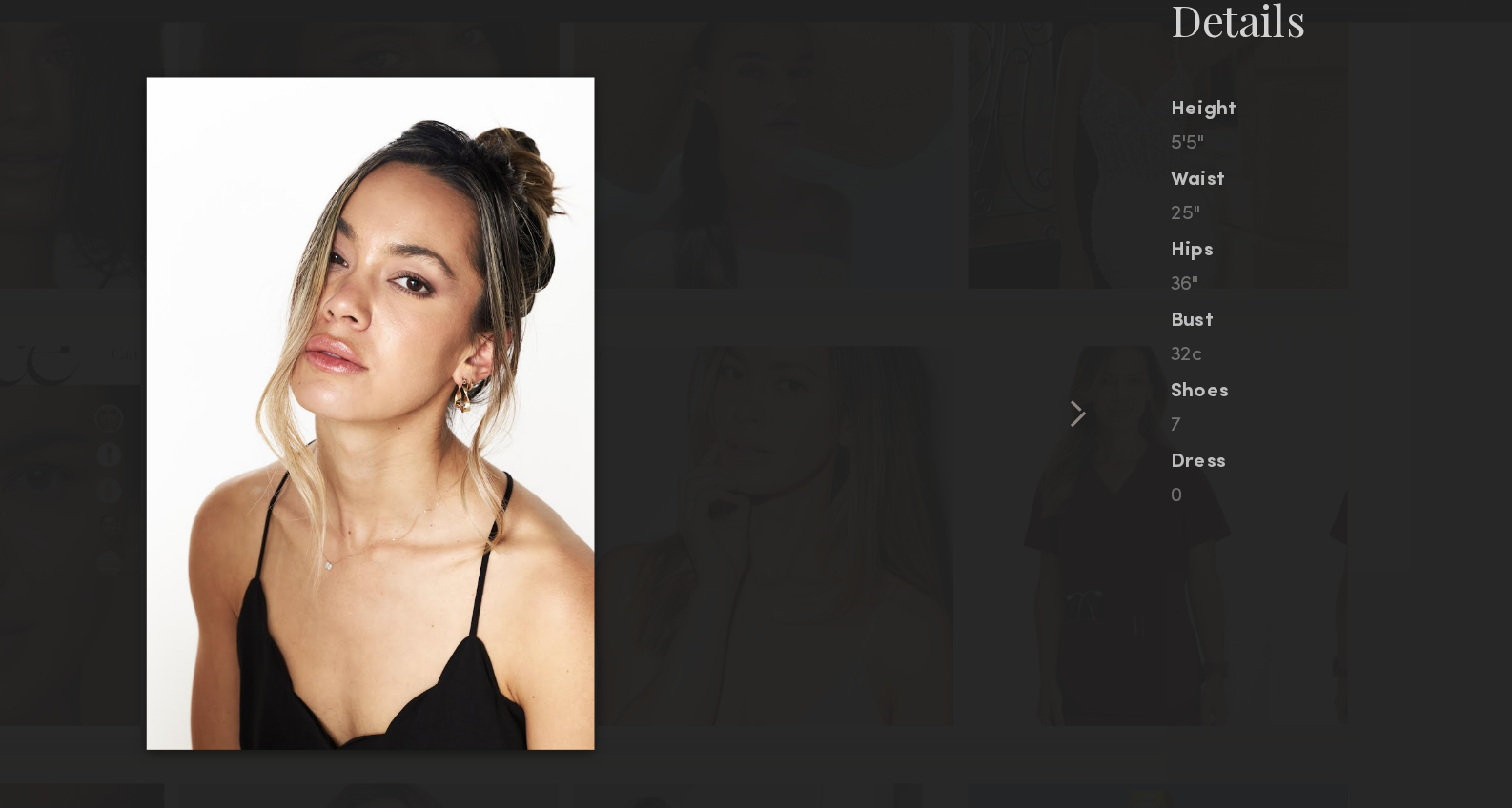 scroll, scrollTop: 62687, scrollLeft: 0, axis: vertical 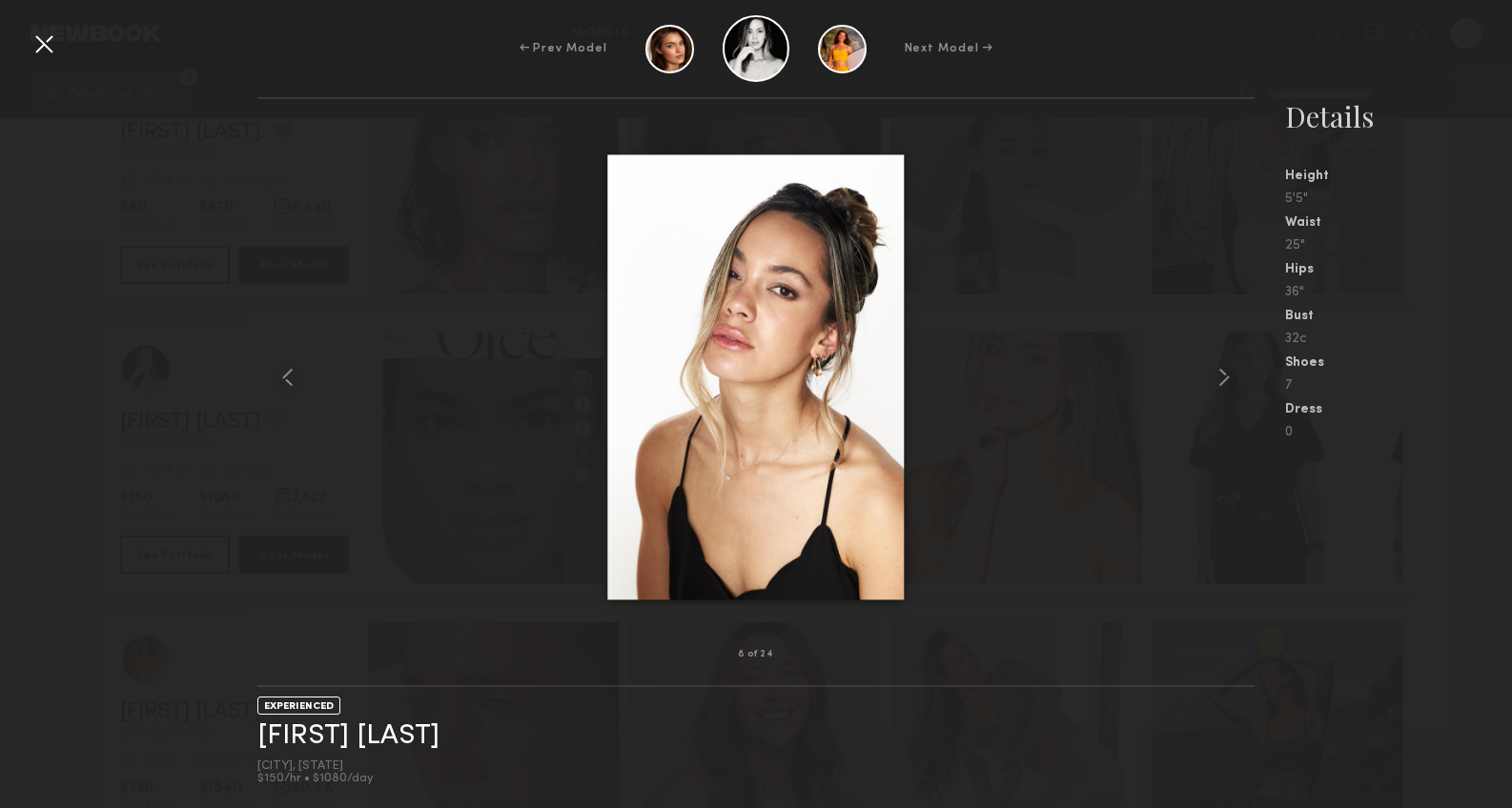 click at bounding box center [44, 44] 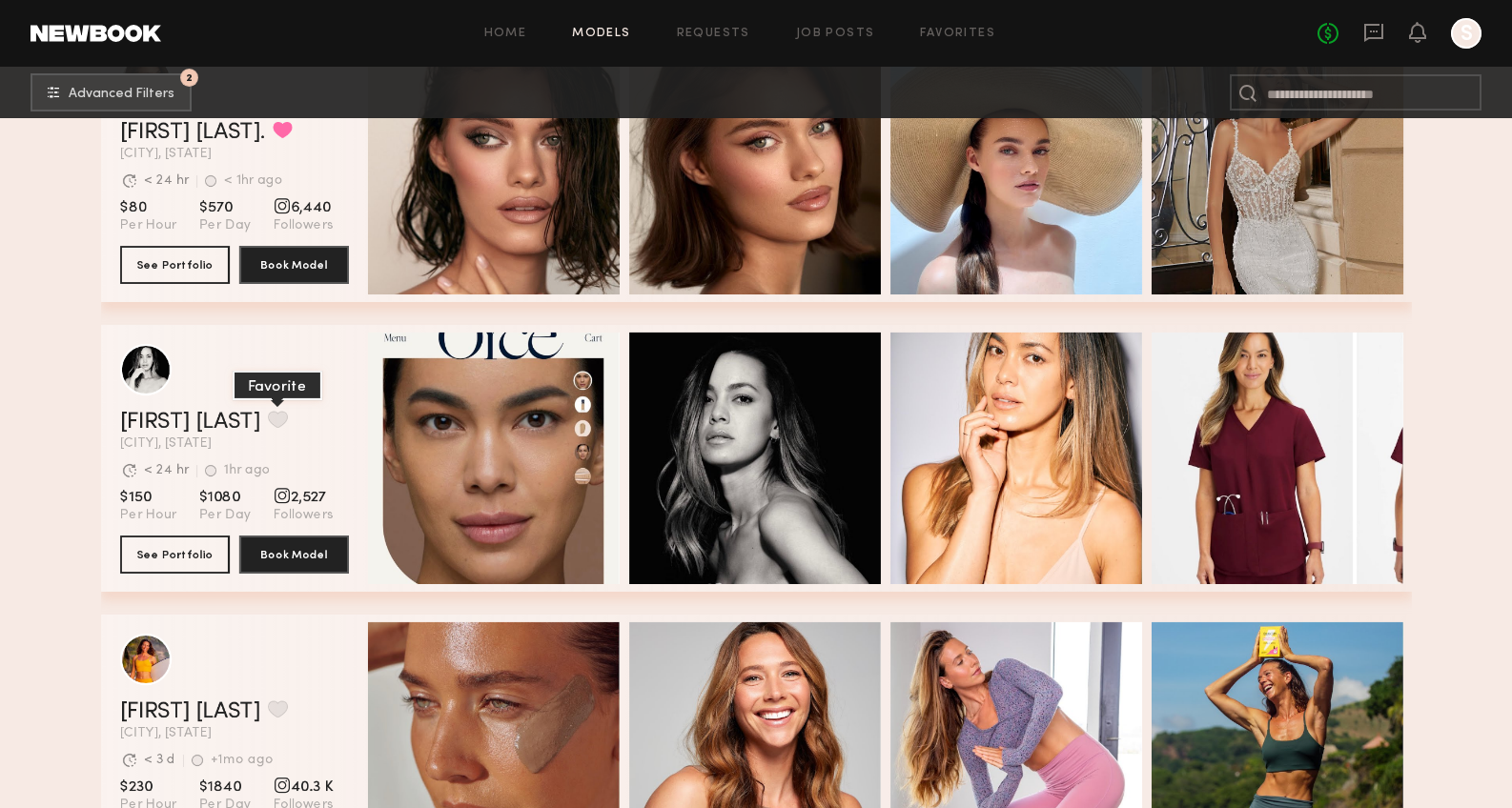 click 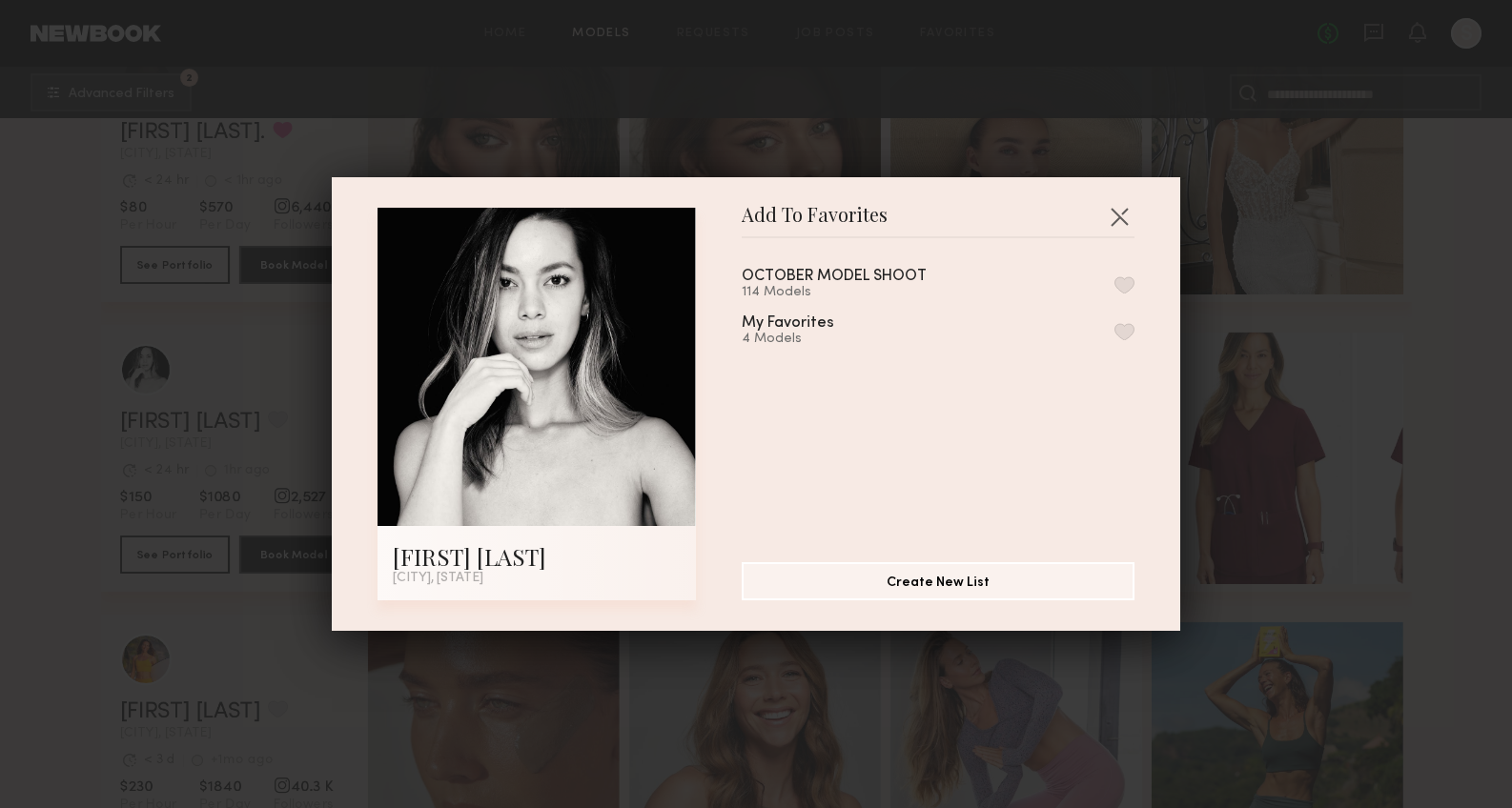 click at bounding box center [1124, 332] 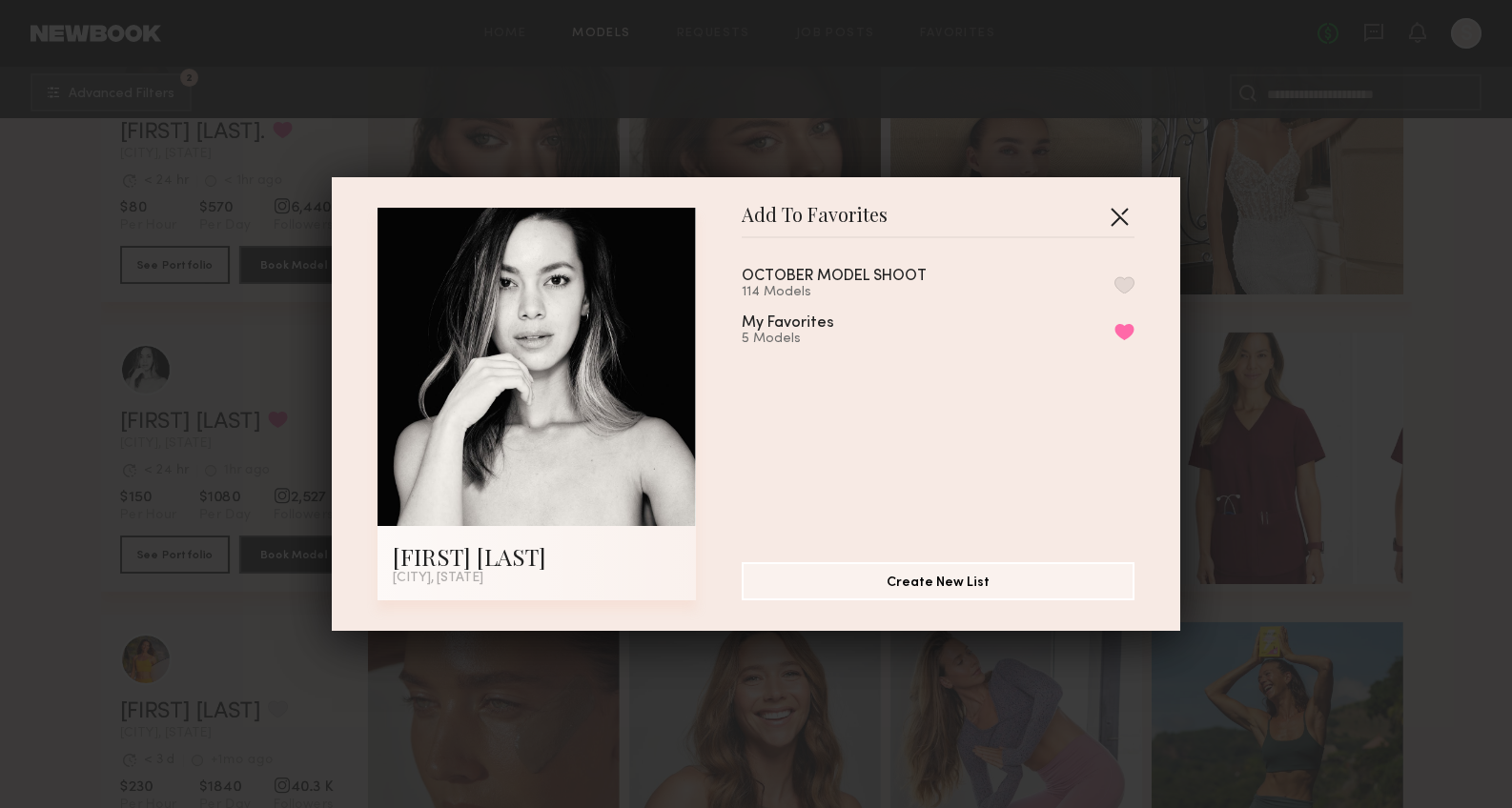click at bounding box center [1119, 216] 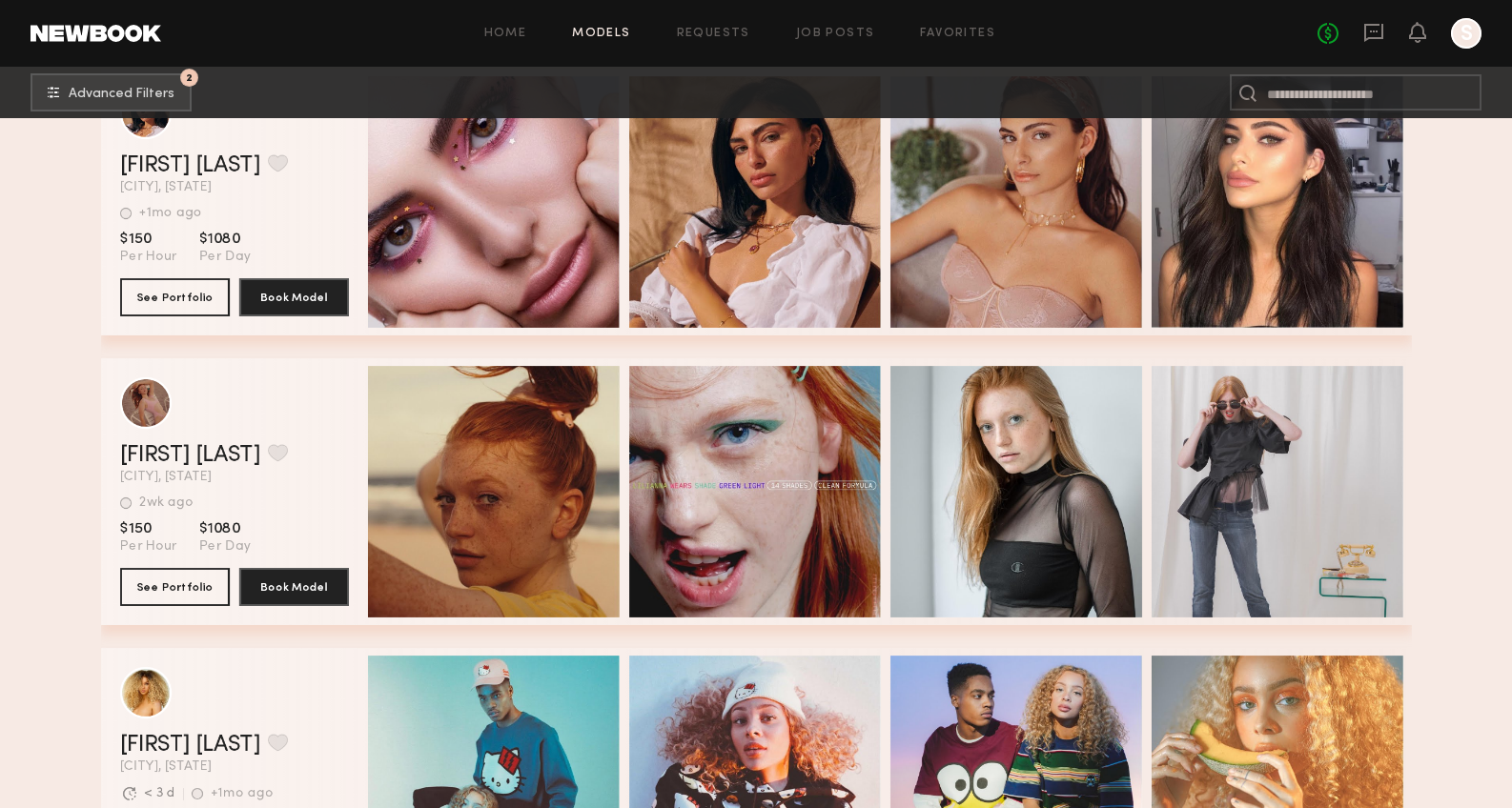 scroll, scrollTop: 64390, scrollLeft: 0, axis: vertical 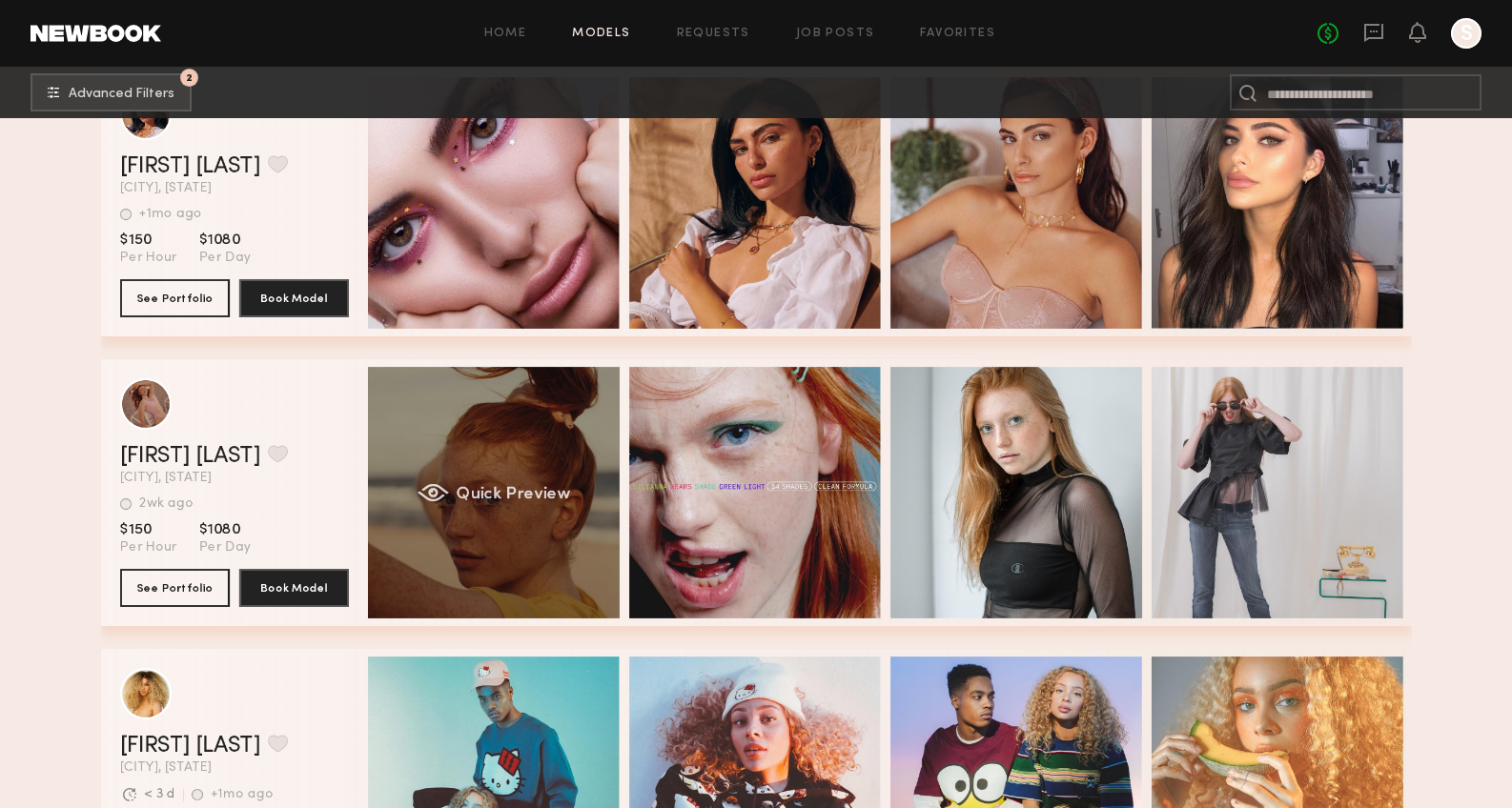 click on "Quick Preview" 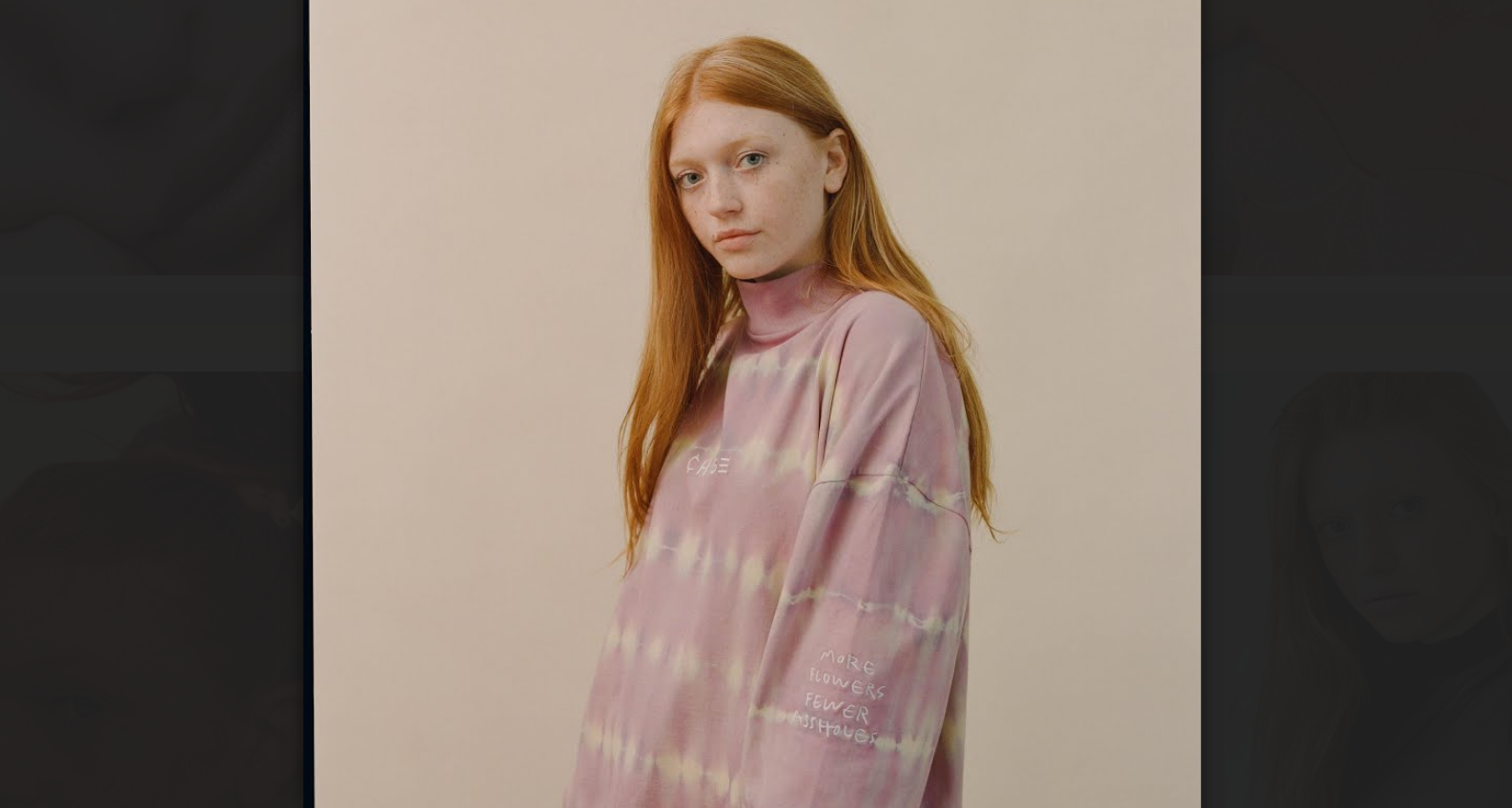 click at bounding box center [756, 376] 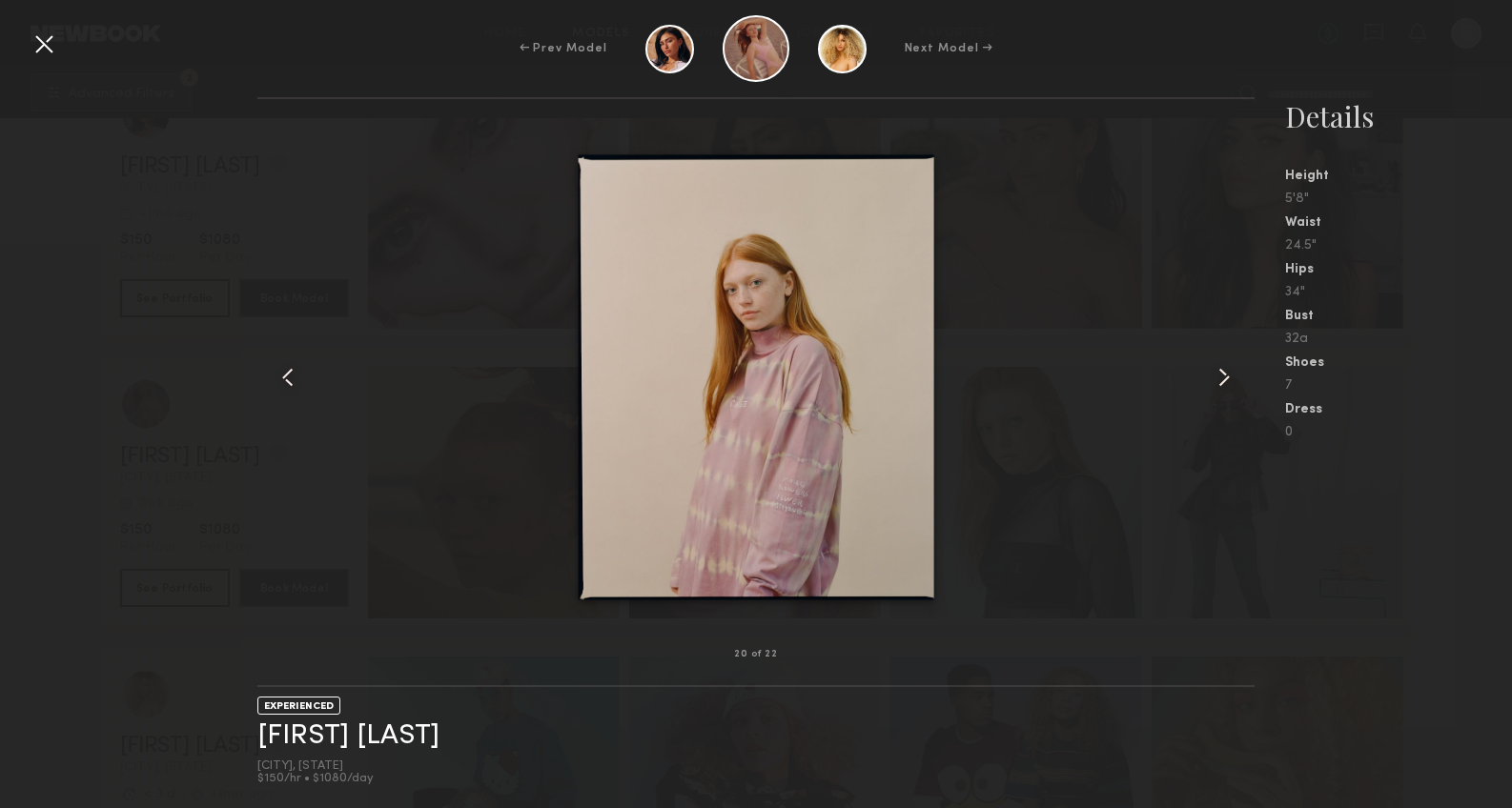 click at bounding box center [44, 44] 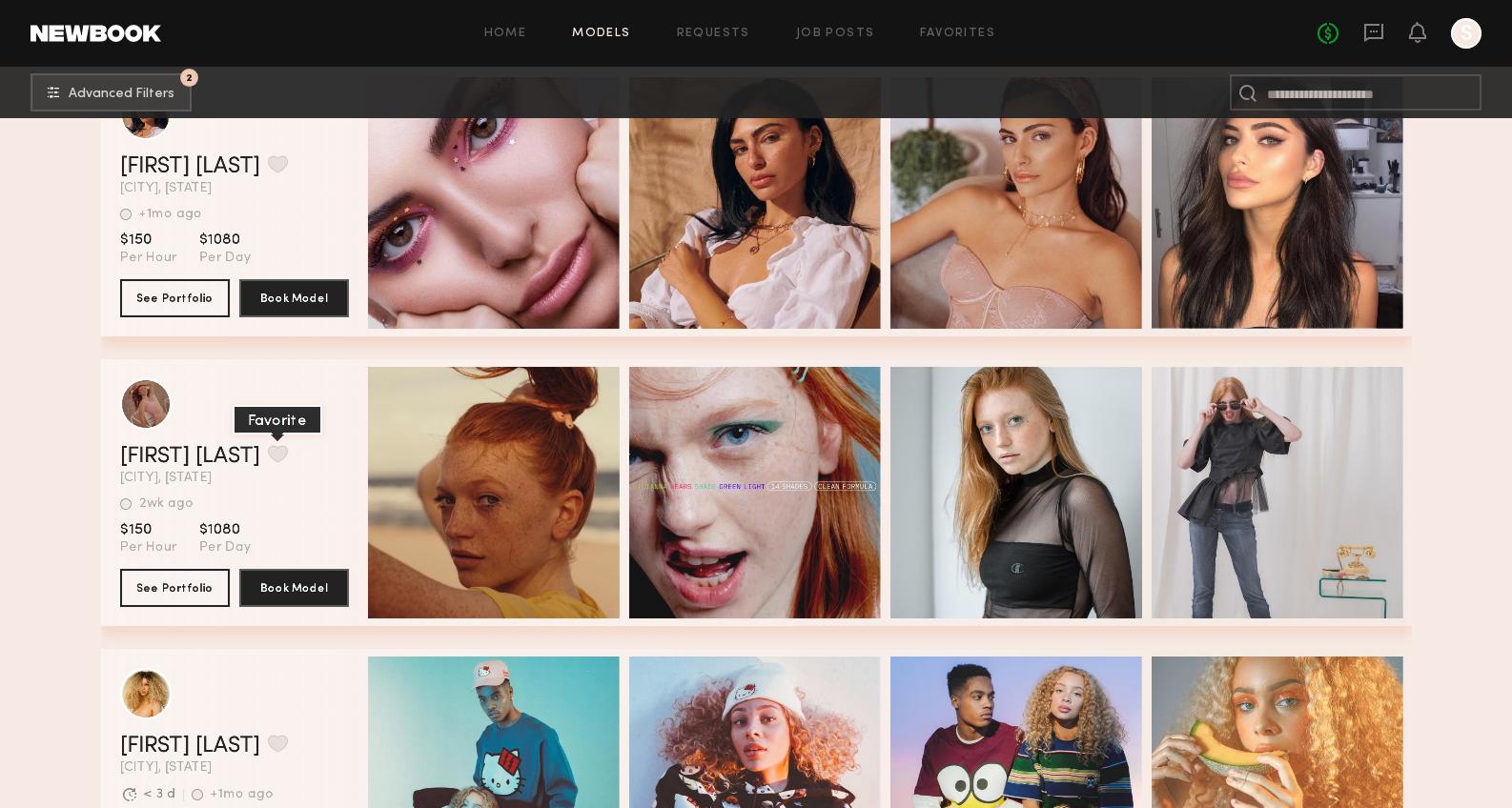 click 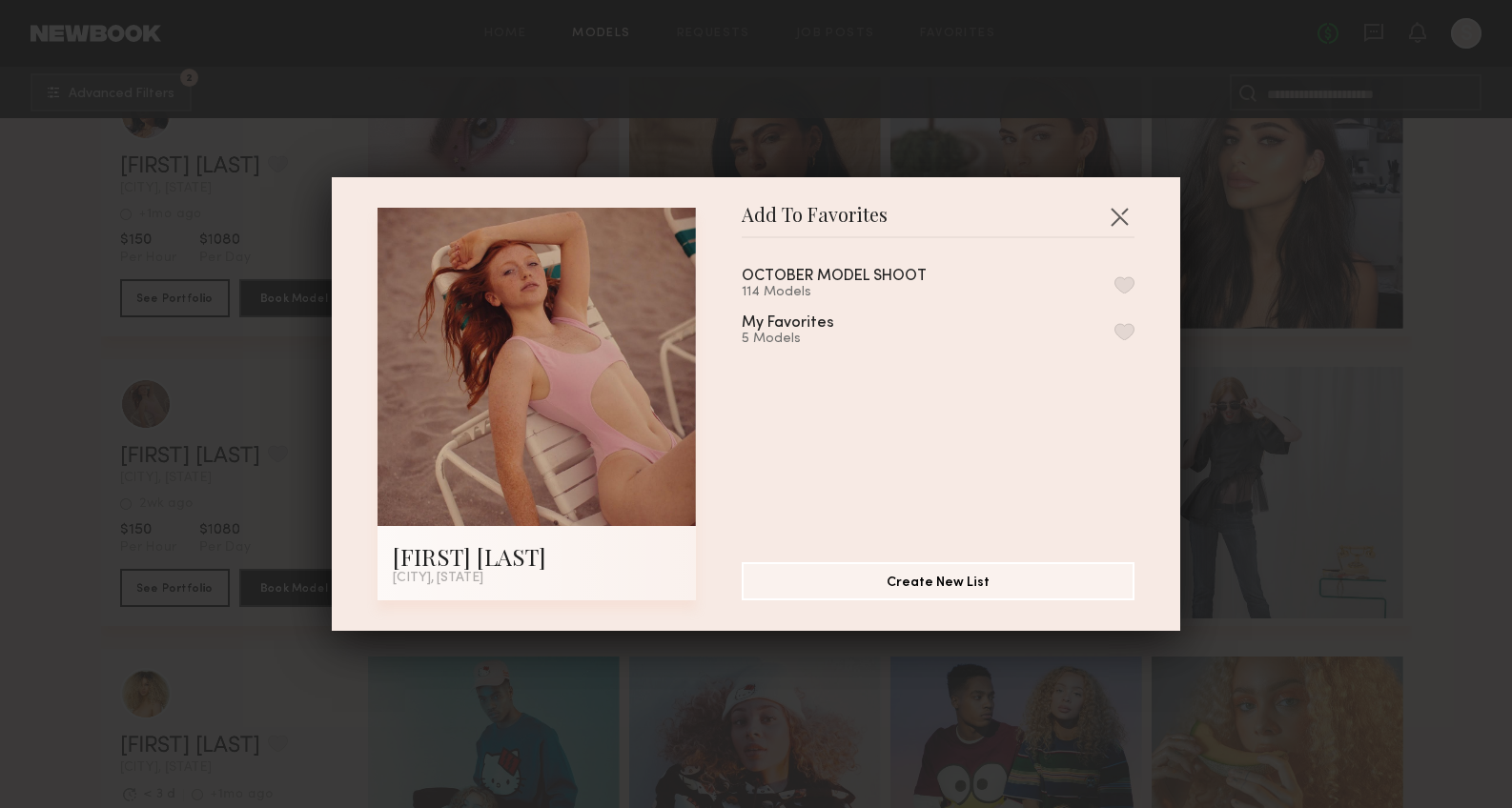 click at bounding box center [1124, 332] 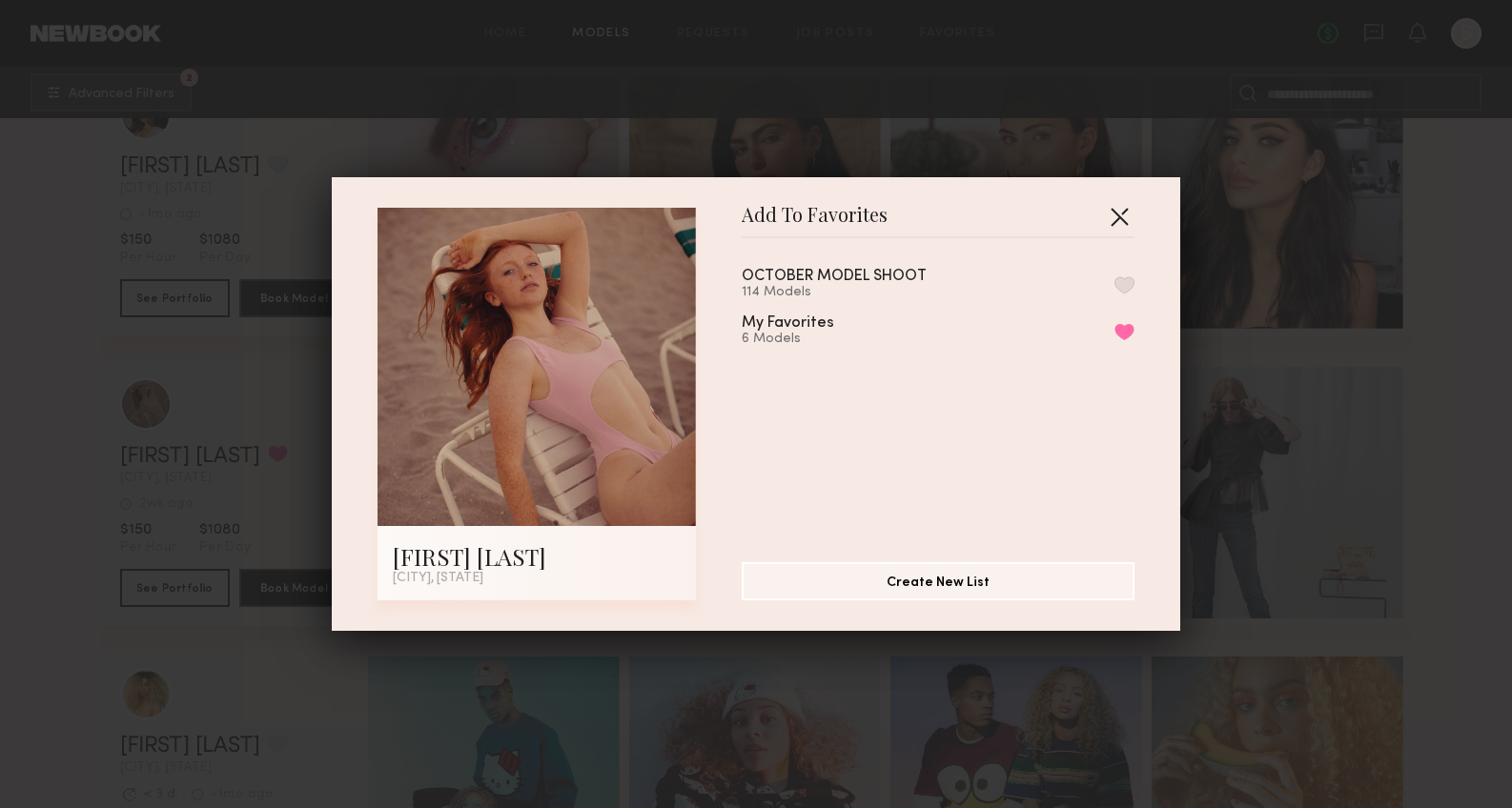 click at bounding box center (1119, 216) 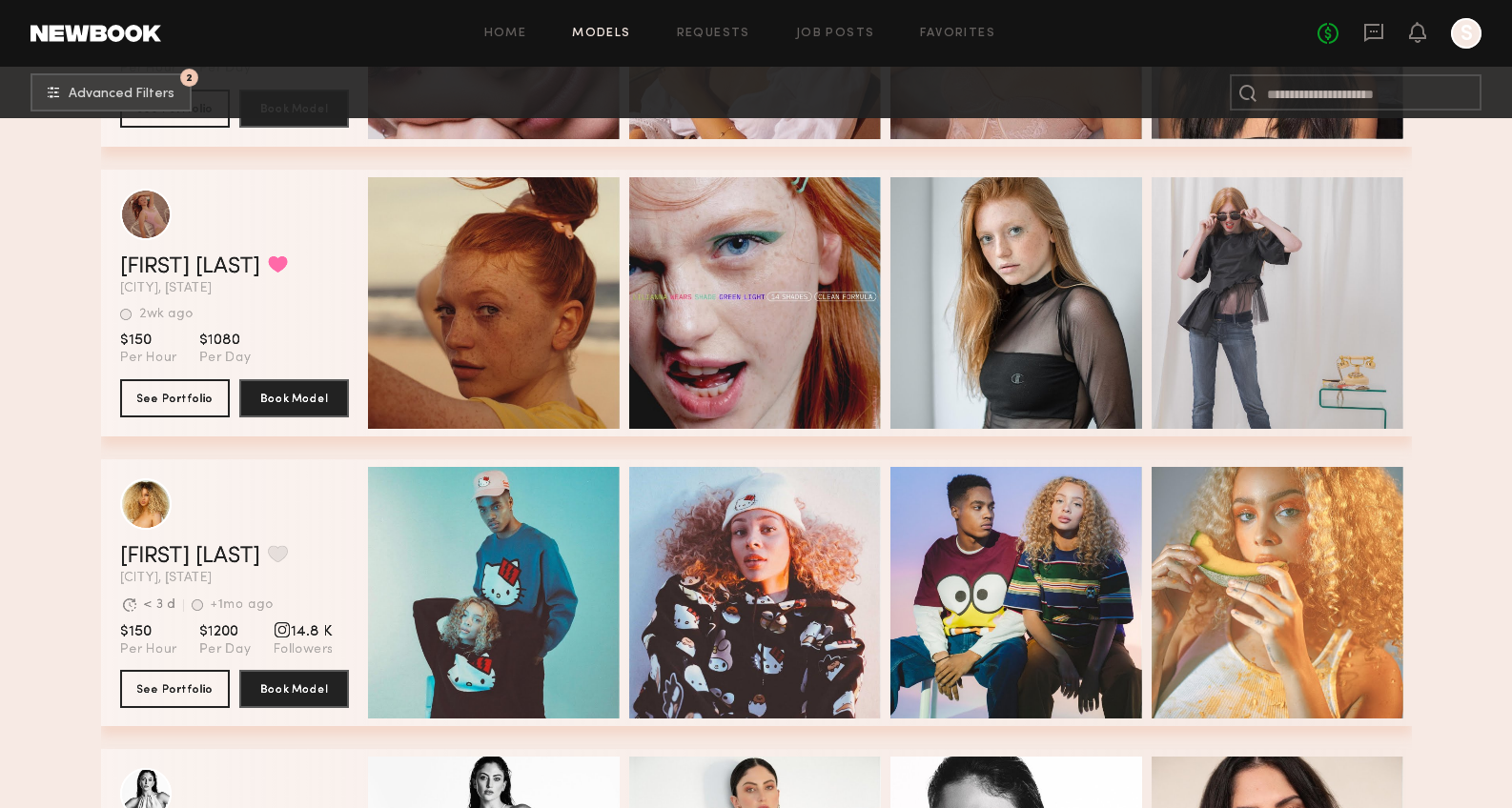 scroll, scrollTop: 64760, scrollLeft: 0, axis: vertical 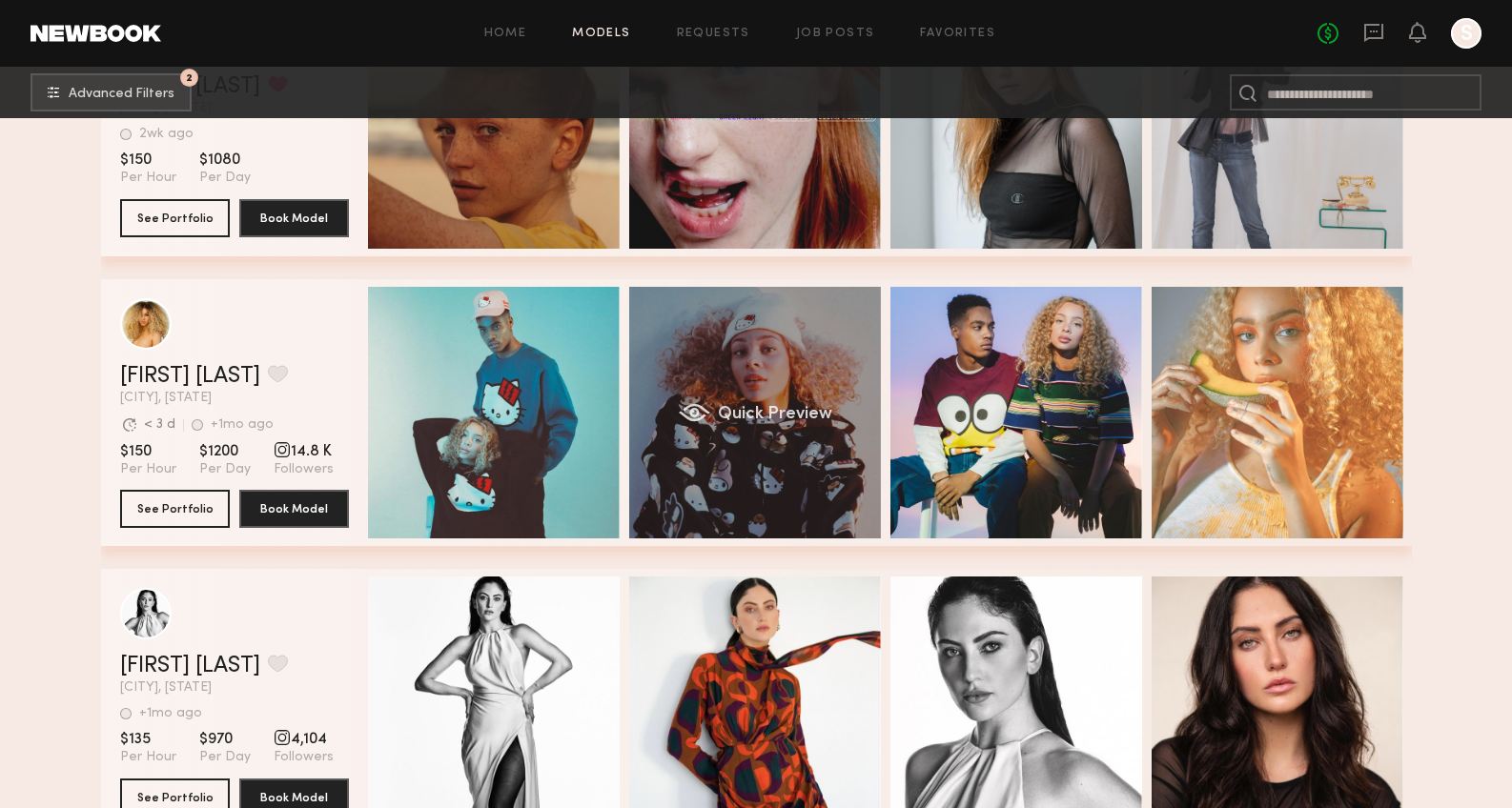 click on "Quick Preview" 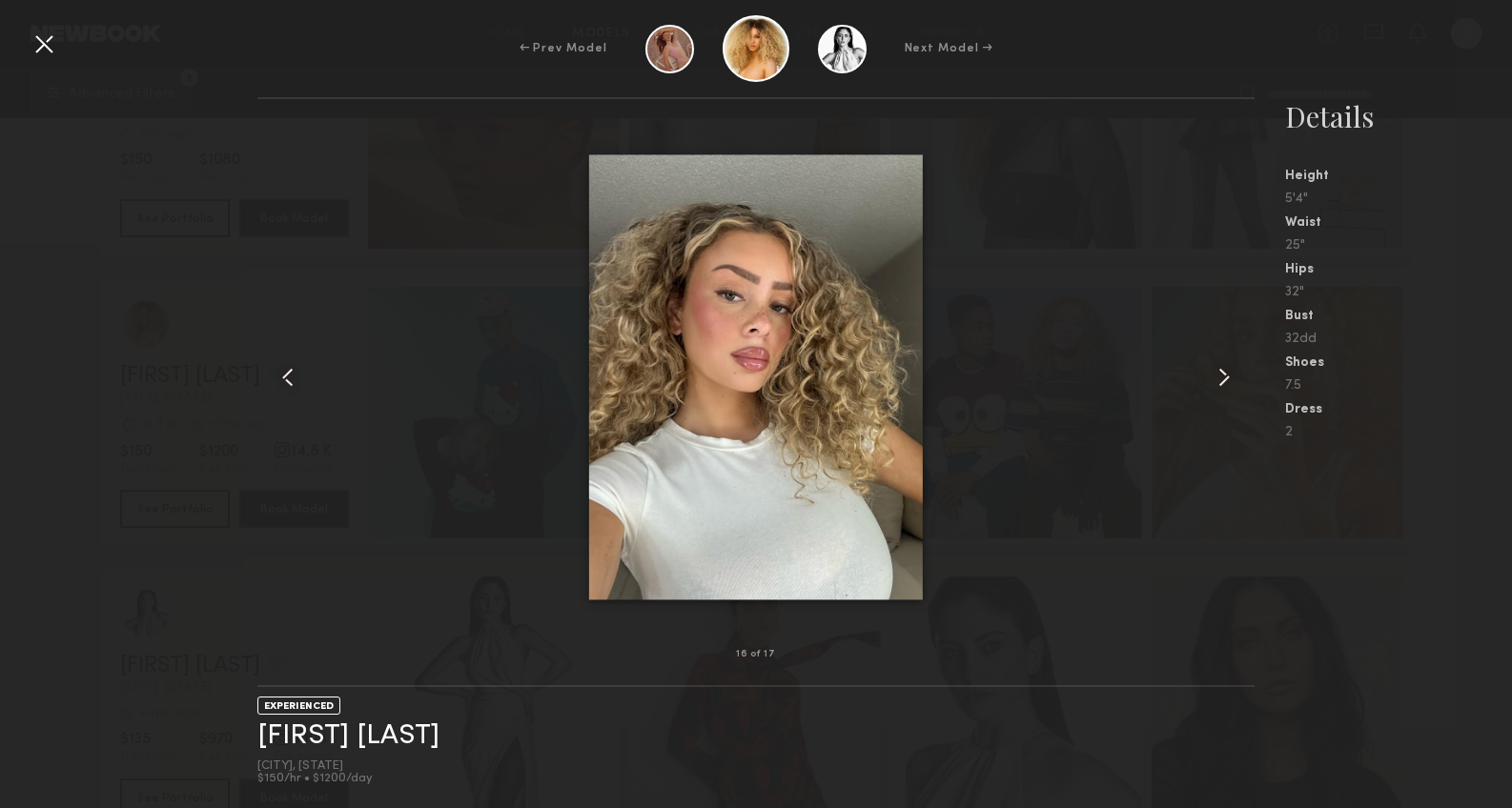 click at bounding box center (756, 376) 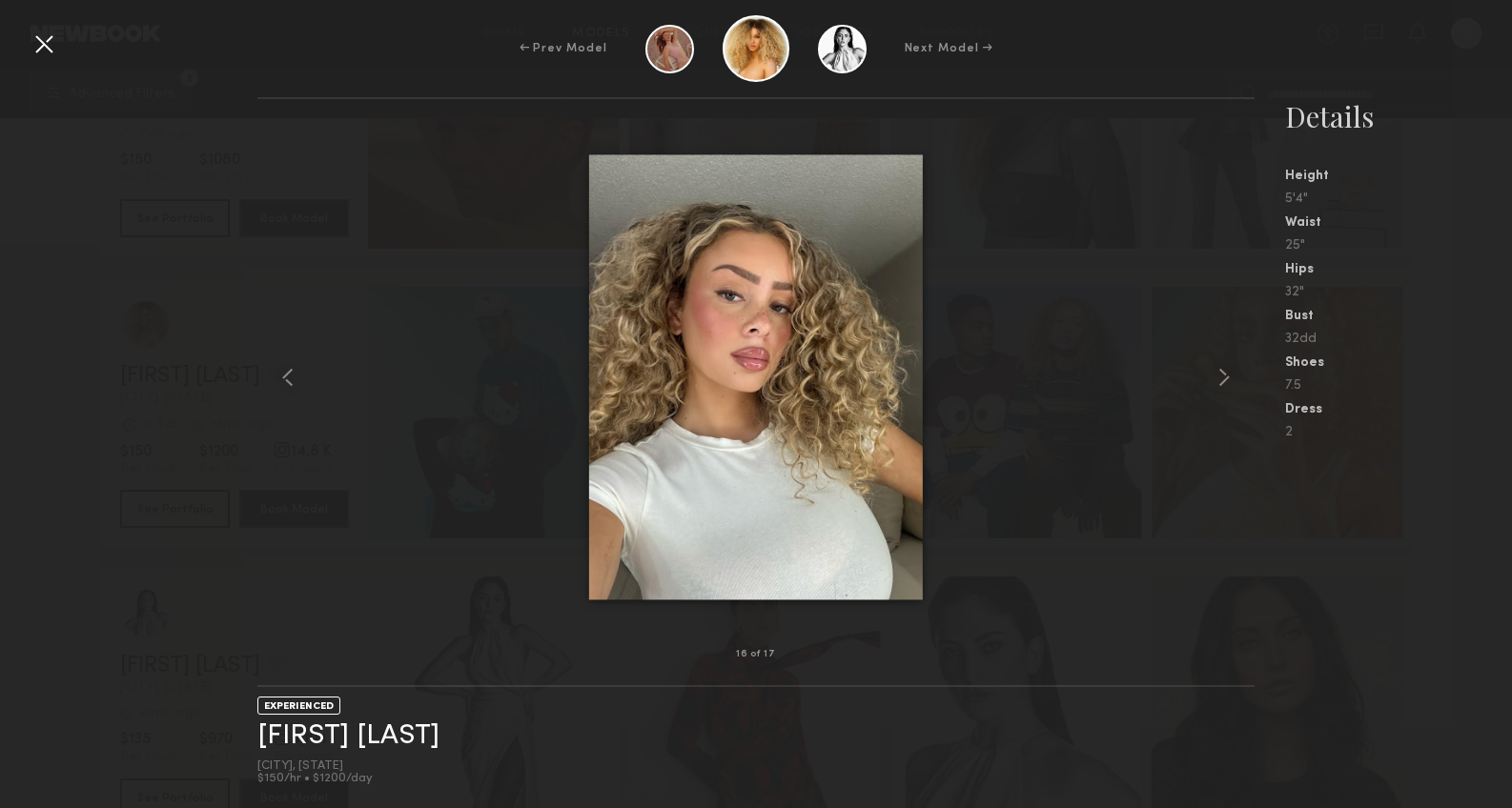 scroll, scrollTop: 64790, scrollLeft: 0, axis: vertical 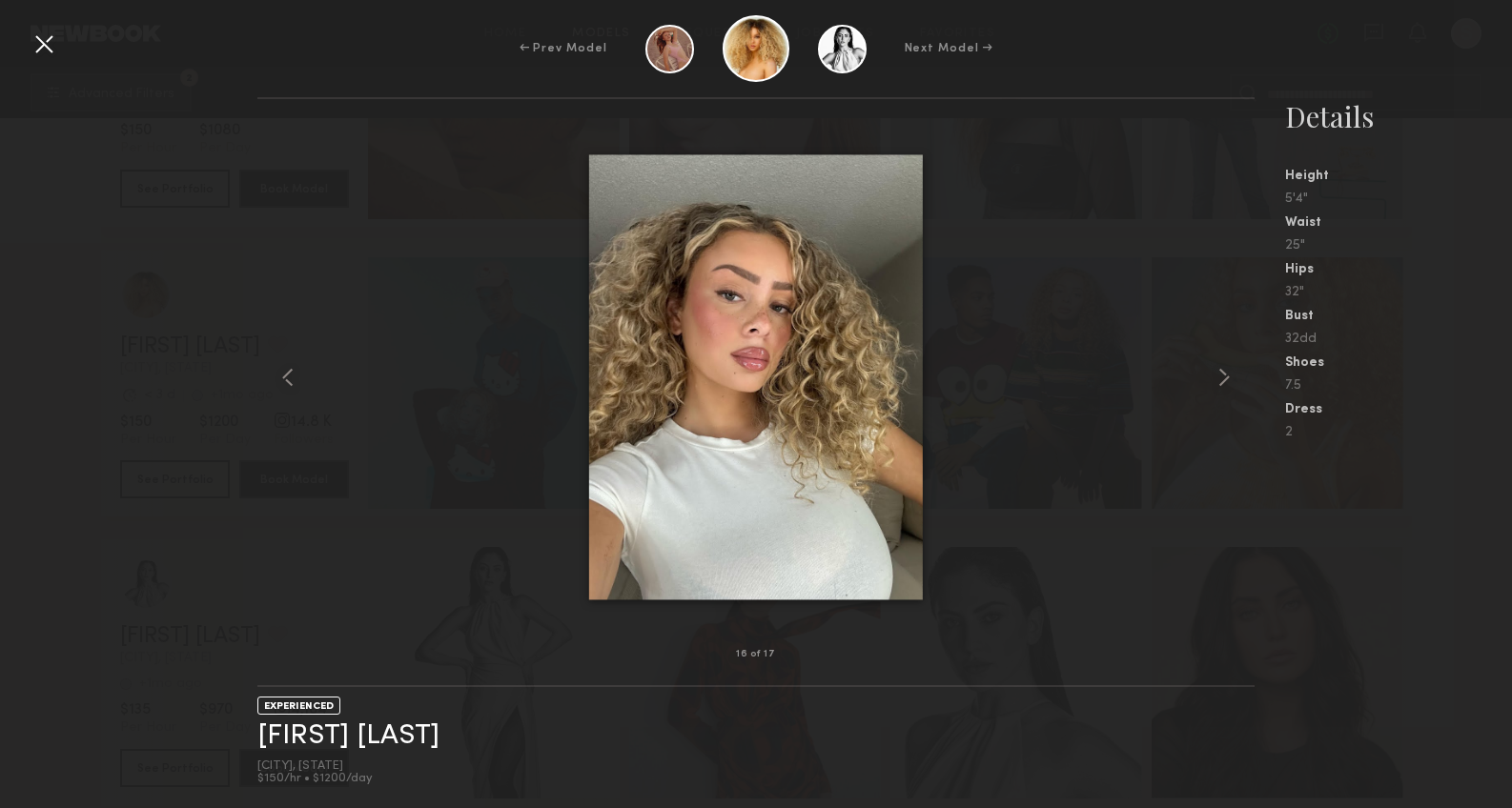 click at bounding box center (44, 44) 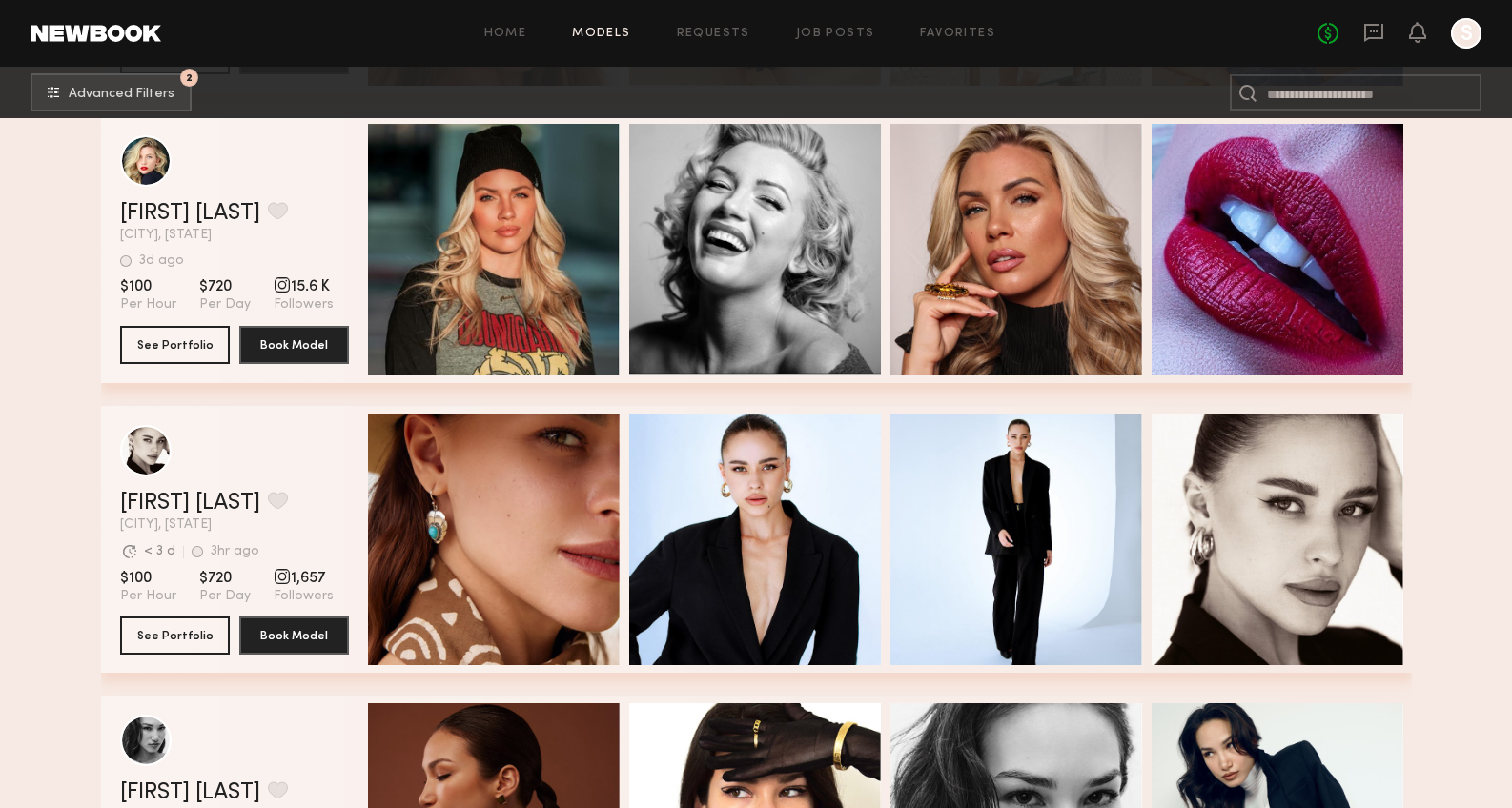 scroll, scrollTop: 65843, scrollLeft: 0, axis: vertical 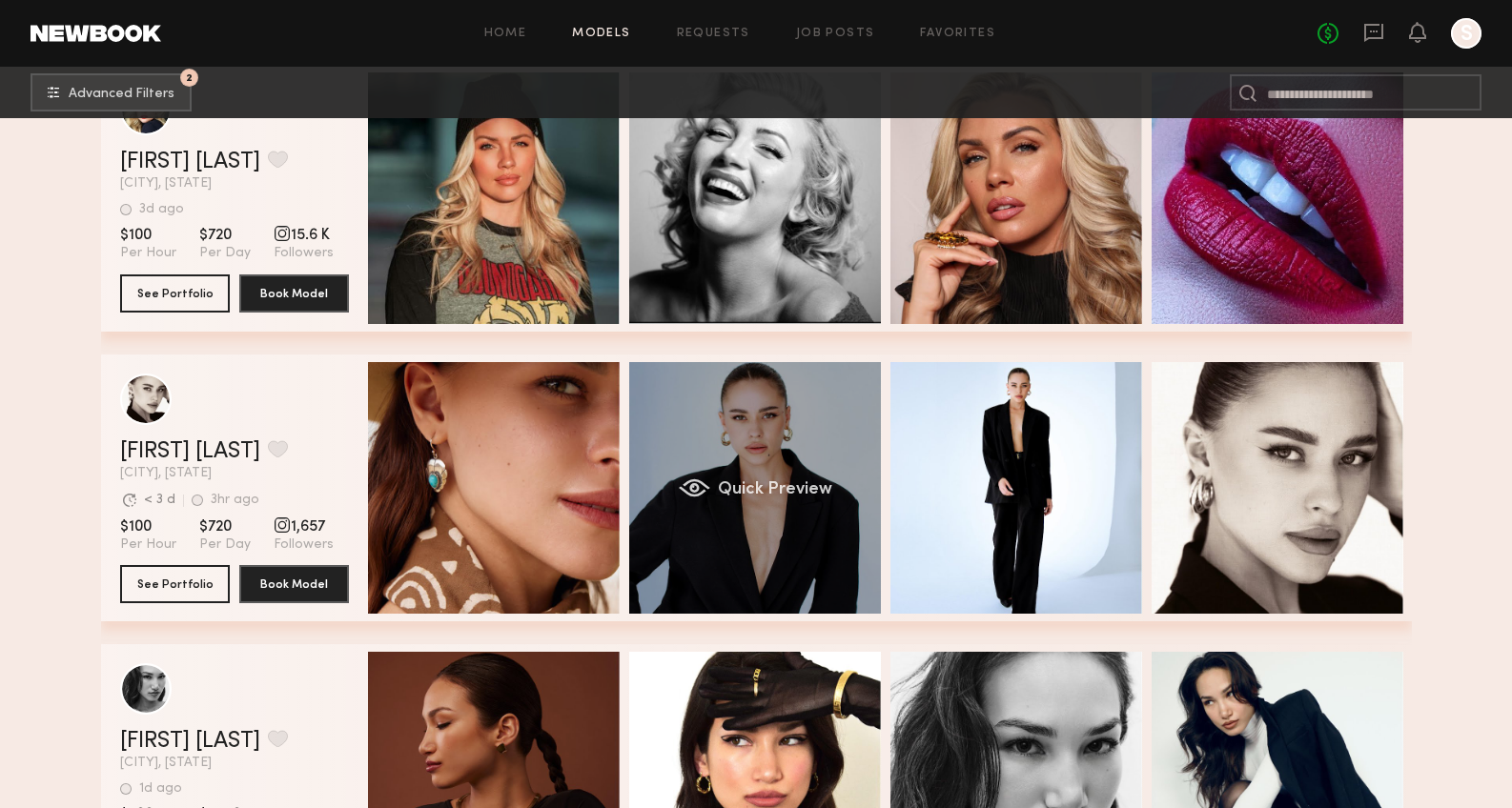 click on "Quick Preview" 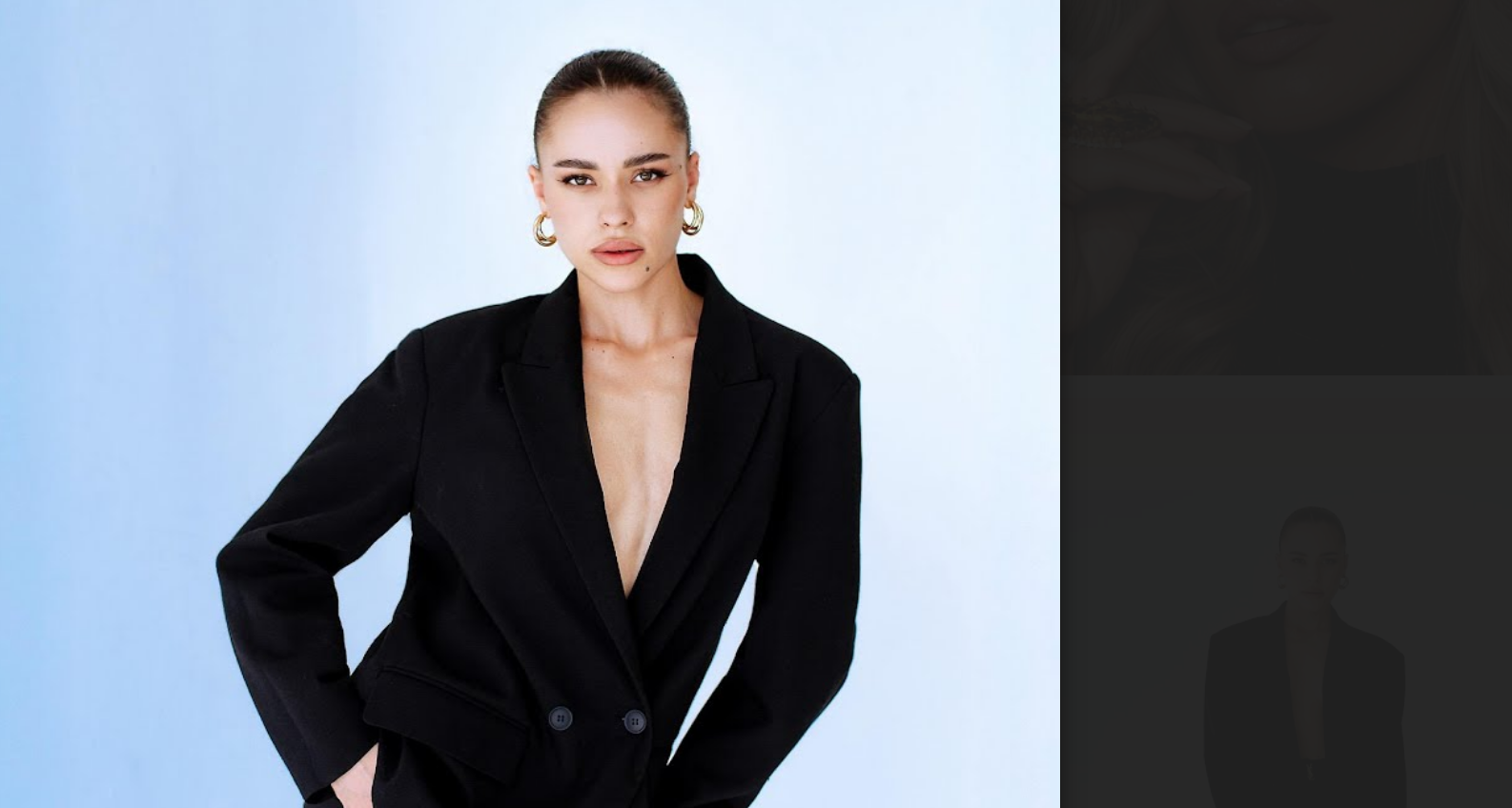 click at bounding box center [756, 376] 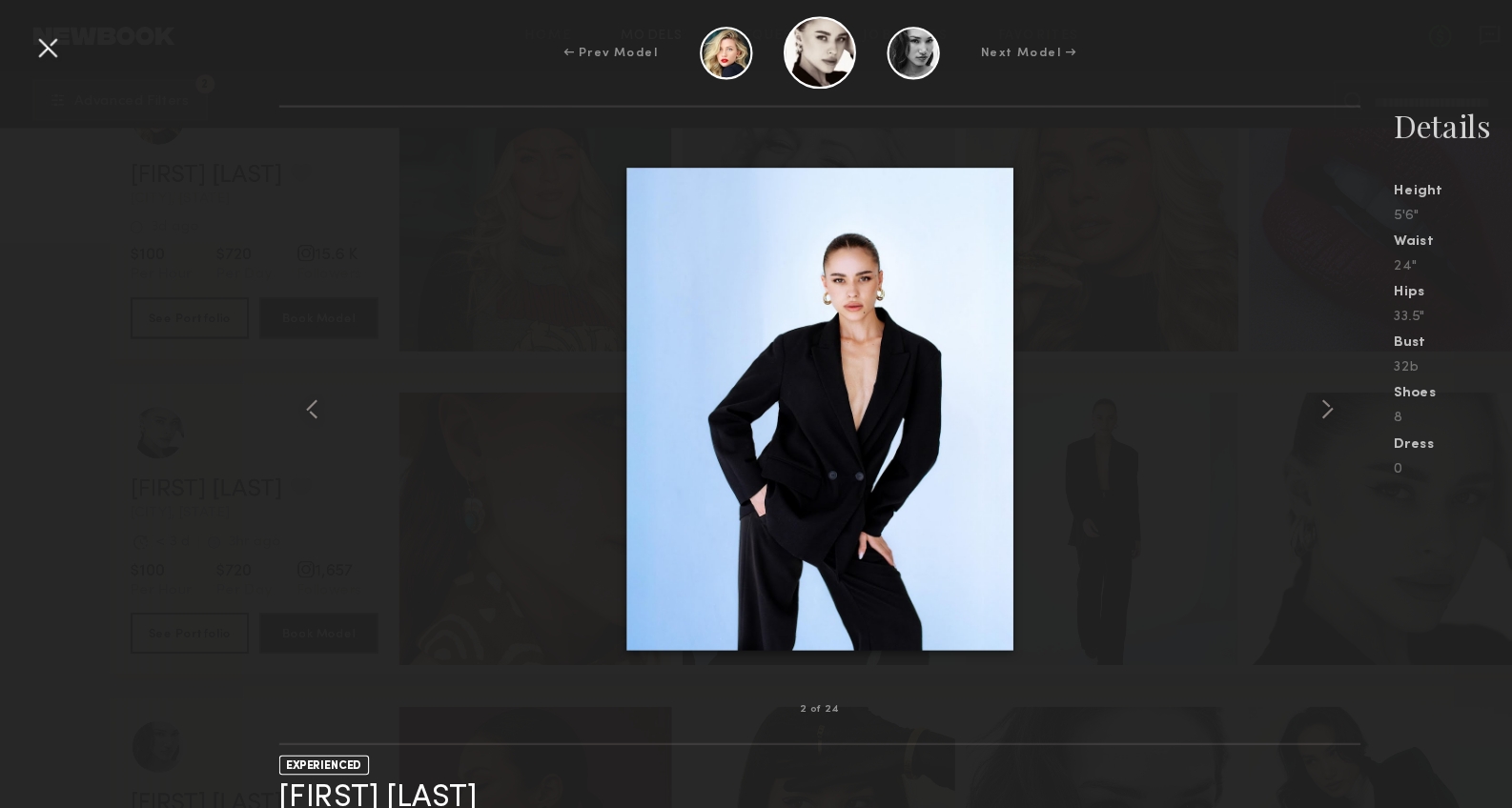 click at bounding box center [44, 44] 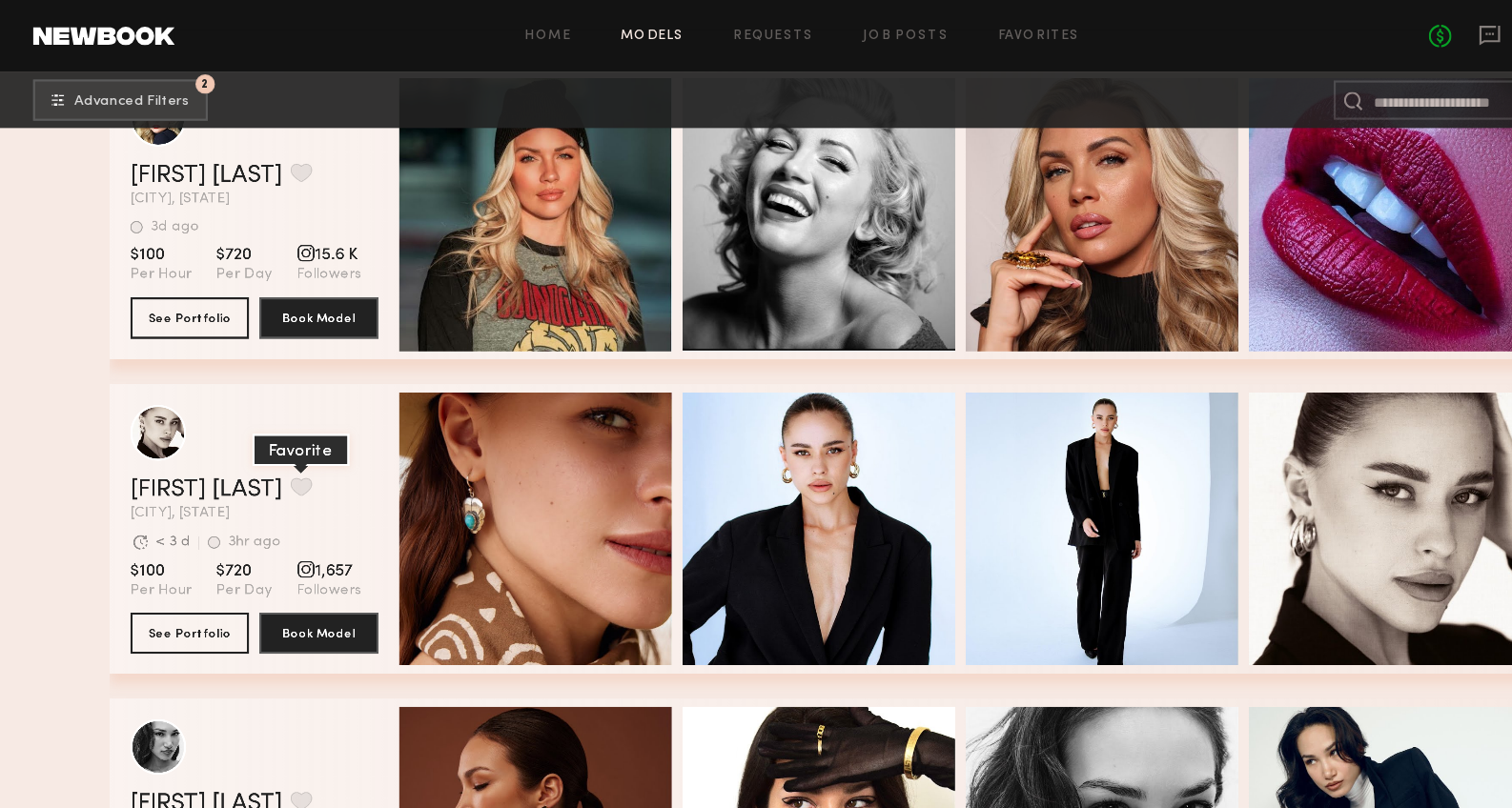 click 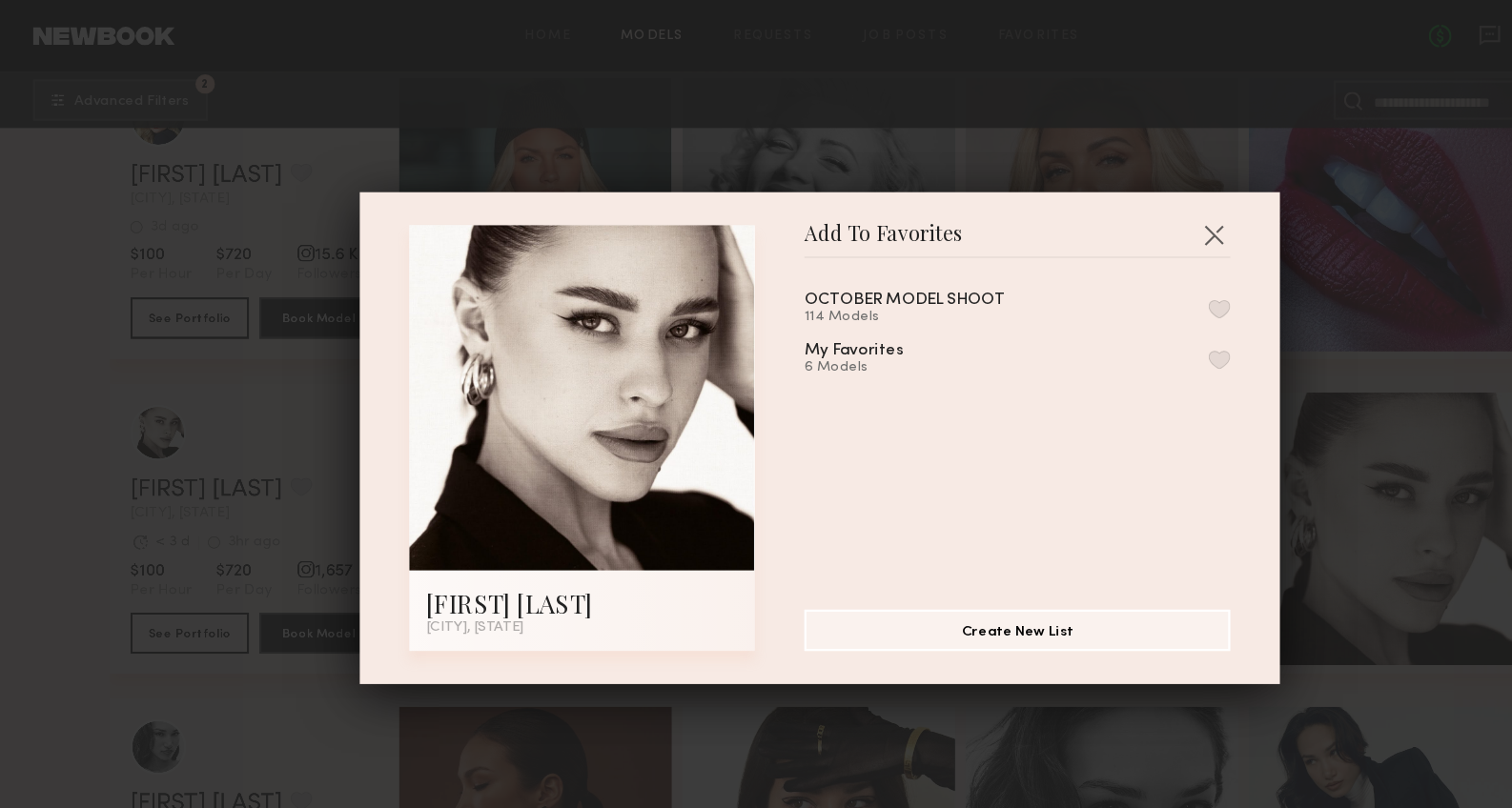 click at bounding box center (1124, 332) 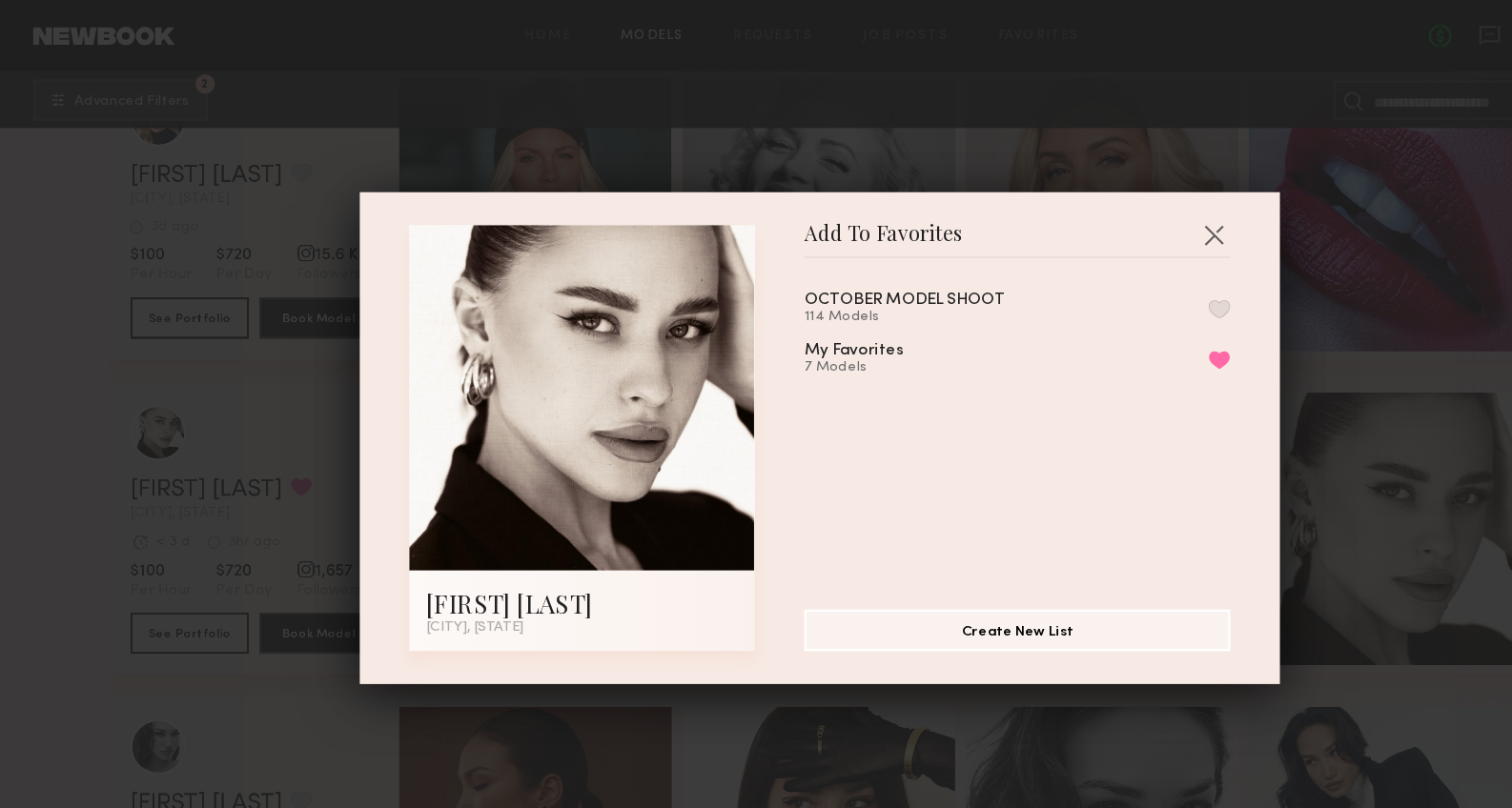 click on "Add To Favorites [FIRST] [LAST] [CITY], [STATE] Add To Favorites OCTOBER MODEL SHOOT 114   Models My Favorites 7   Models Remove from favorite list Create New List" at bounding box center [756, 404] 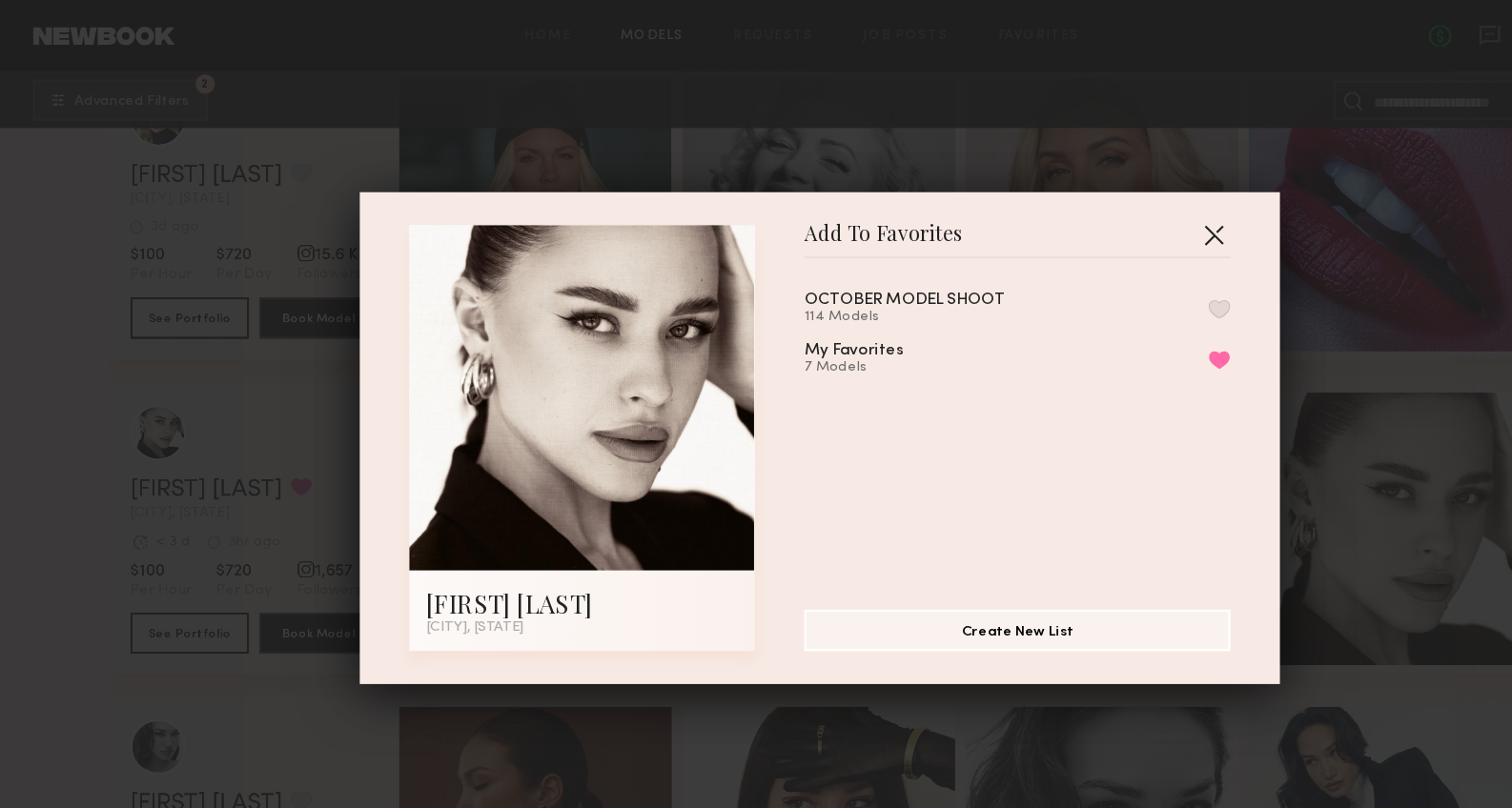 click at bounding box center (1119, 216) 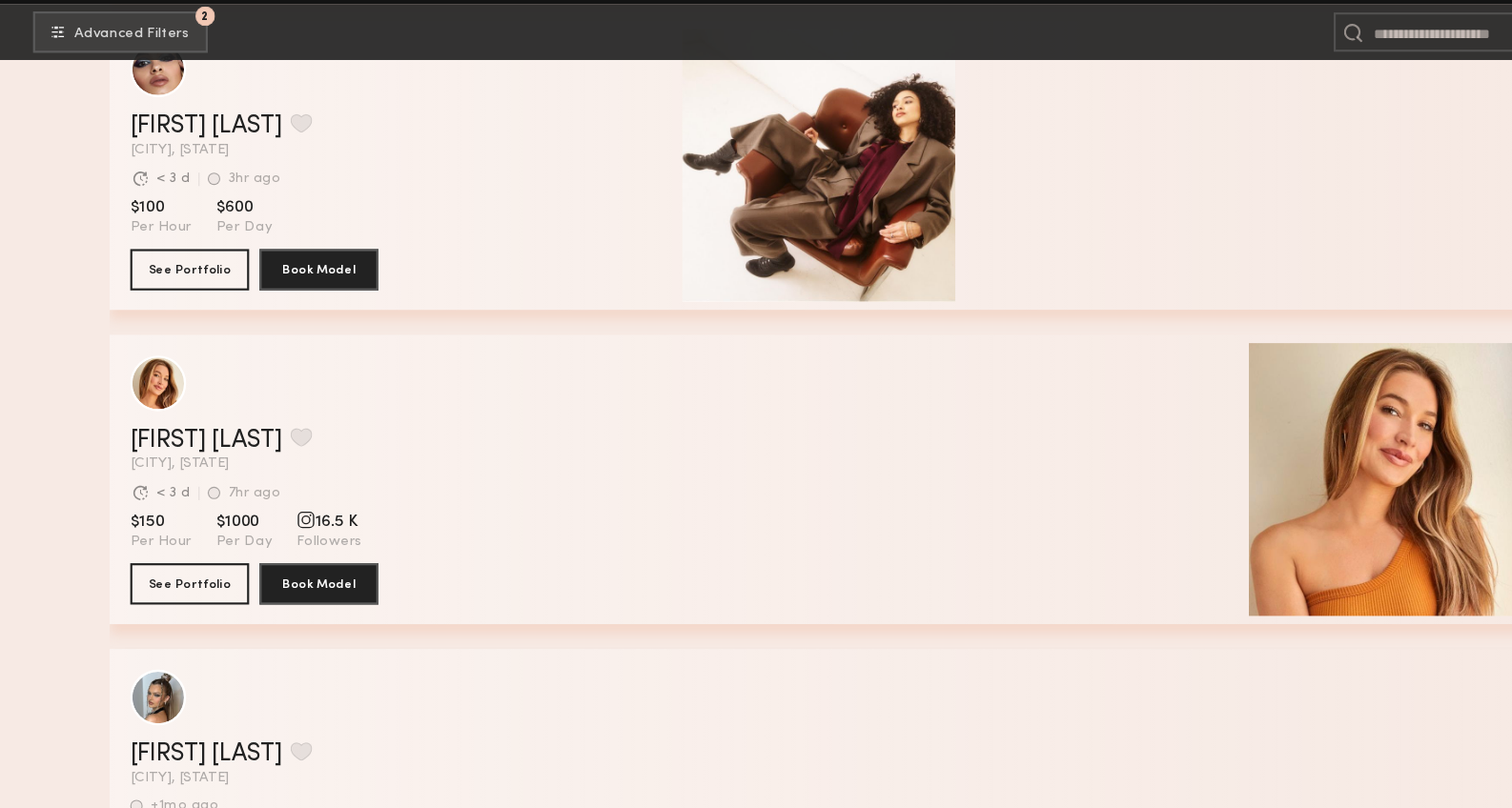 scroll, scrollTop: 72147, scrollLeft: 0, axis: vertical 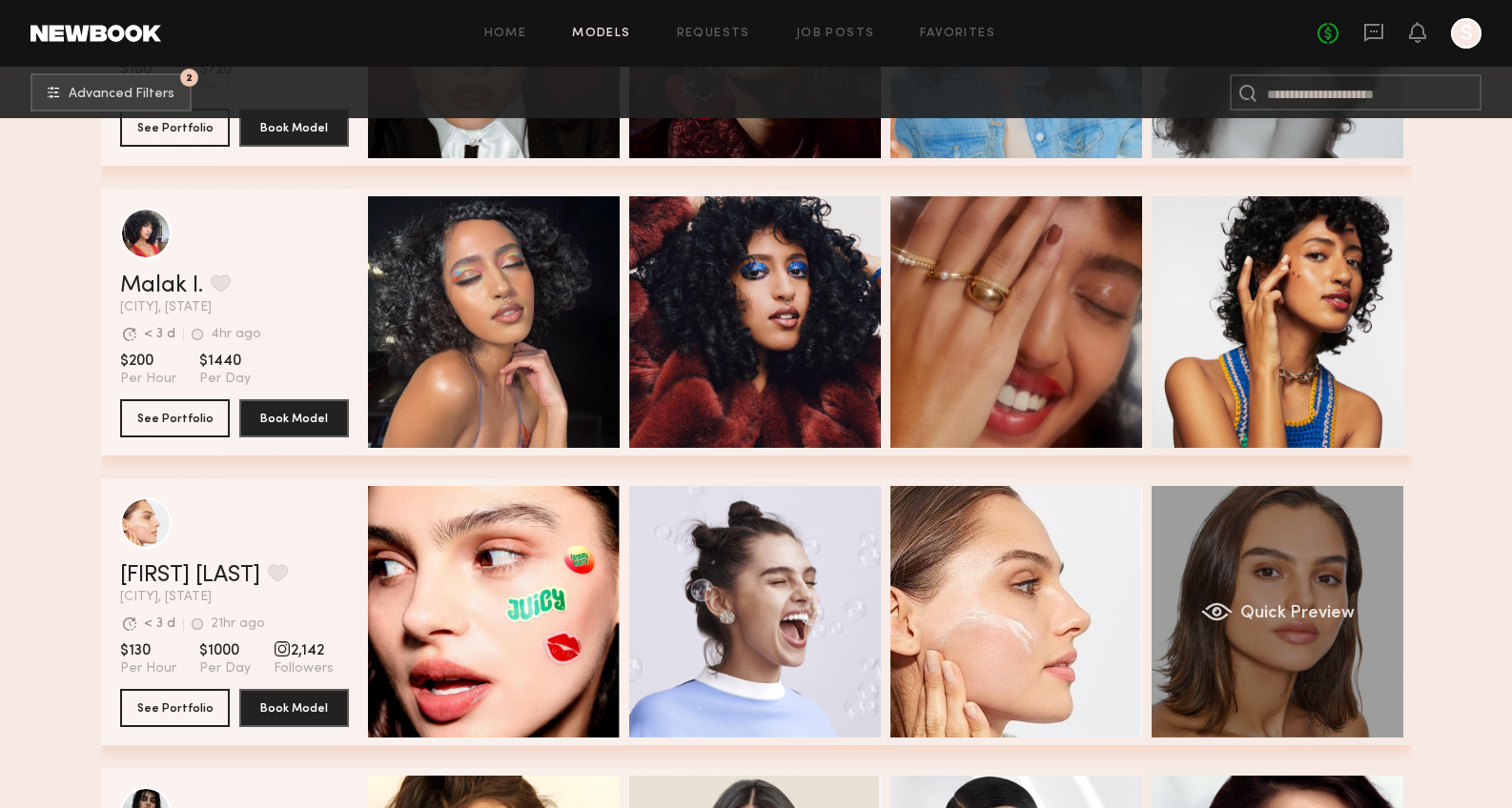click on "Quick Preview" 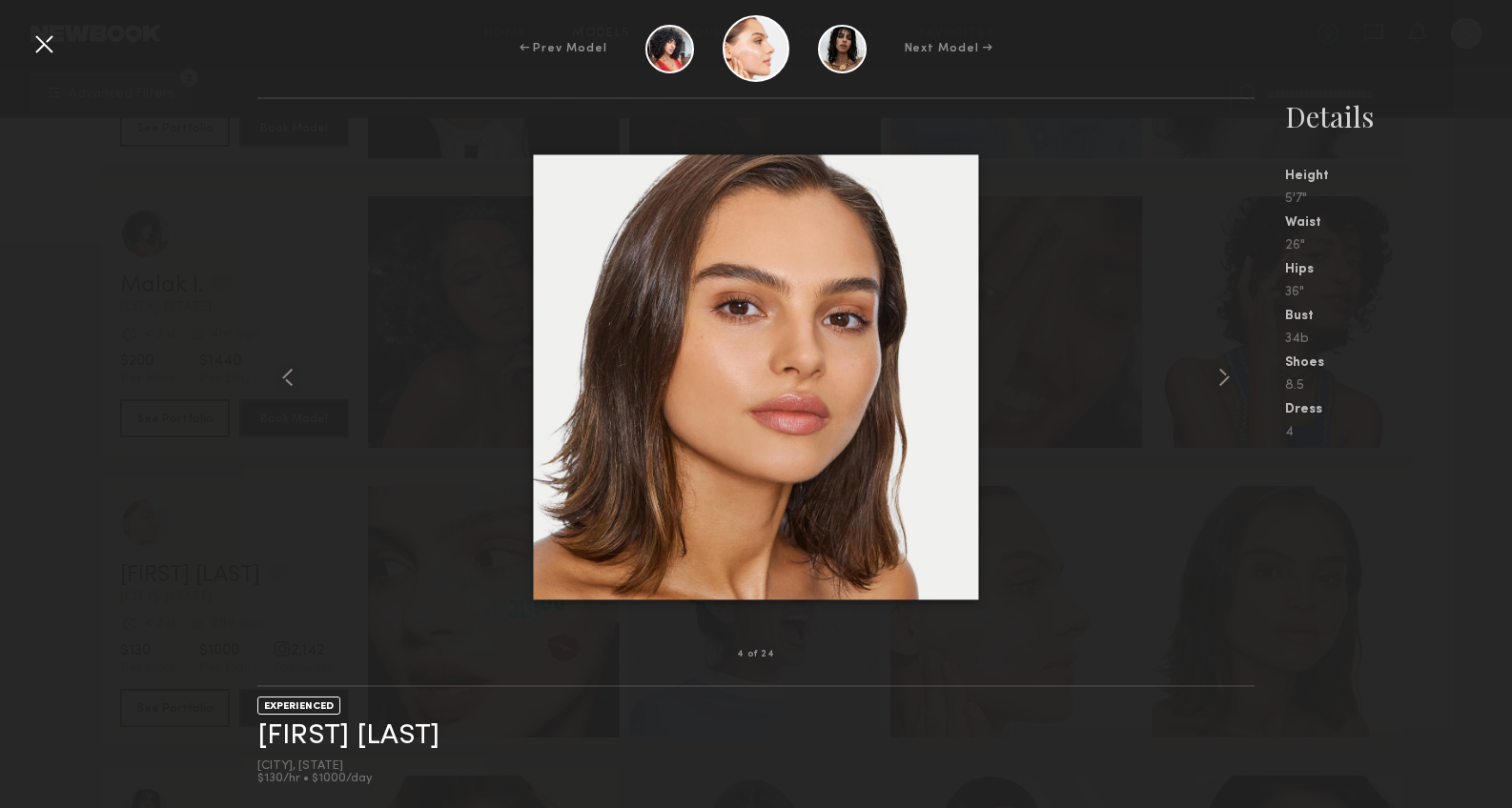 click at bounding box center (44, 44) 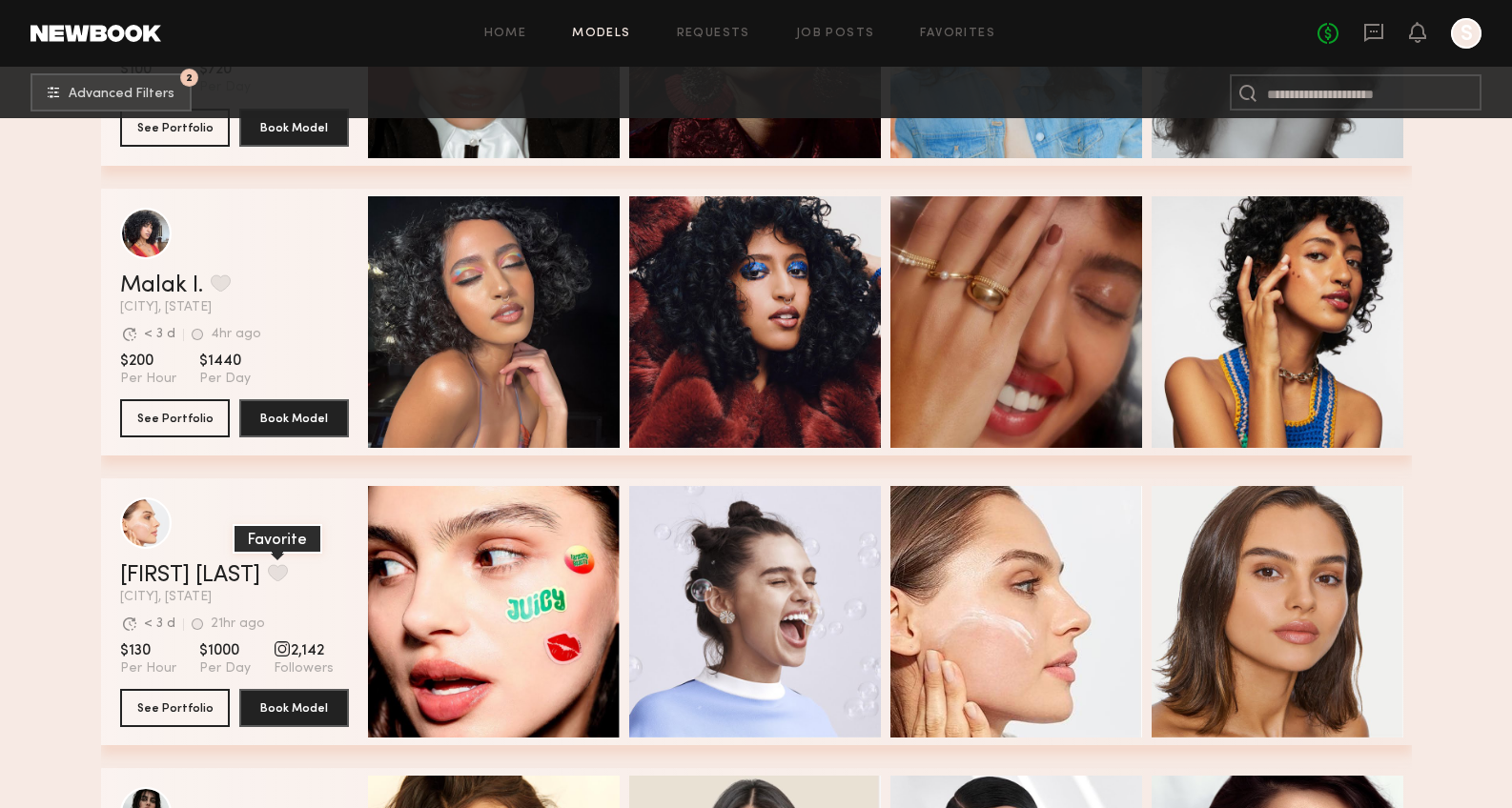 click 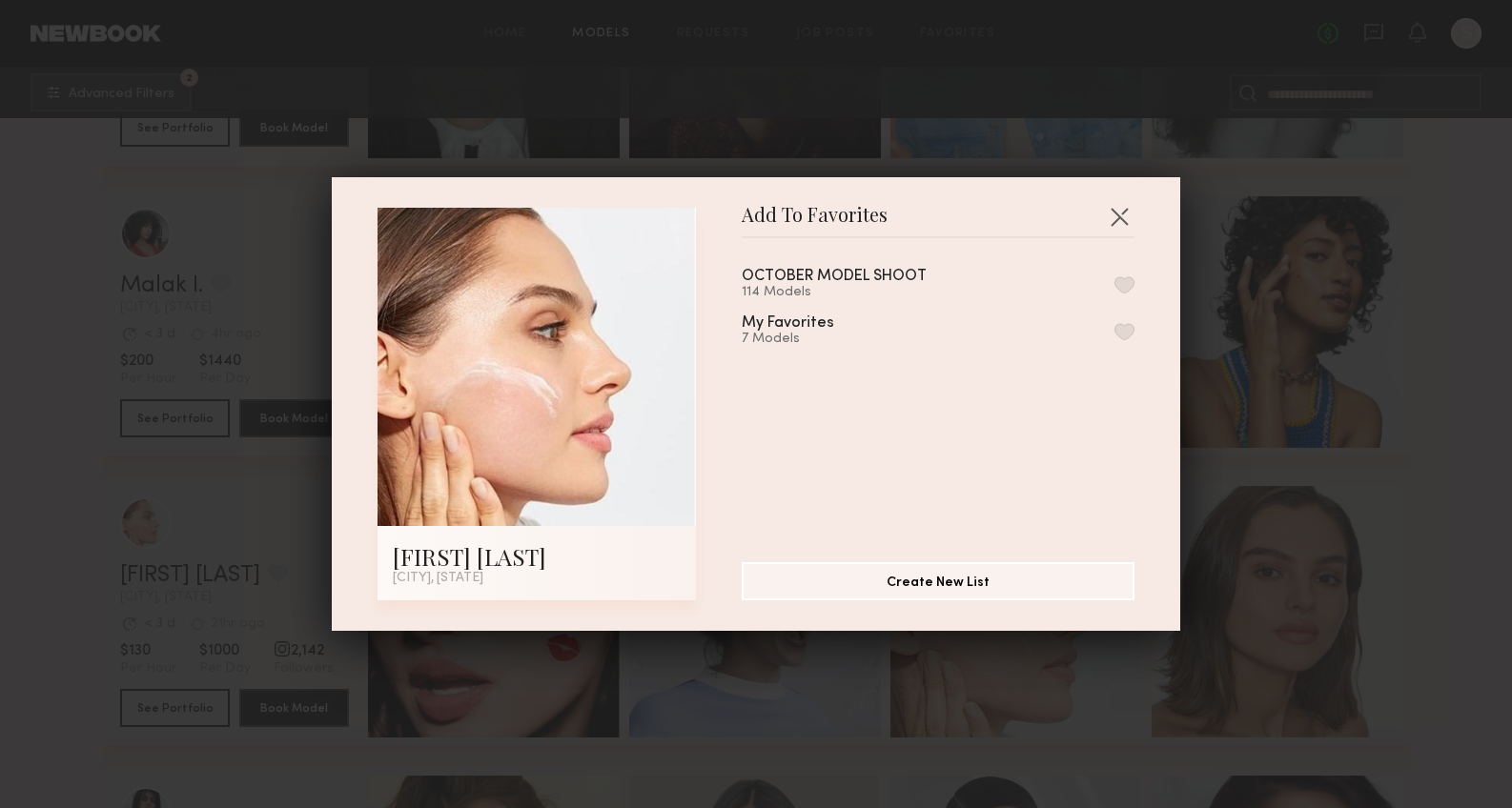 click at bounding box center [1124, 332] 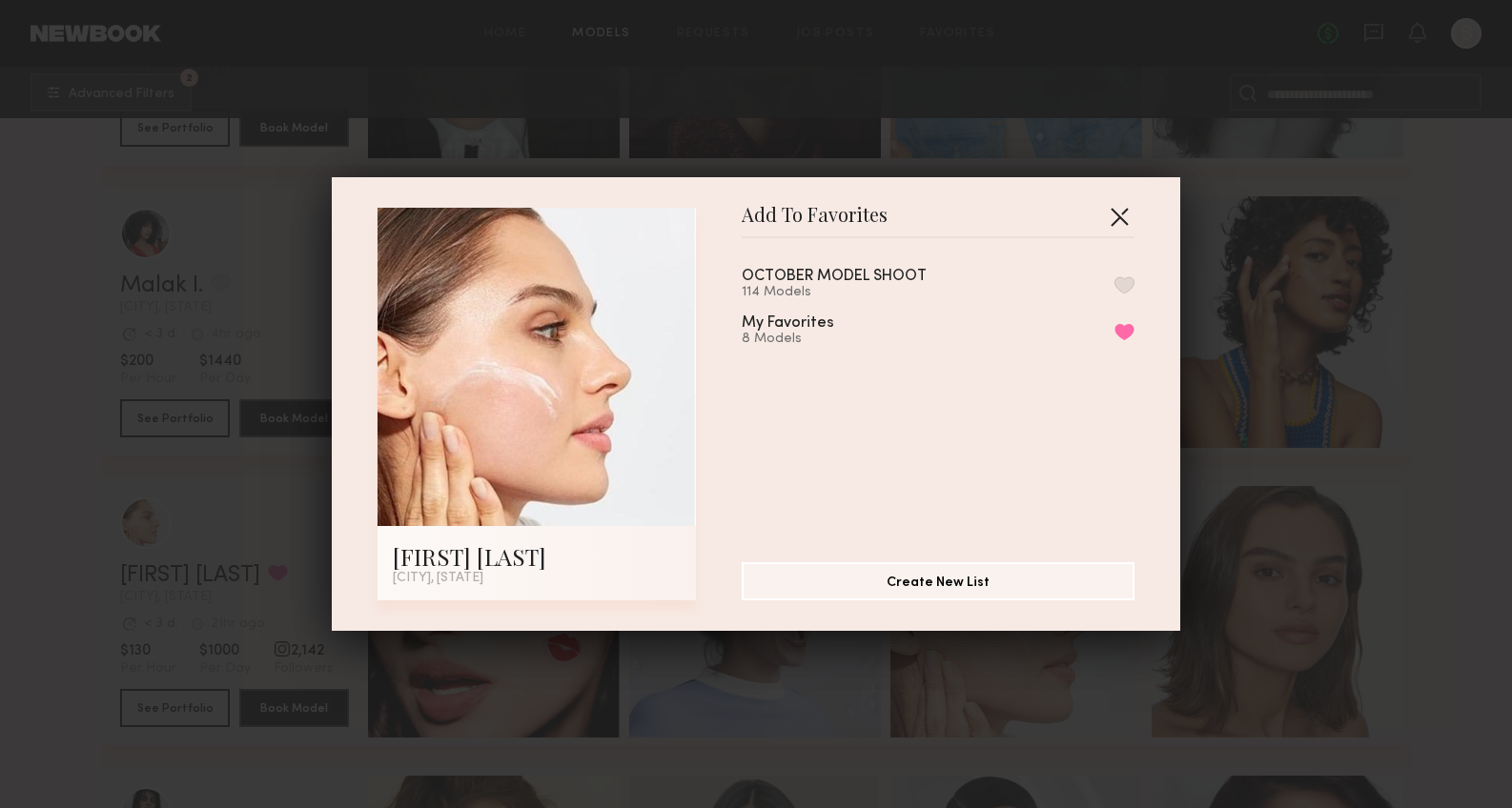 click at bounding box center (1119, 216) 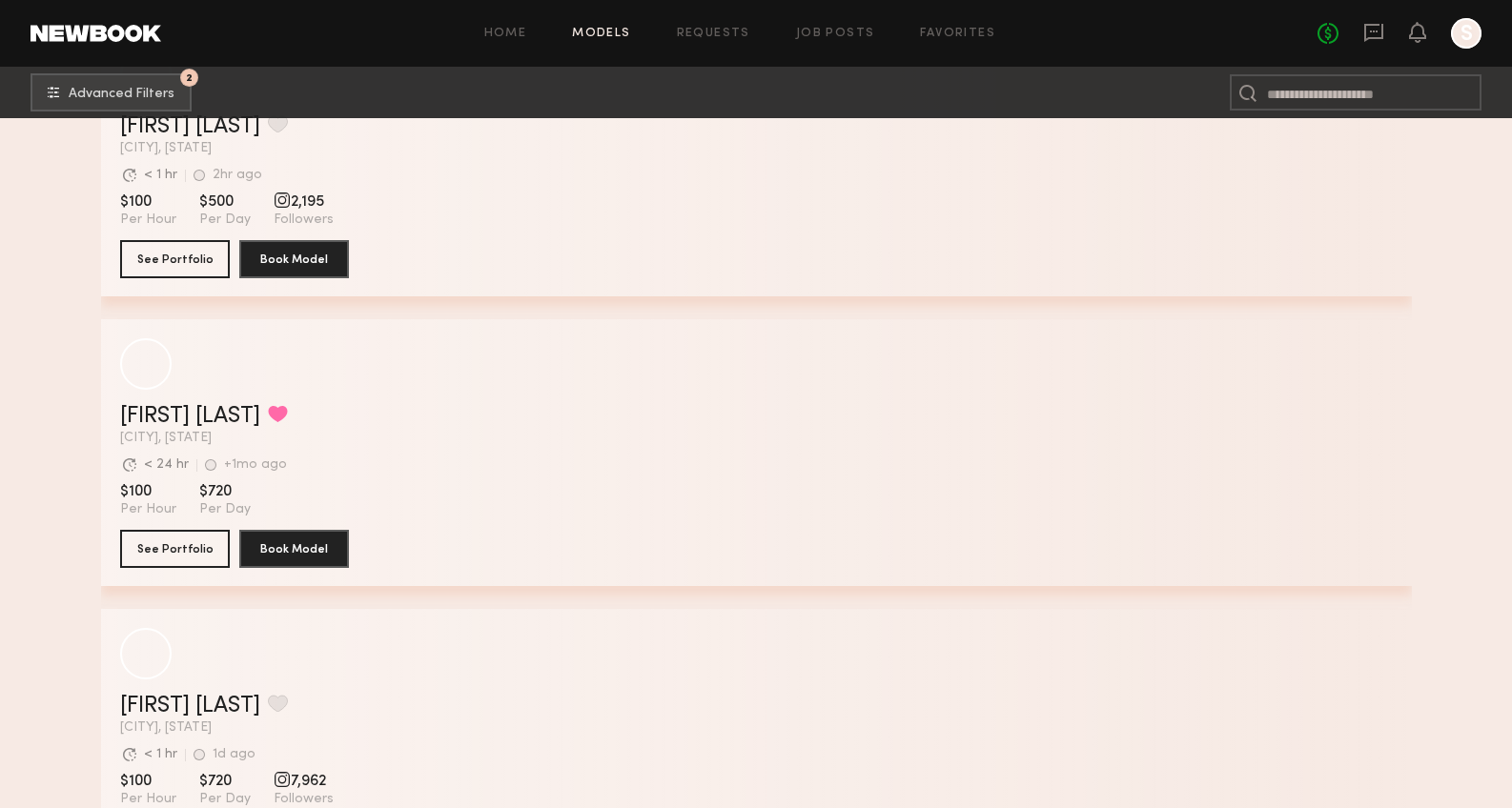 scroll, scrollTop: 94270, scrollLeft: 0, axis: vertical 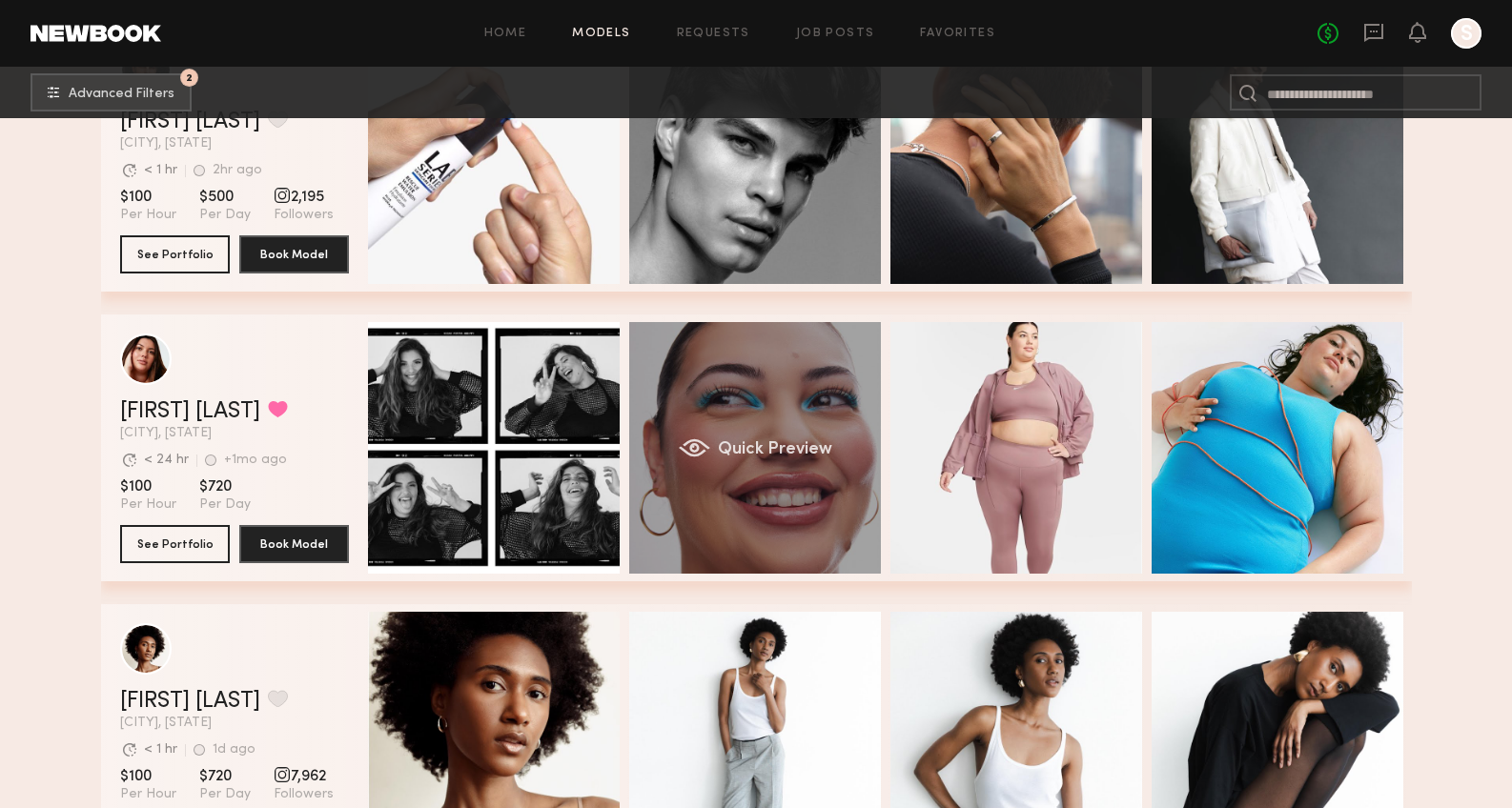click on "Quick Preview" 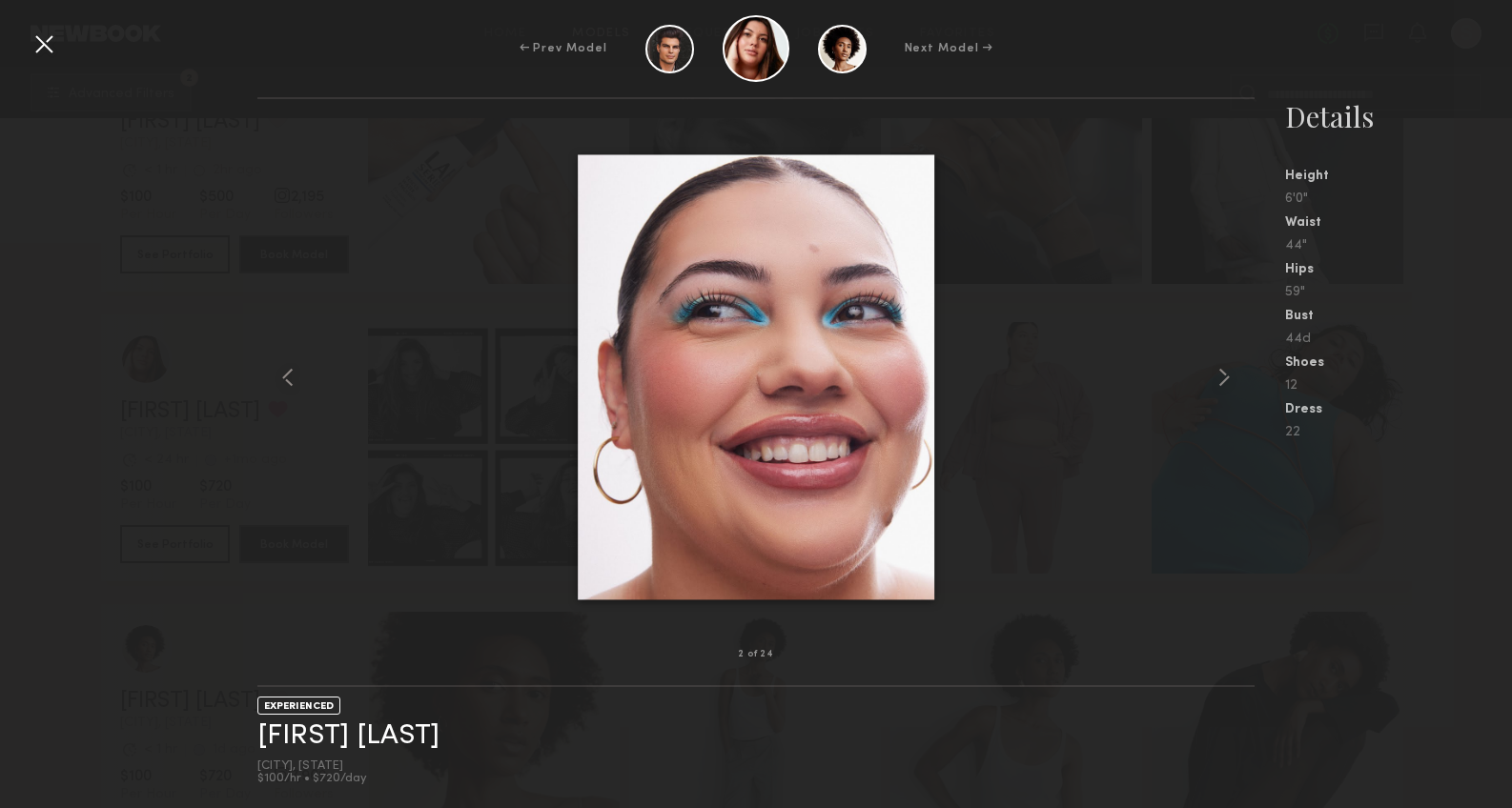 click at bounding box center (44, 44) 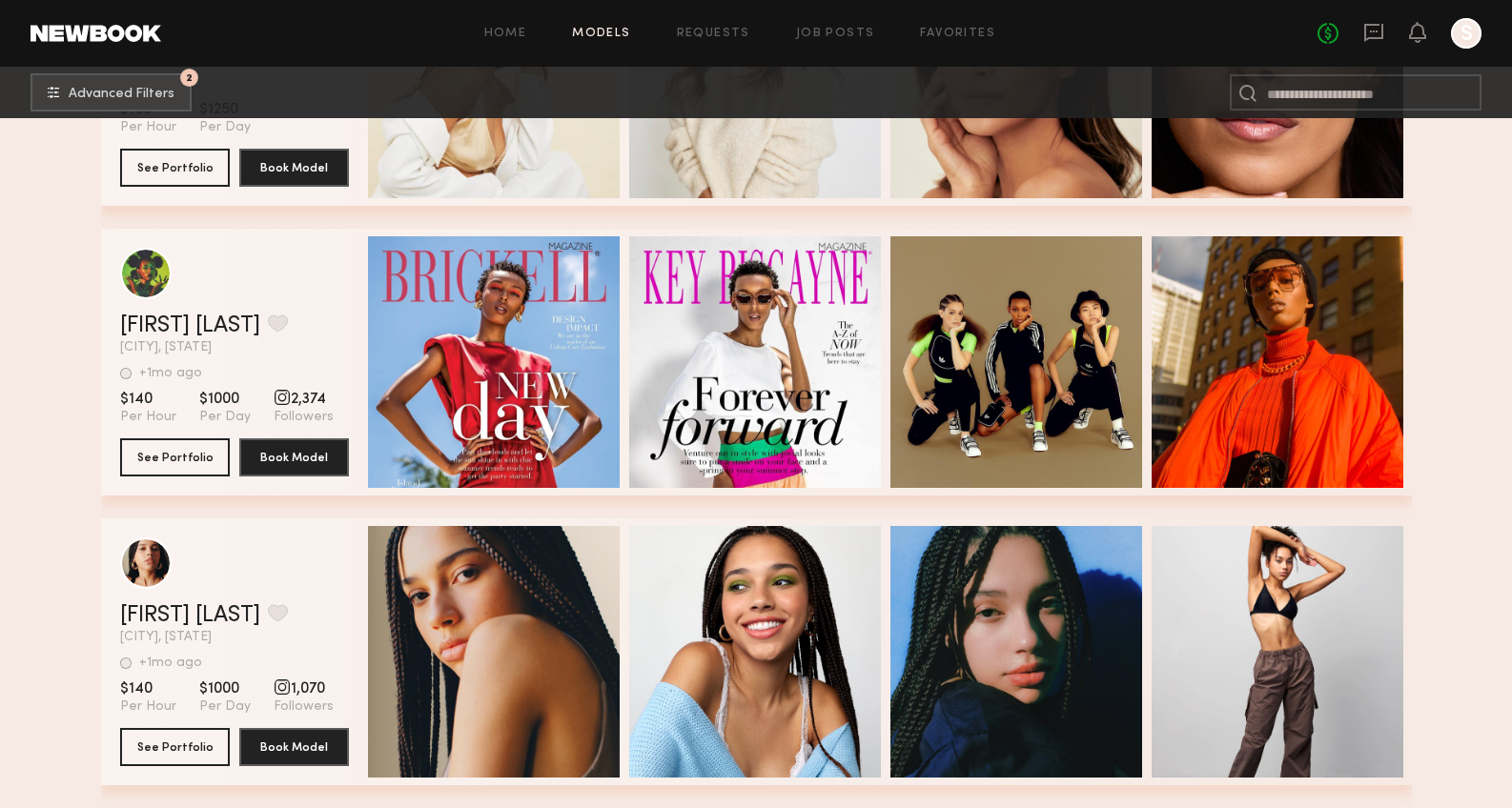 scroll, scrollTop: 95302, scrollLeft: 0, axis: vertical 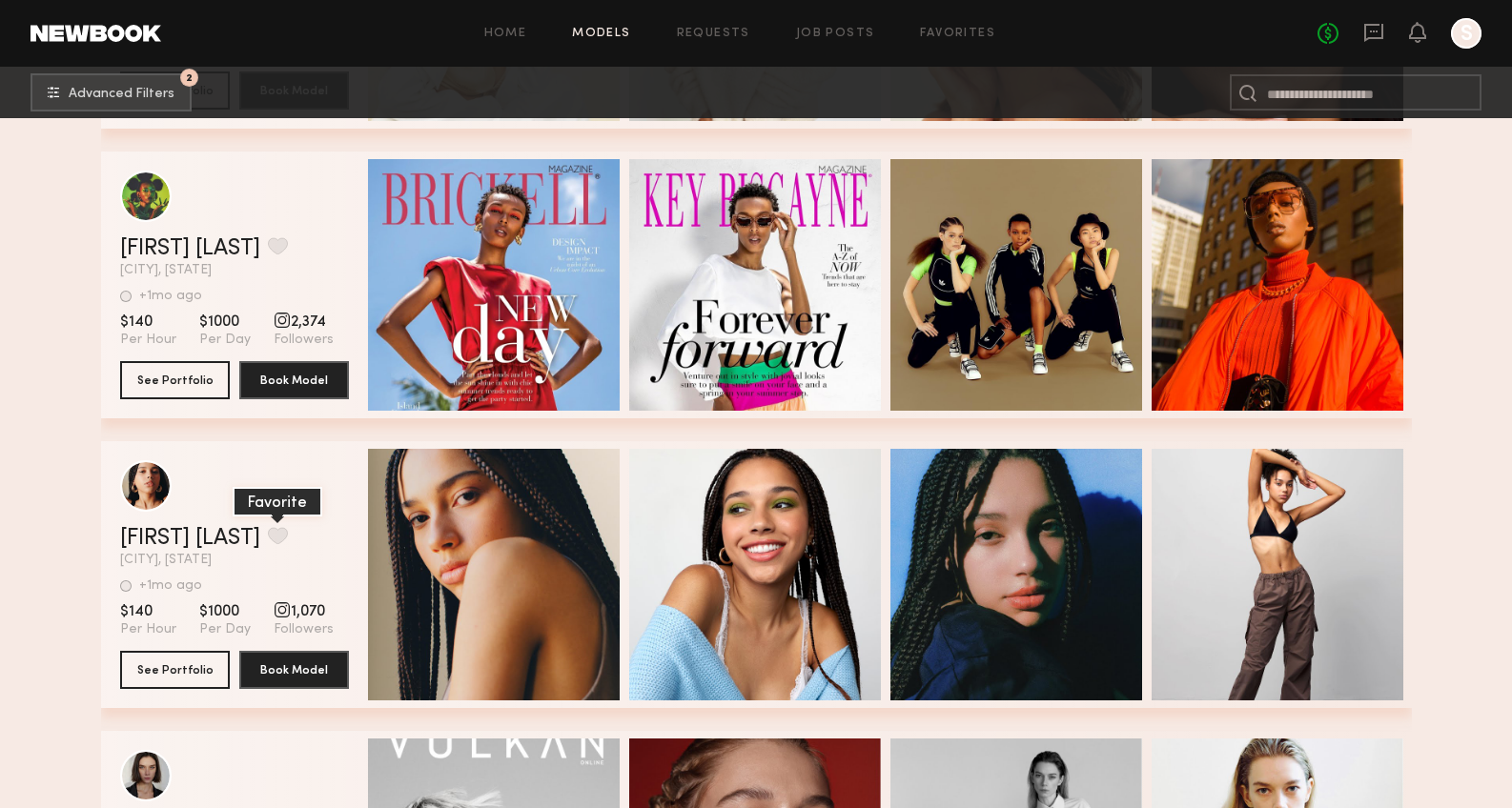 click 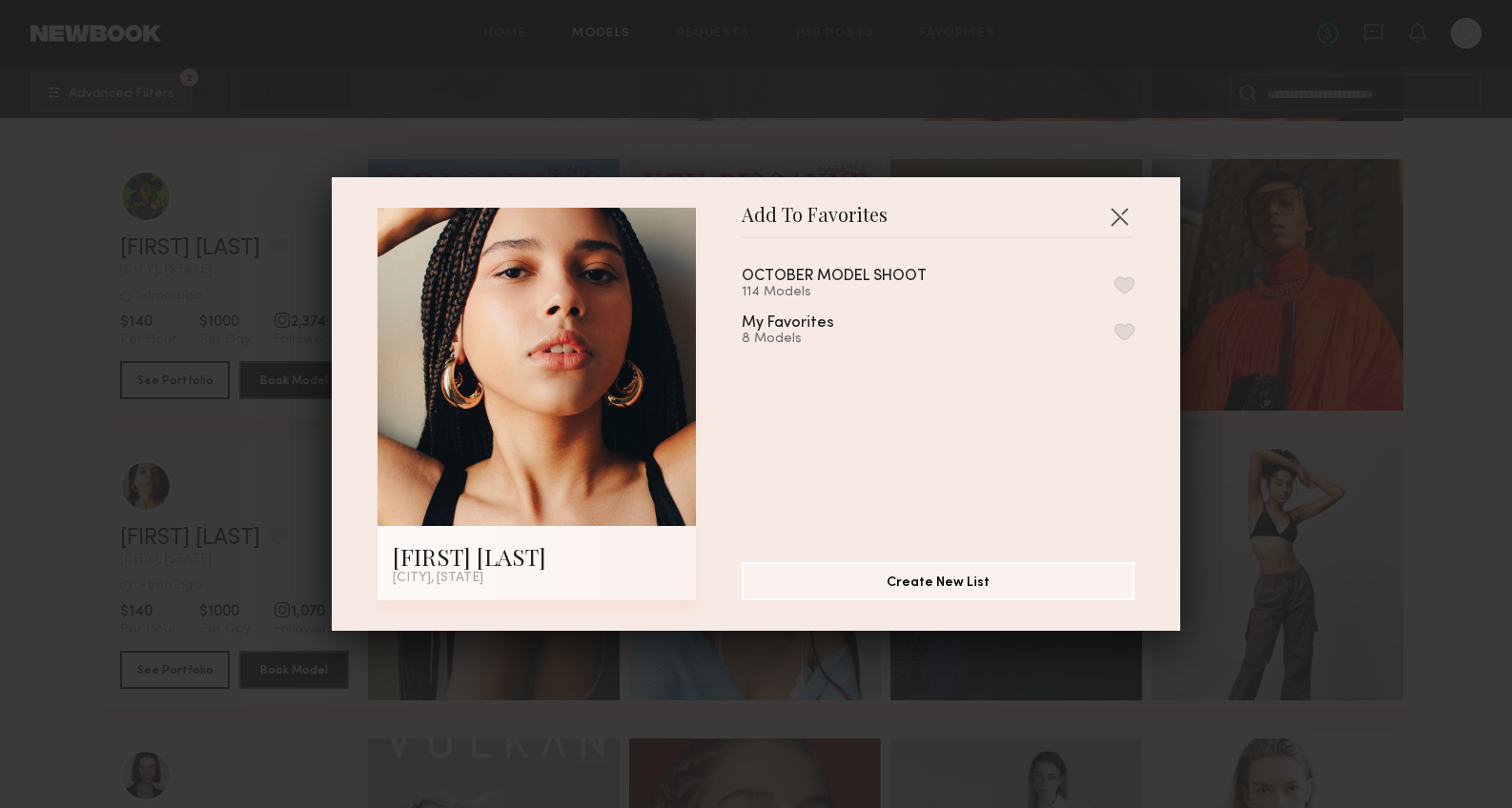 click at bounding box center (1124, 332) 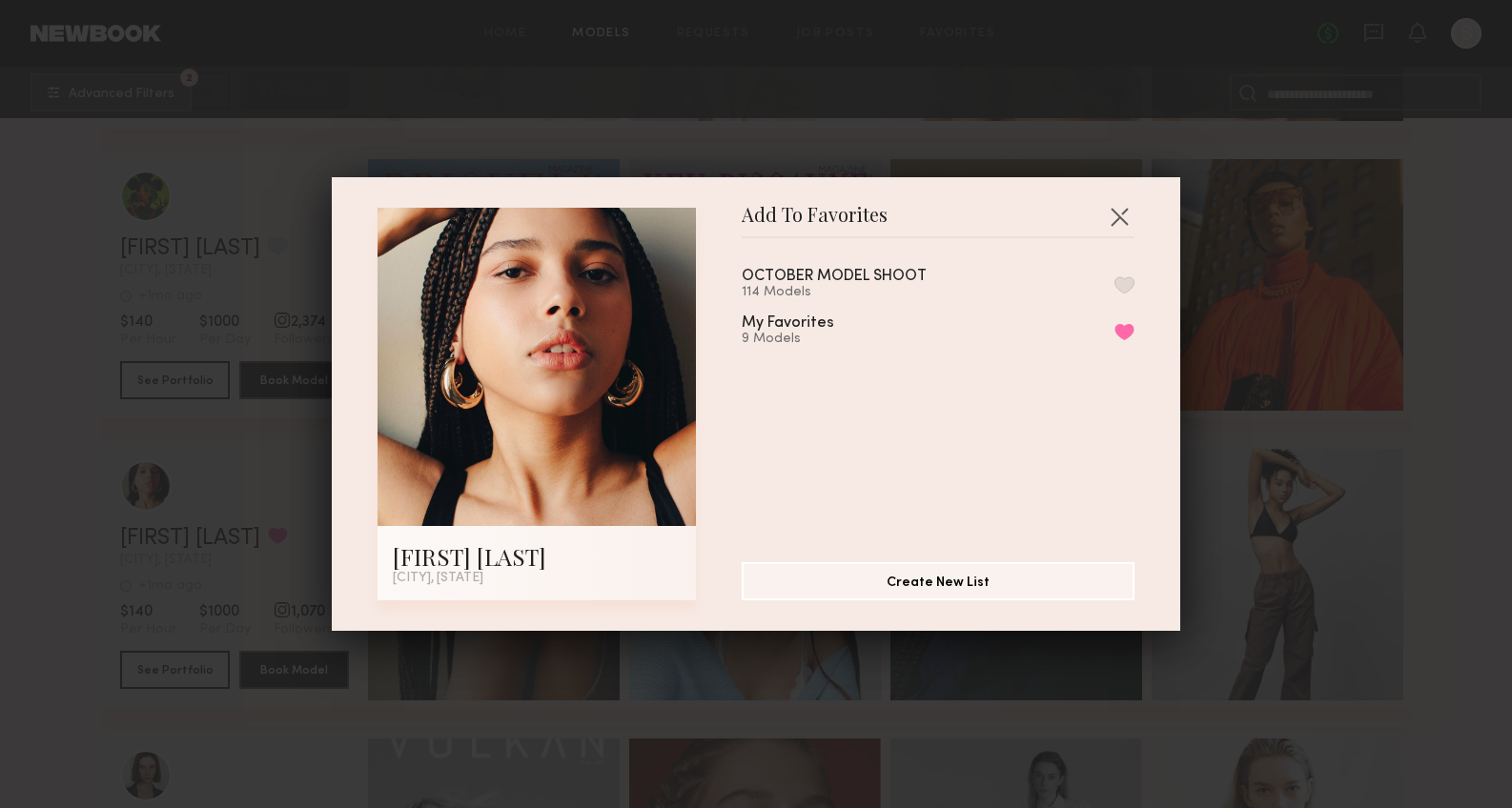 click on "Add To Favorites [FIRST] [LAST] [CITY], [STATE] Add To Favorites OCTOBER MODEL SHOOT 114   Models My Favorites 9   Models Remove from favorite list Create New List" at bounding box center (756, 404) 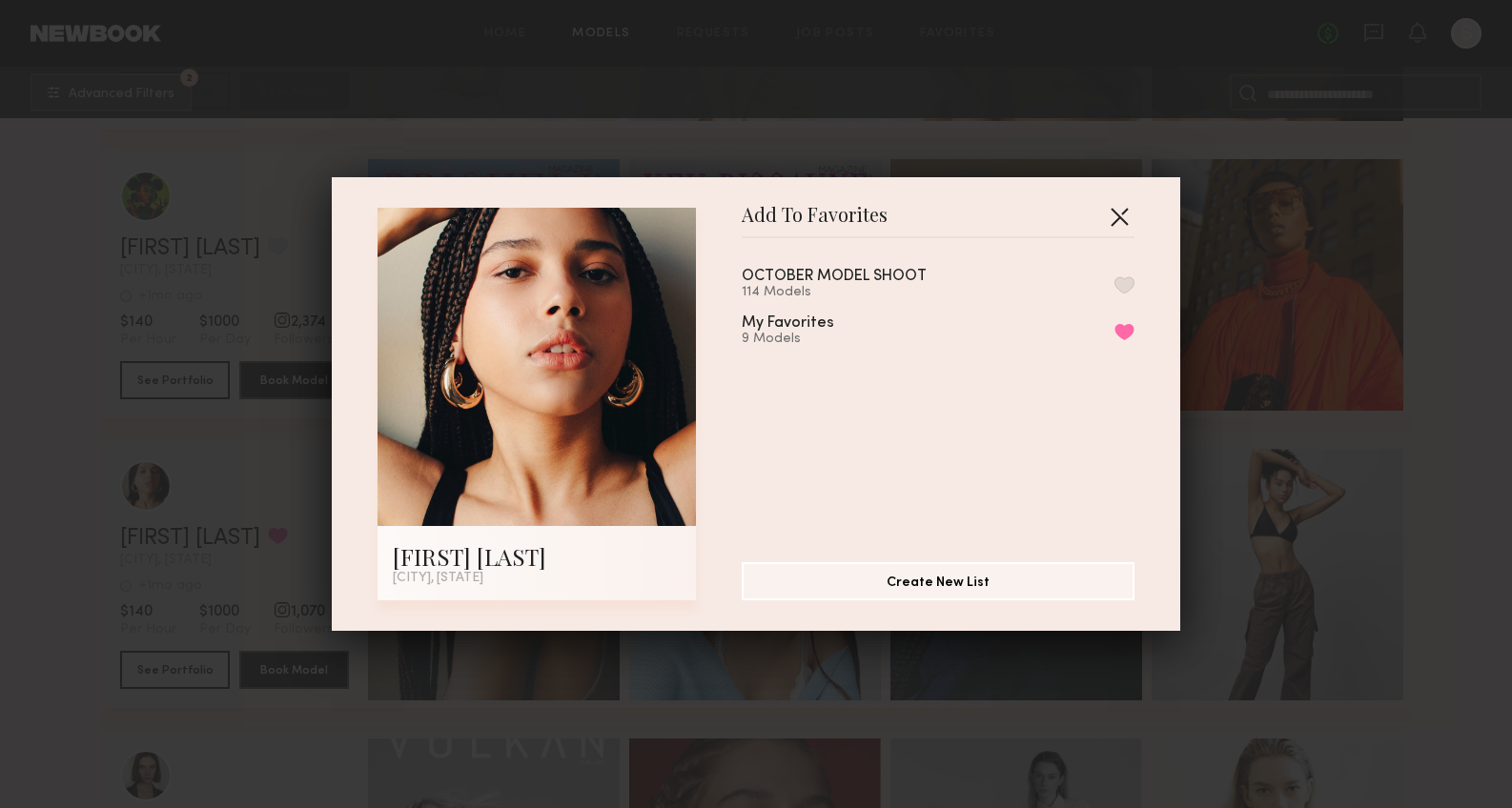 click at bounding box center [1119, 216] 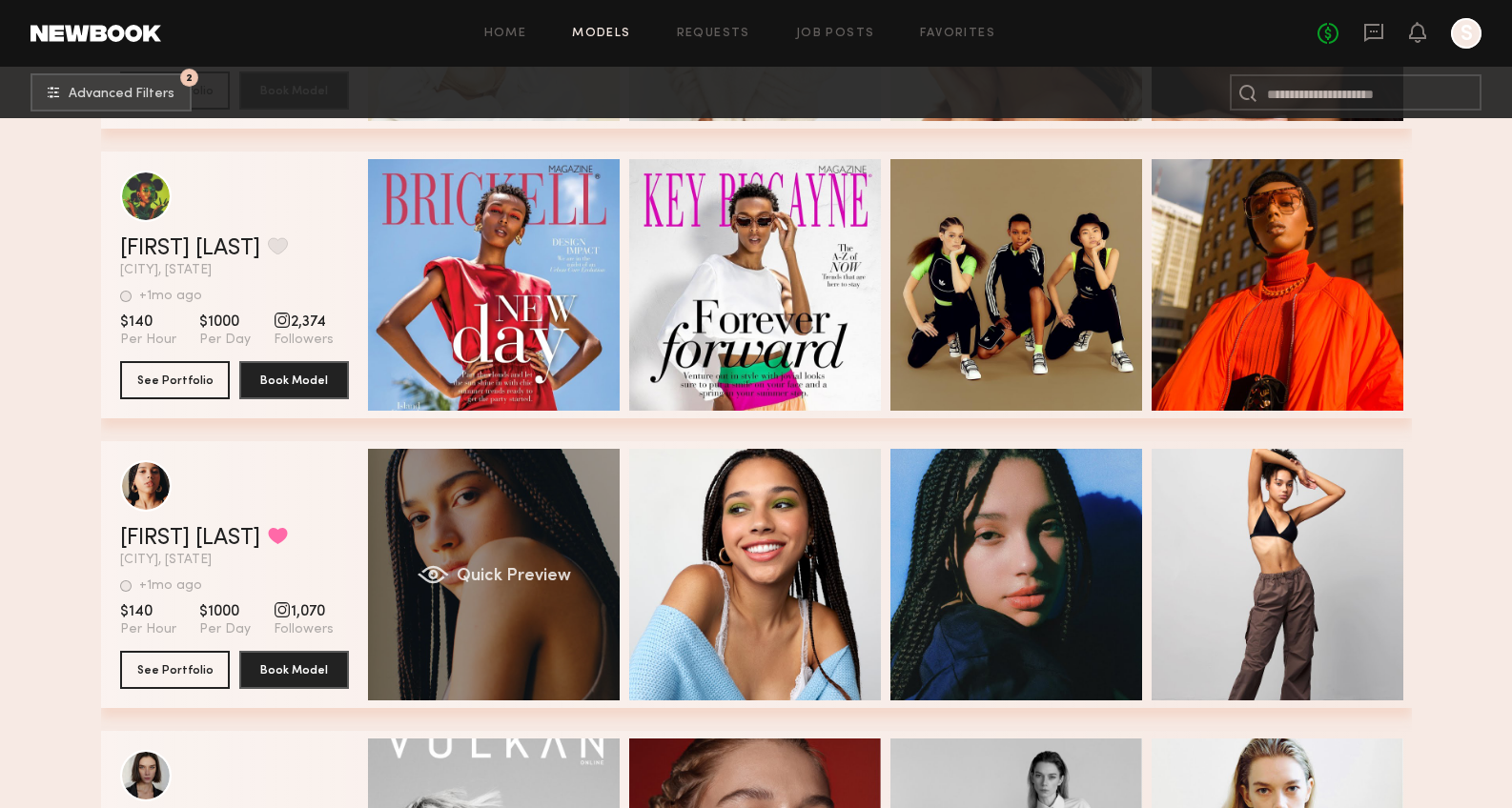 click on "Quick Preview" 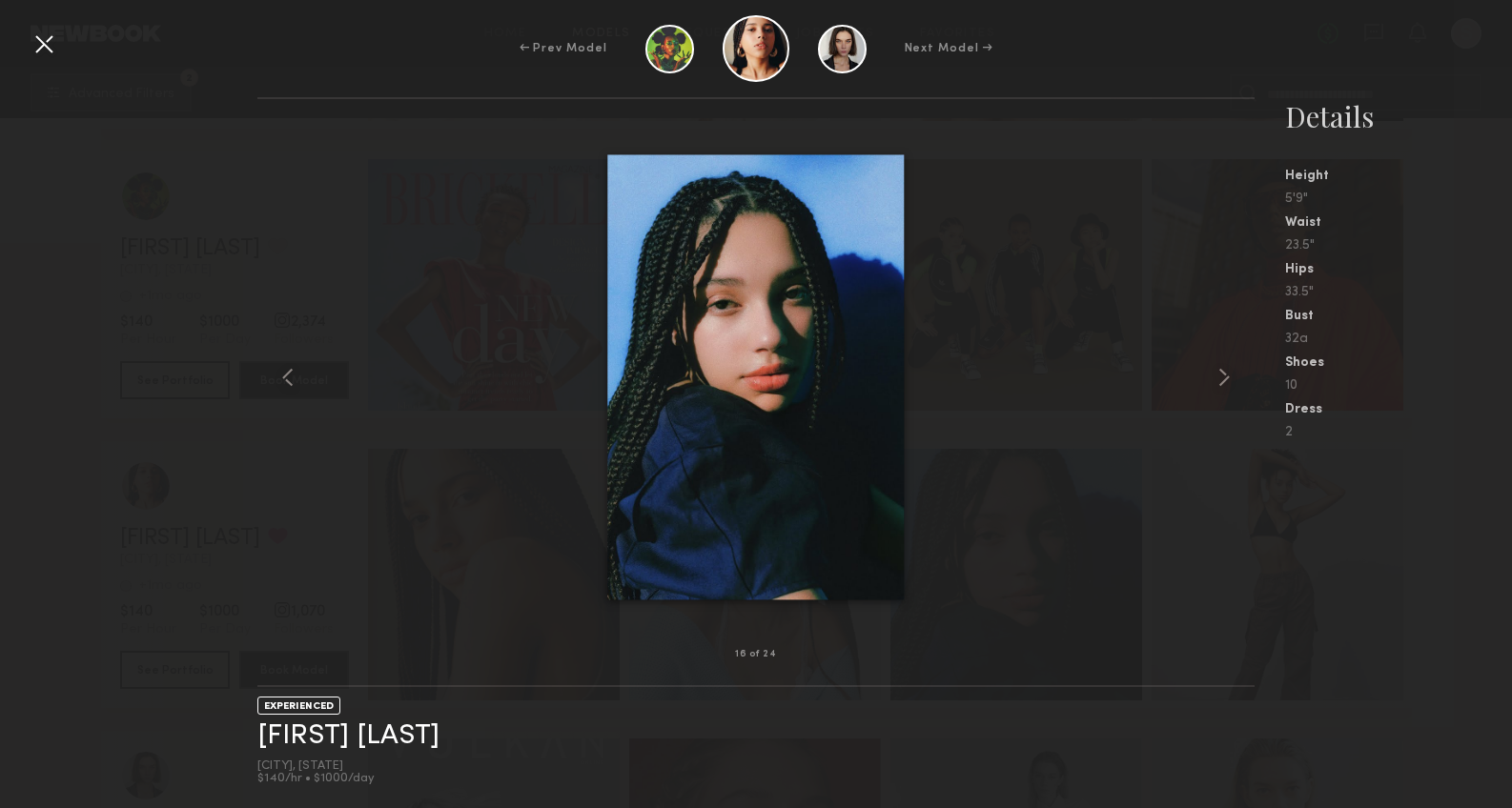 click at bounding box center (756, 376) 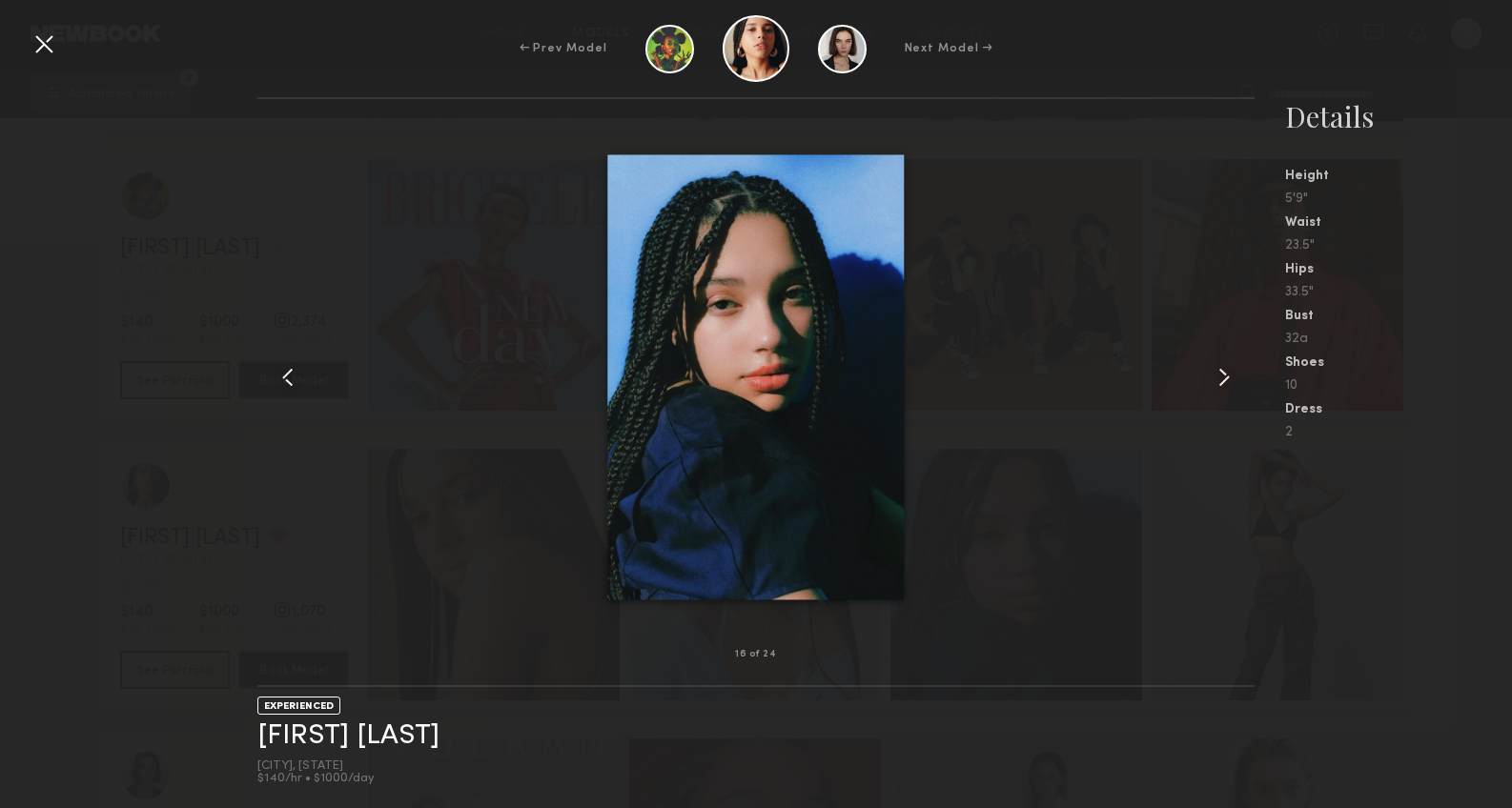 click at bounding box center (44, 44) 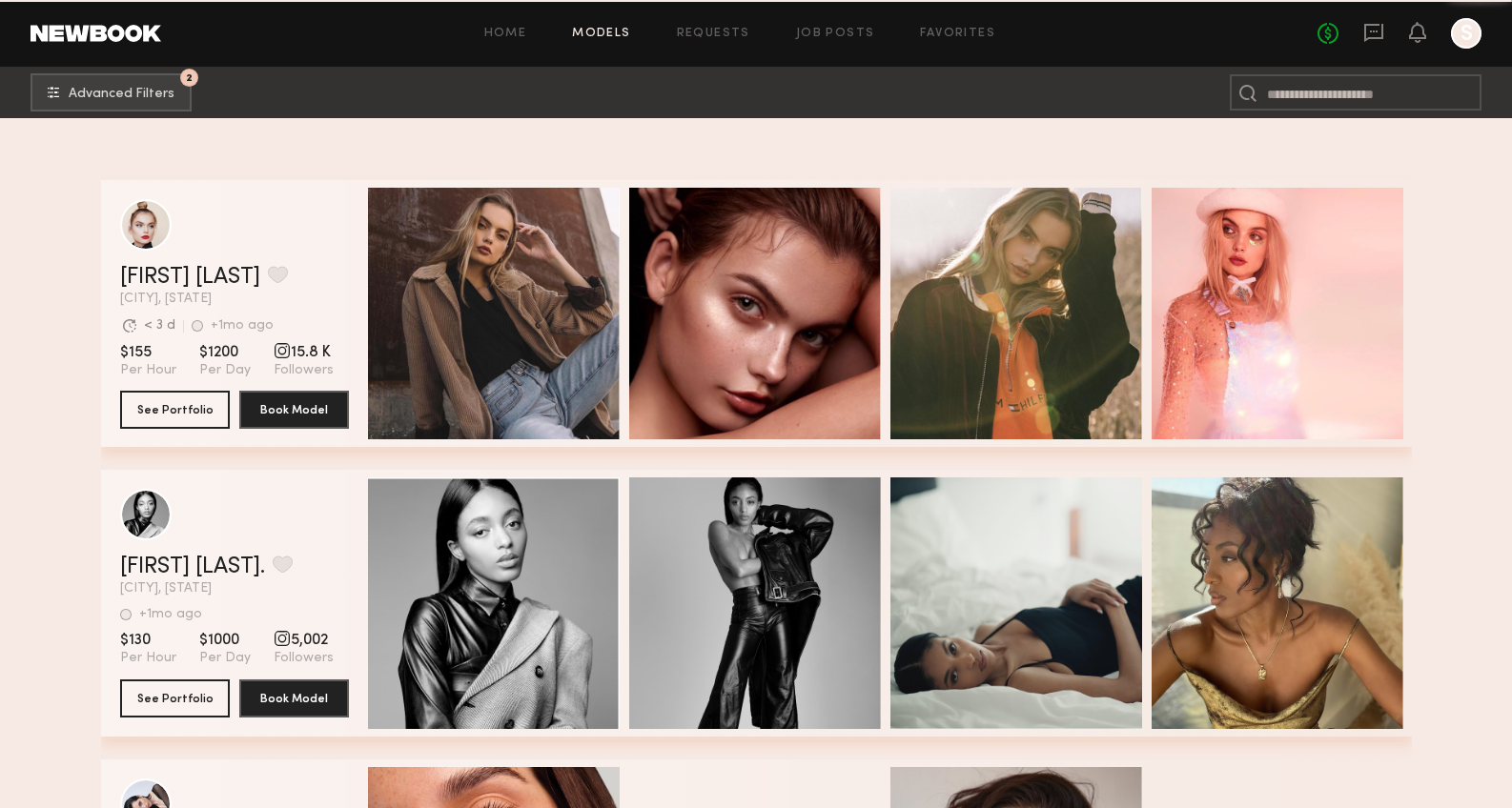 scroll, scrollTop: 101338, scrollLeft: 0, axis: vertical 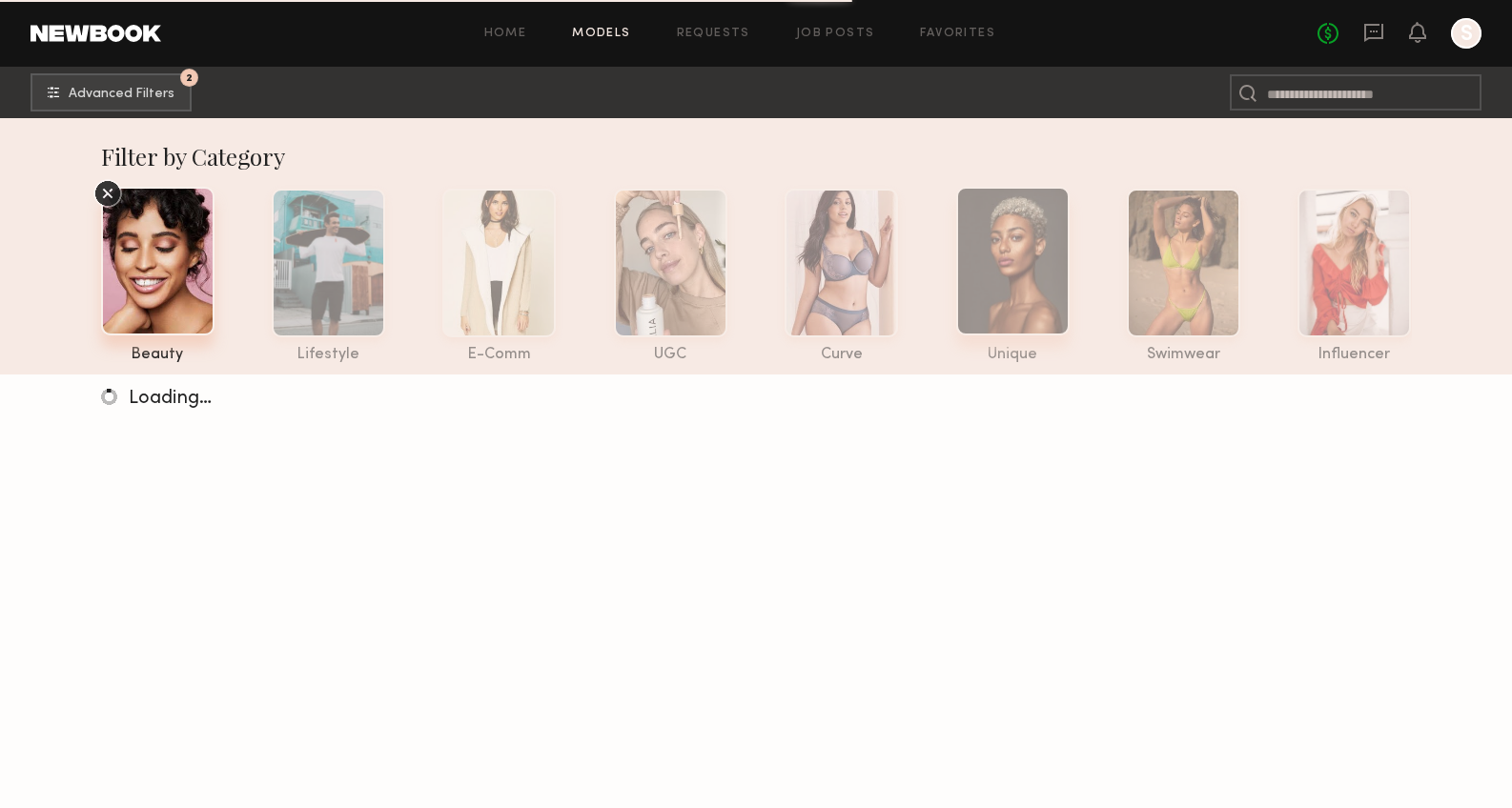 click 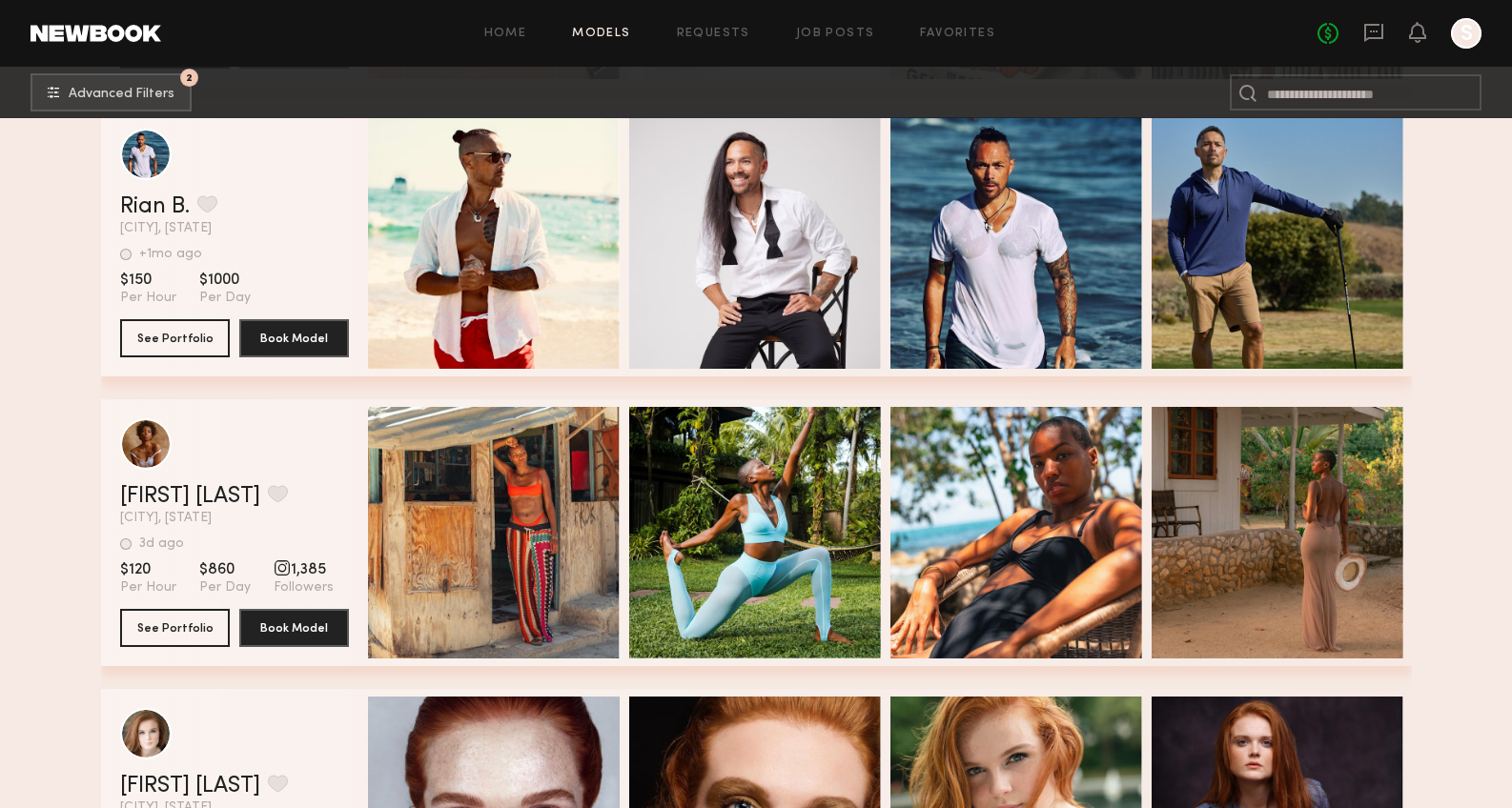 scroll, scrollTop: 15564, scrollLeft: 0, axis: vertical 